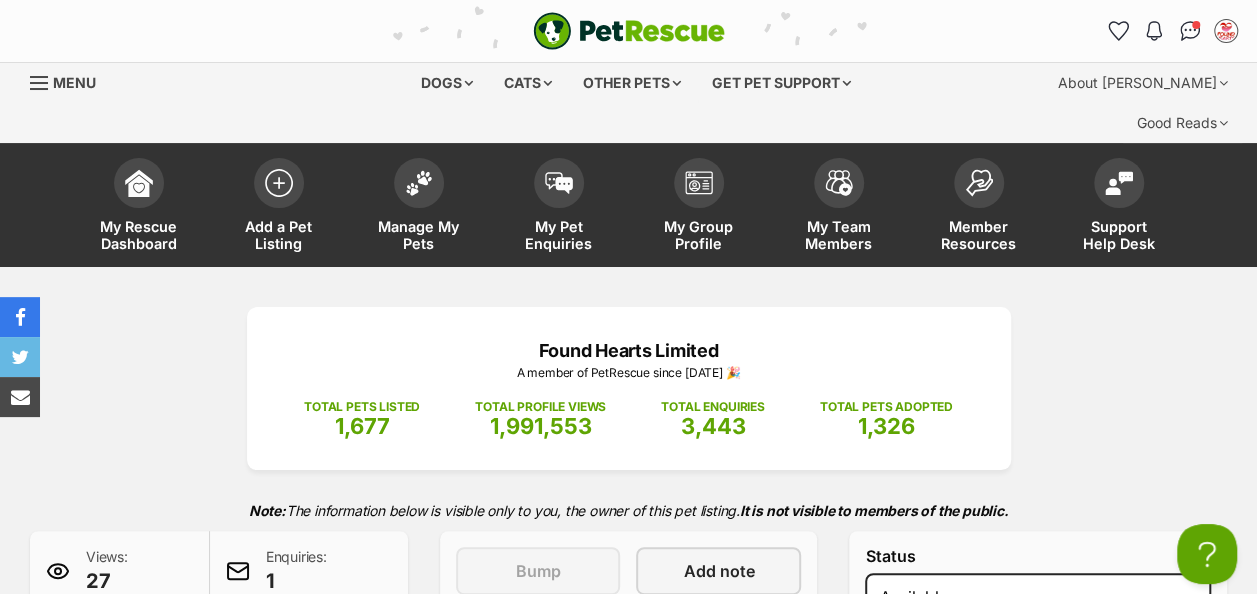 scroll, scrollTop: 0, scrollLeft: 0, axis: both 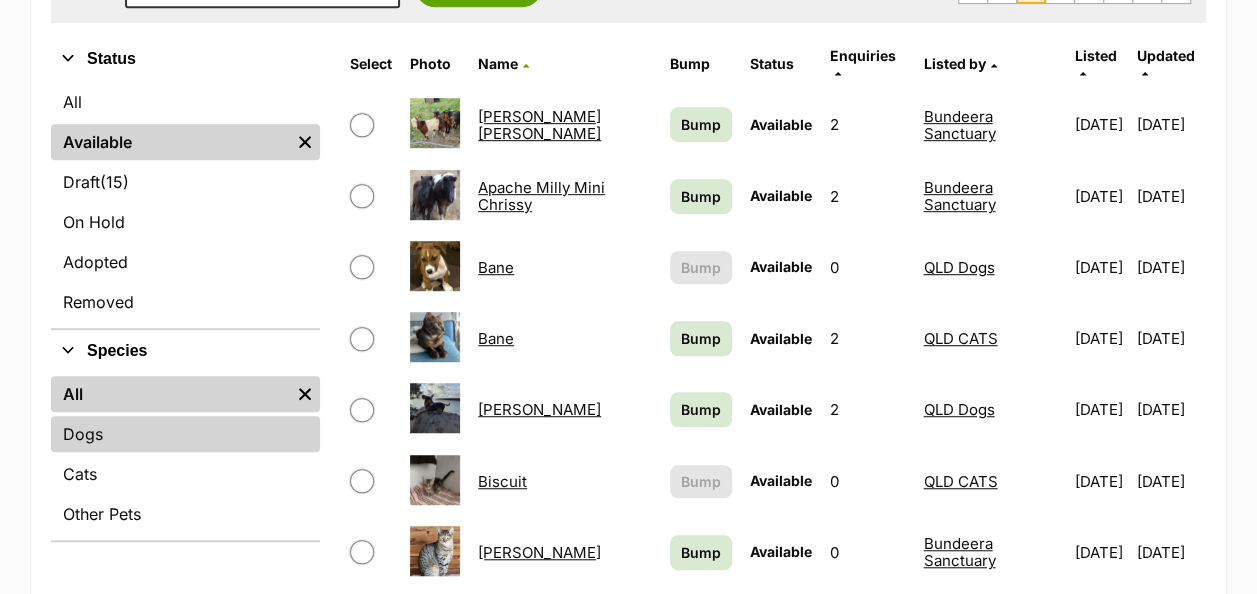 click on "Dogs" at bounding box center (185, 434) 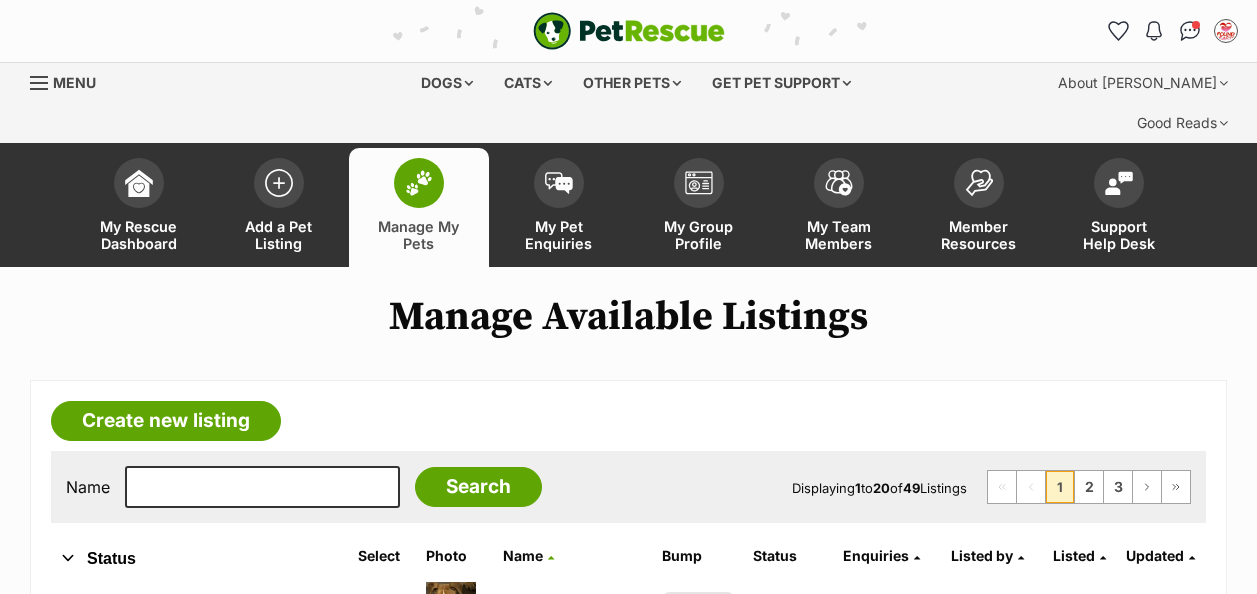 scroll, scrollTop: 0, scrollLeft: 0, axis: both 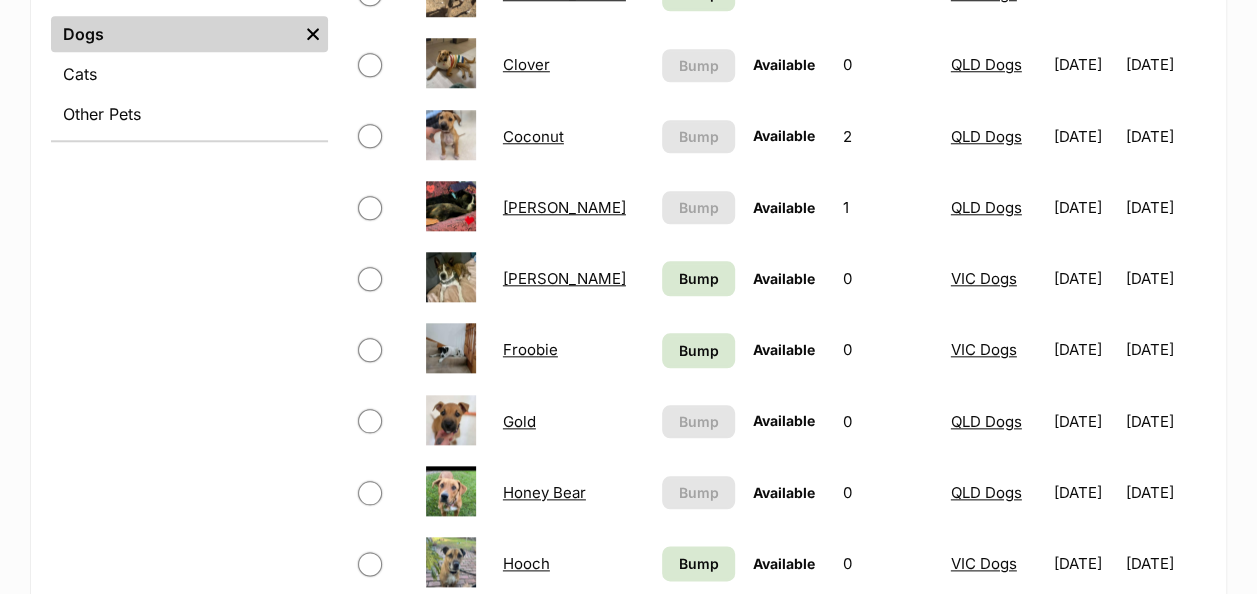 click on "Honey Bear" at bounding box center [544, 492] 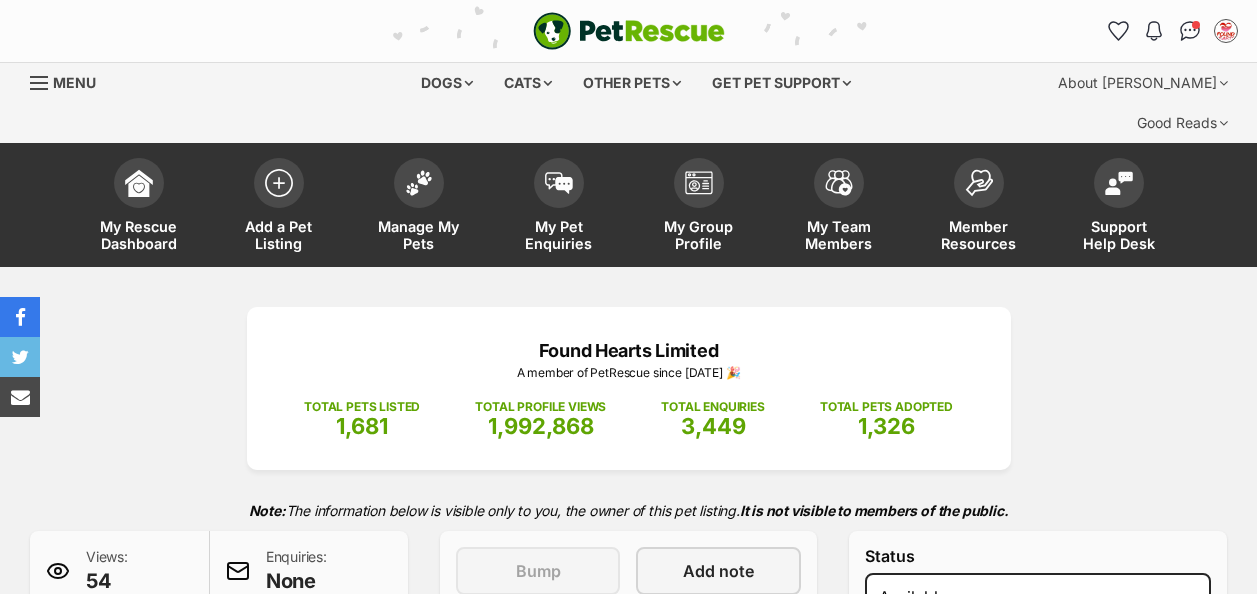 scroll, scrollTop: 0, scrollLeft: 0, axis: both 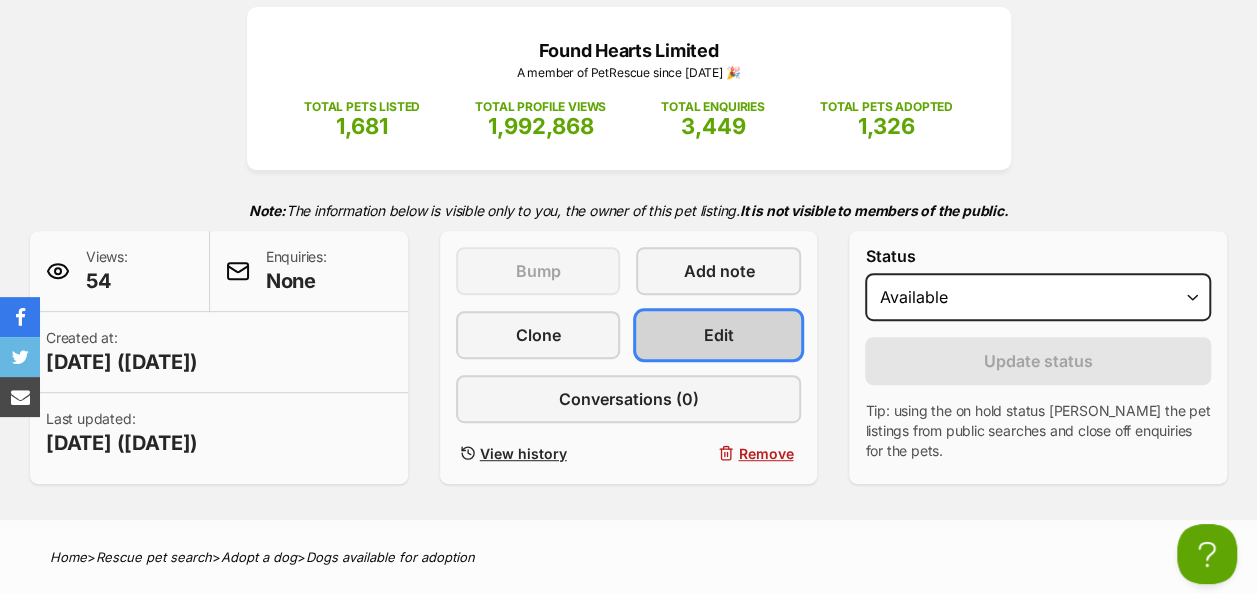 click on "Edit" at bounding box center [718, 335] 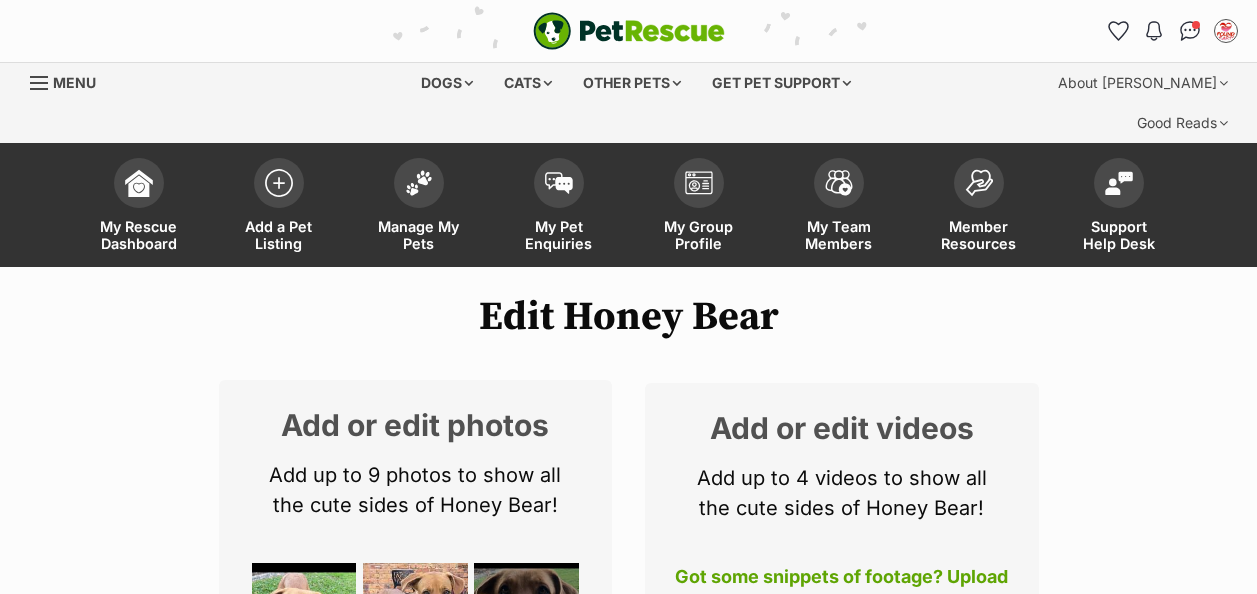 scroll, scrollTop: 0, scrollLeft: 0, axis: both 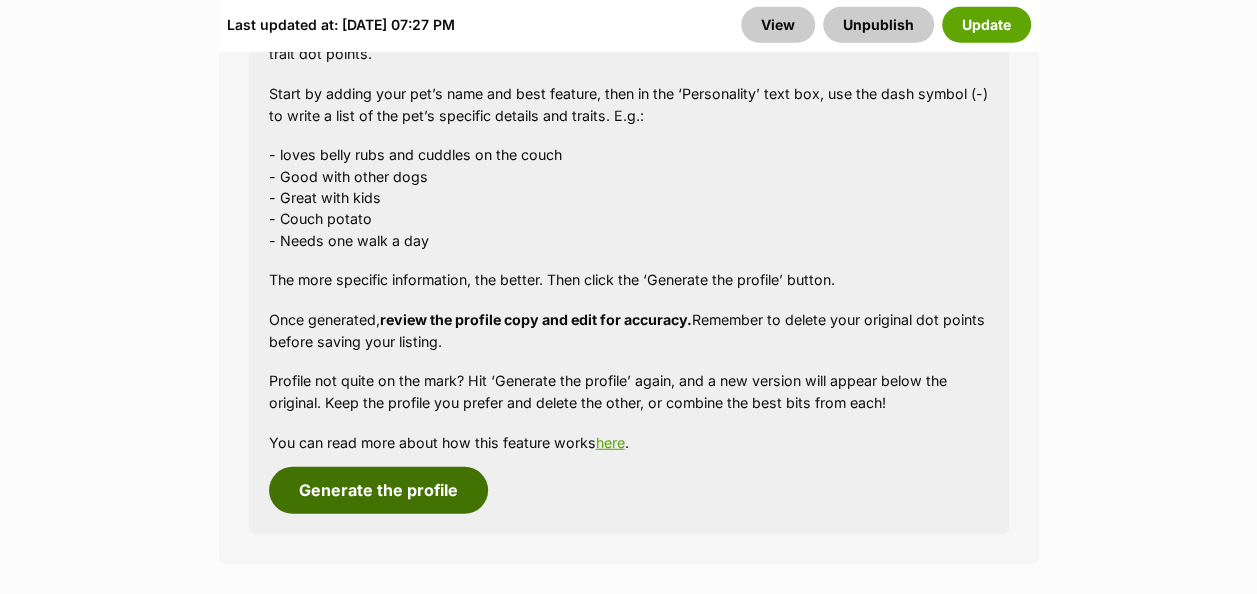 click on "Generate the profile" at bounding box center (378, 490) 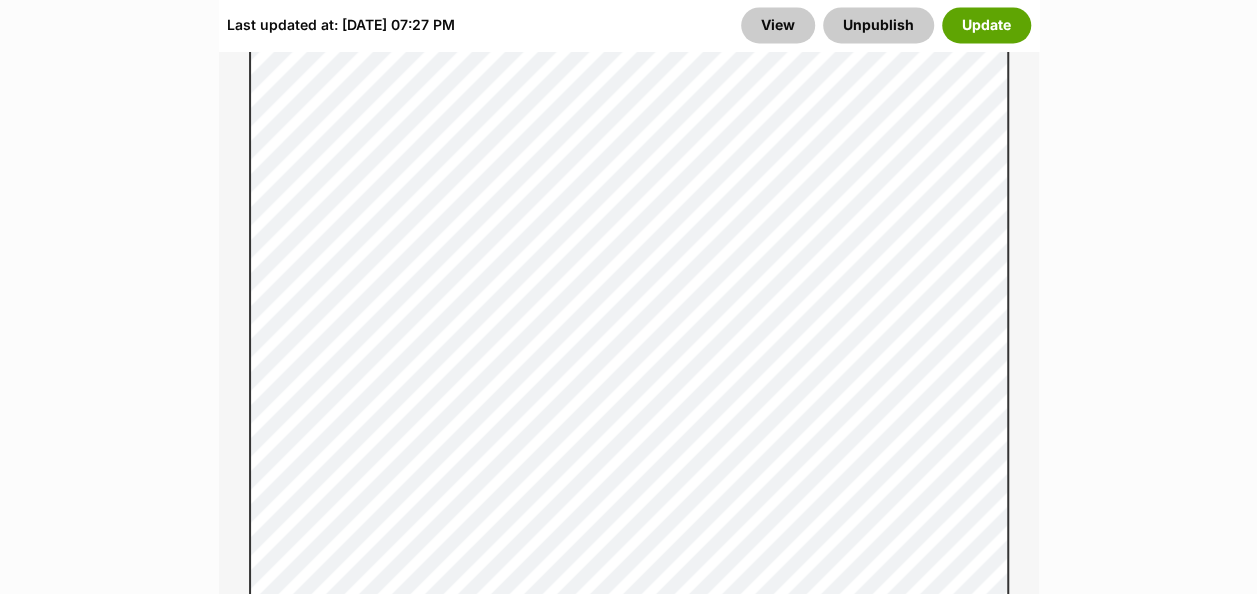 scroll, scrollTop: 1716, scrollLeft: 0, axis: vertical 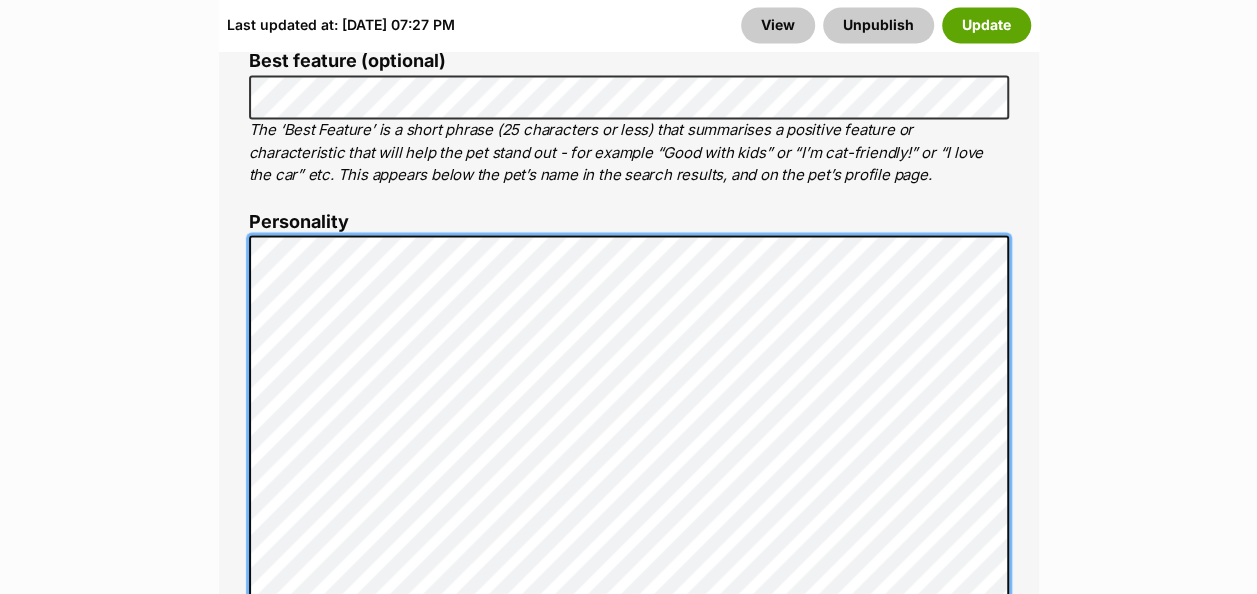 click on "About This Pet Name
Henlo there, it looks like you might be using the pet name field to indicate that this pet is now on hold - we recommend updating the status to on hold from the  listing page  instead!
Every pet deserves a name. If you don’t know the pet’s name, make one up! It can be something simple and sweet like ‘Fluffy’, or get creative and have some fun with it. A name helps potential adopters connect with the pet.
Species Dog
Best feature (optional)
The ‘Best Feature’ is a short phrase (25 characters or less) that summarises a positive feature or characteristic that will help the pet stand out - for example “Good with kids” or “I’m cat-friendly!” or “I love the car” etc. This appears below the pet’s name in the search results, and on the pet’s profile page.
Personality 6693  characters remaining
How to write a great pet profile  for more tips and our  Pet Listing Rules  for more info.
Generate a profile using AI
Beta" at bounding box center (629, 627) 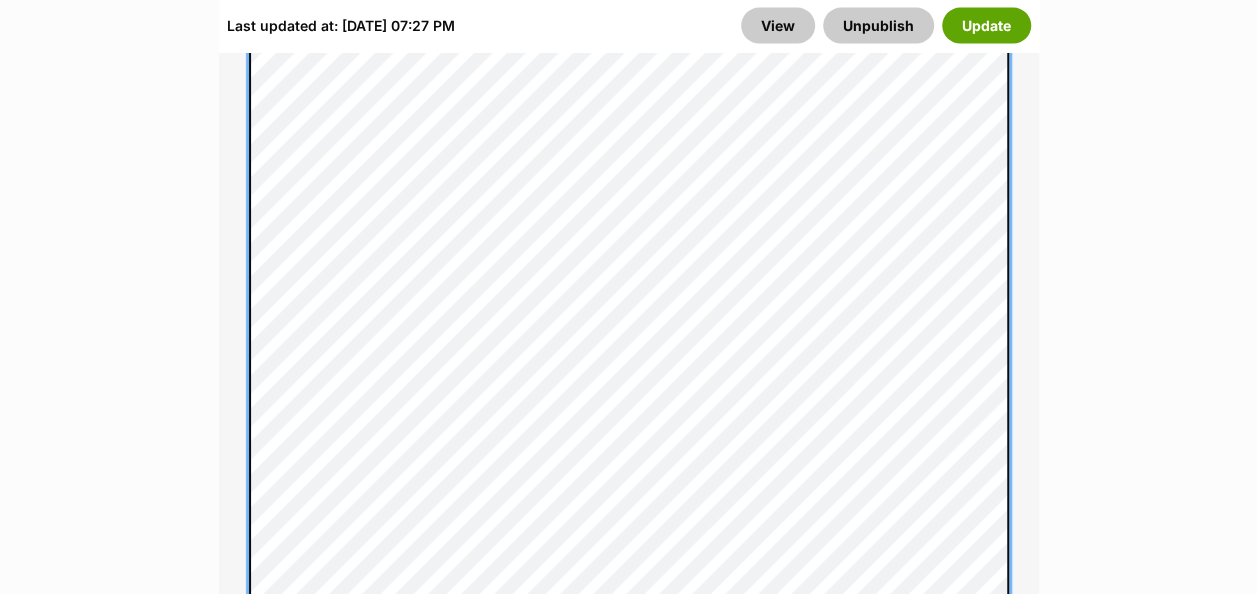 scroll, scrollTop: 2016, scrollLeft: 0, axis: vertical 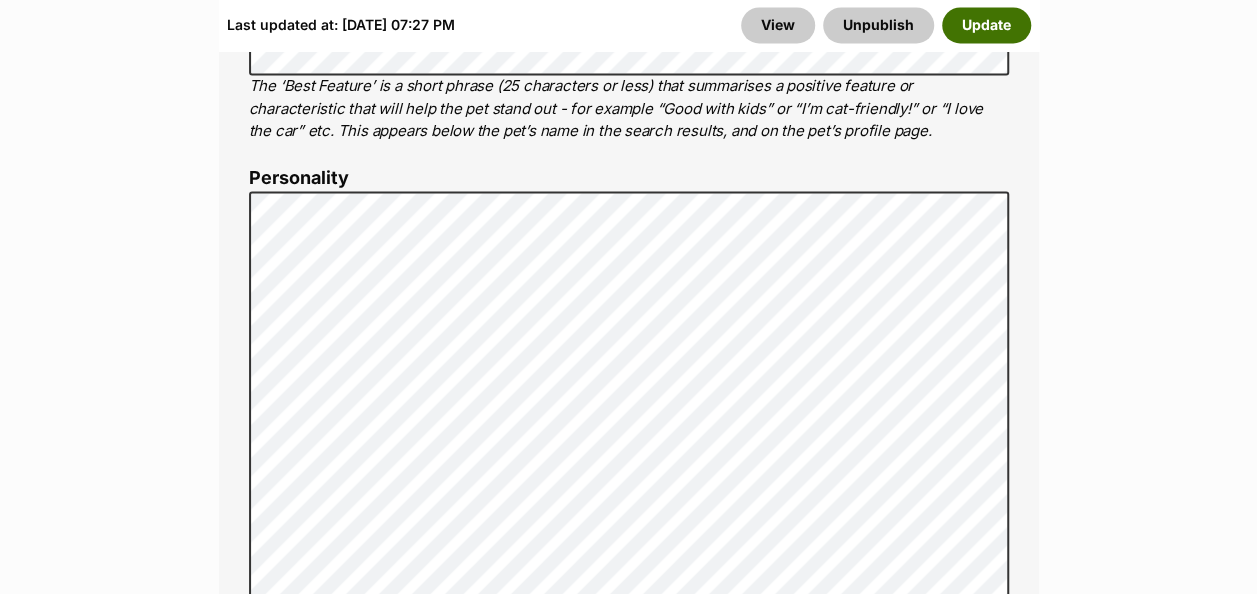 click on "Update" at bounding box center (986, 25) 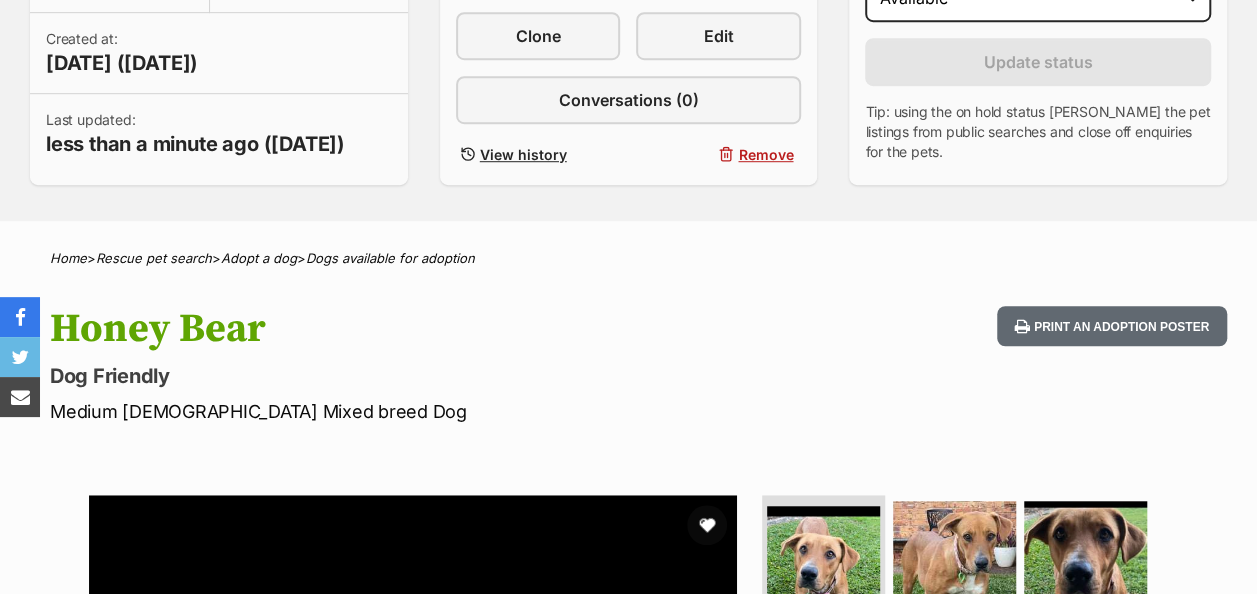 scroll, scrollTop: 0, scrollLeft: 0, axis: both 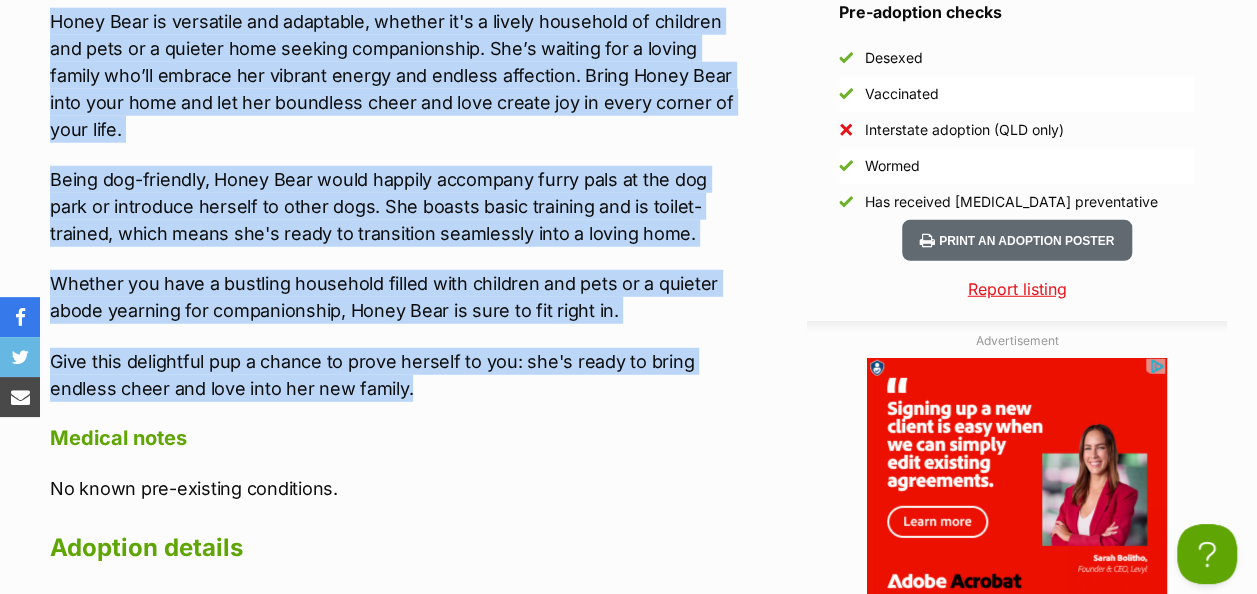 drag, startPoint x: 55, startPoint y: 90, endPoint x: 589, endPoint y: 298, distance: 573.0794 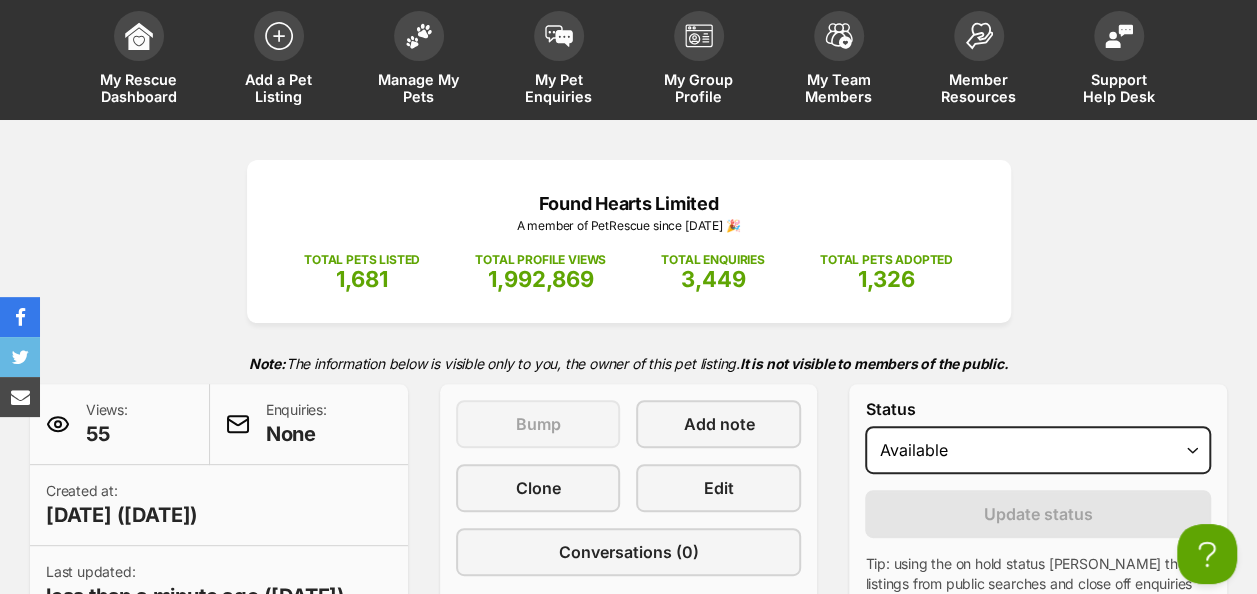 scroll, scrollTop: 0, scrollLeft: 0, axis: both 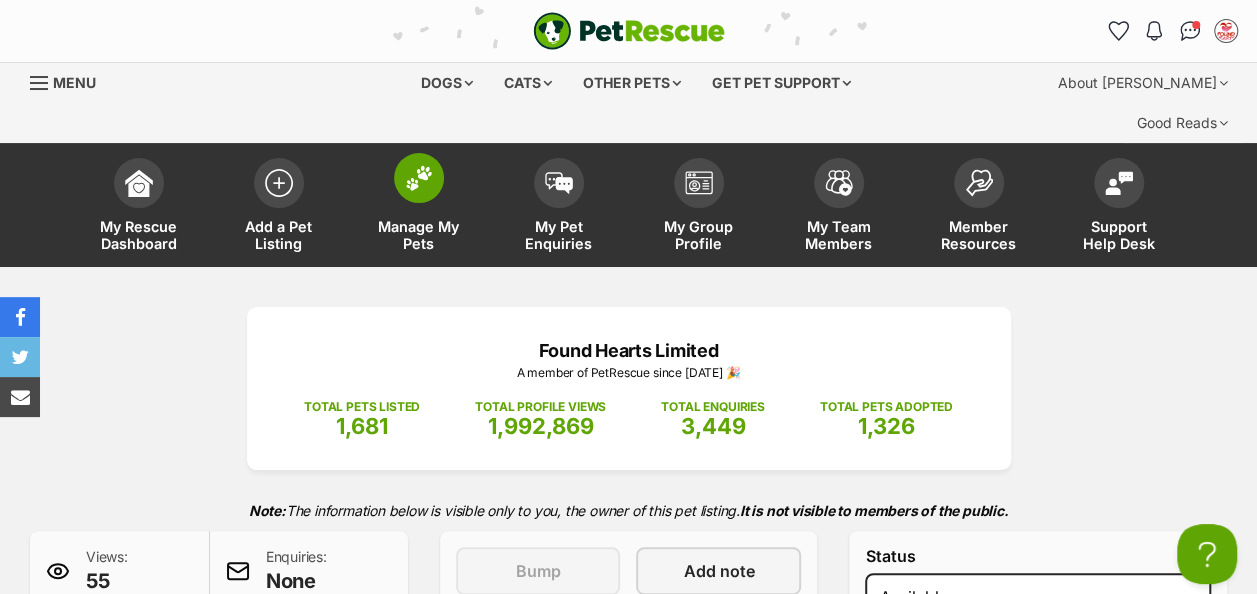 click at bounding box center [419, 178] 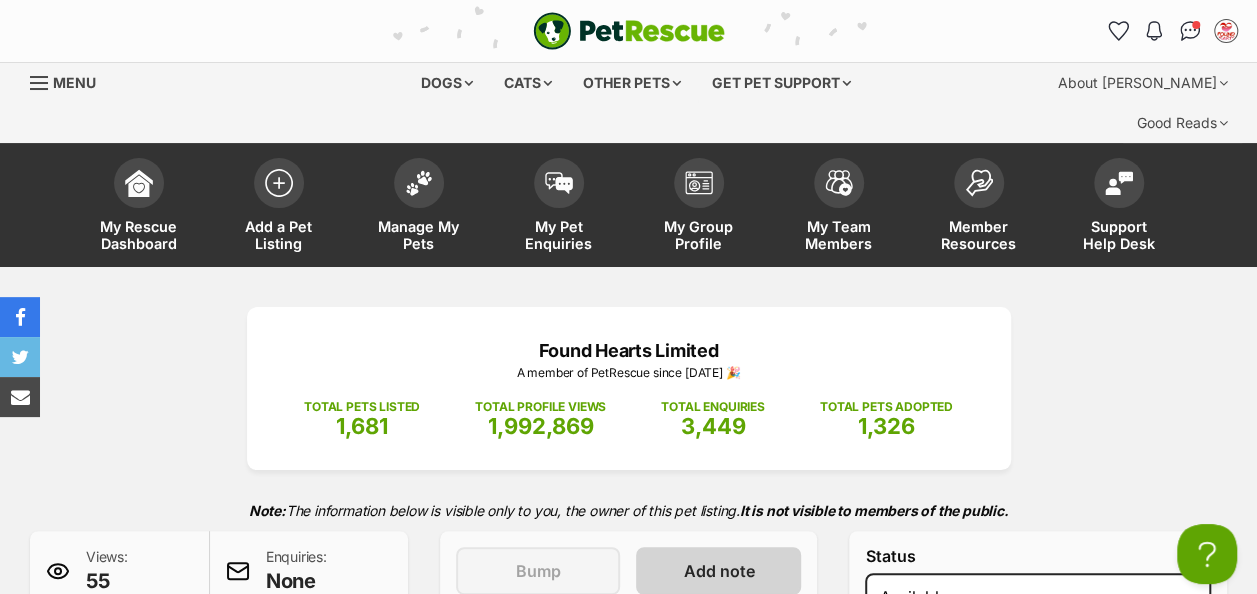 scroll, scrollTop: 0, scrollLeft: 0, axis: both 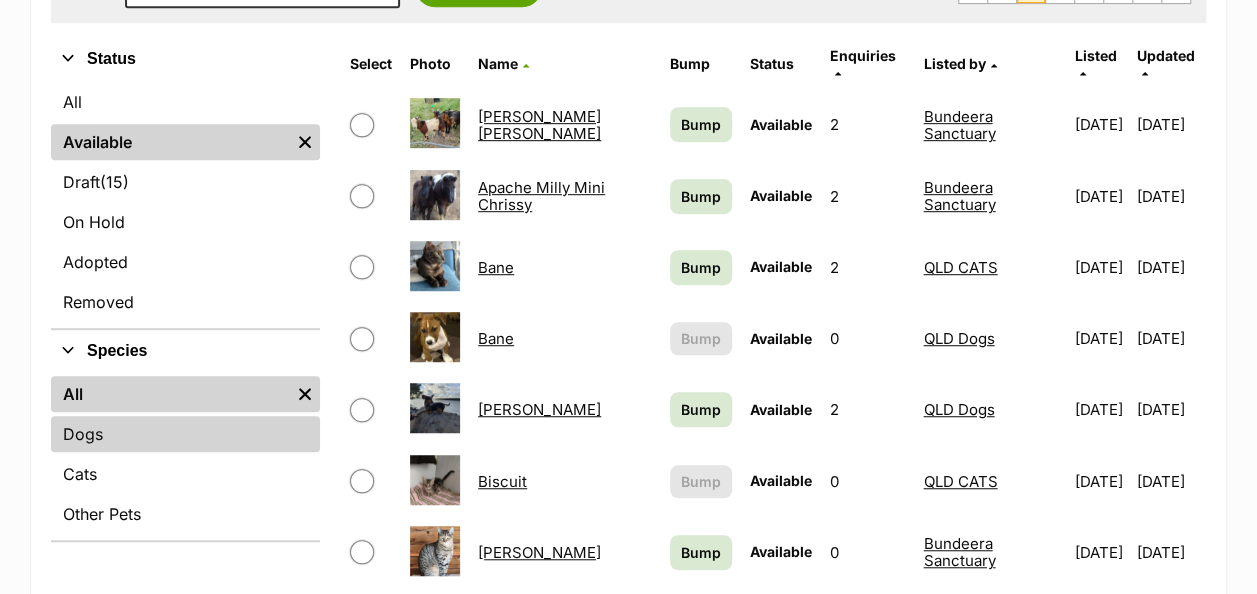click on "Dogs" at bounding box center [185, 434] 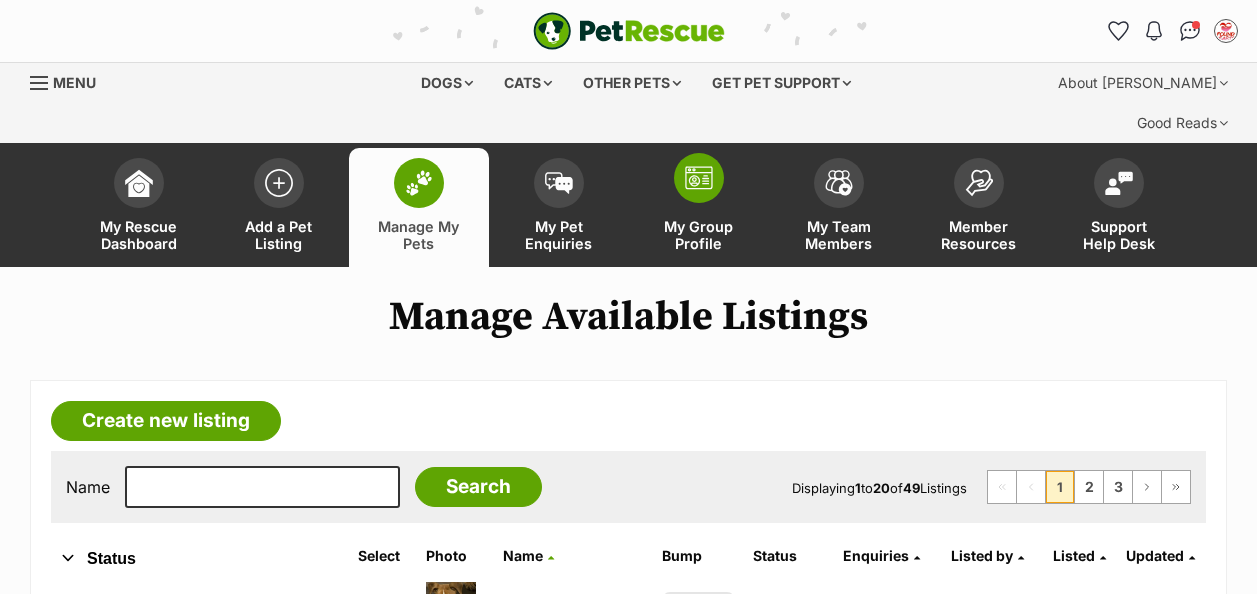 scroll, scrollTop: 0, scrollLeft: 0, axis: both 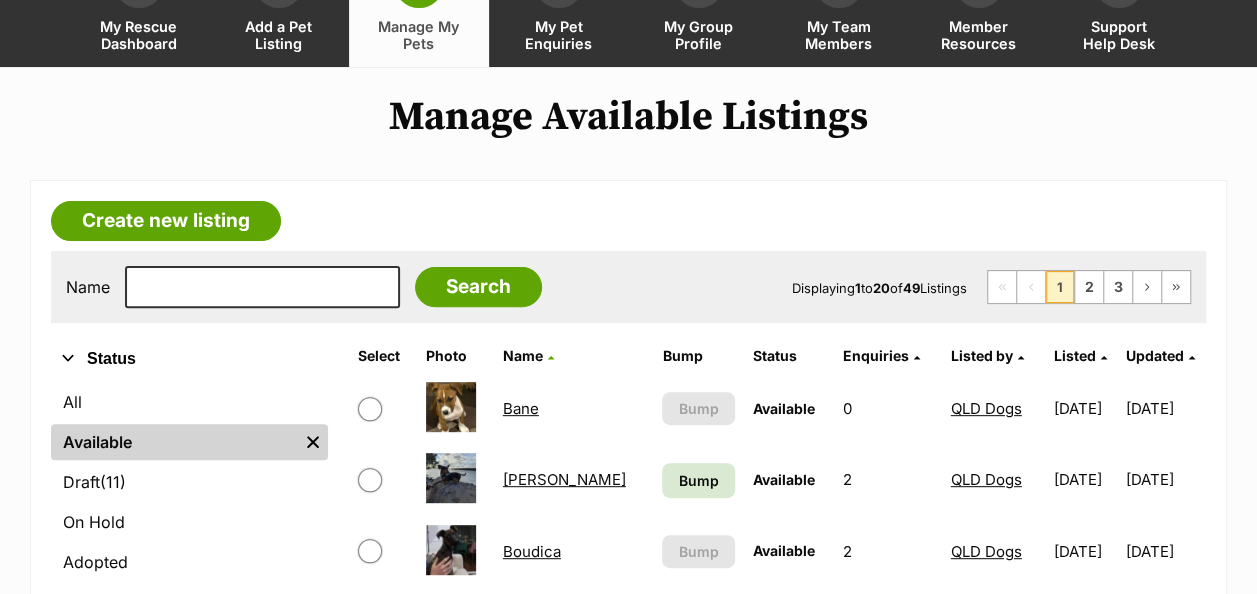 click on "Listed by" at bounding box center [982, 355] 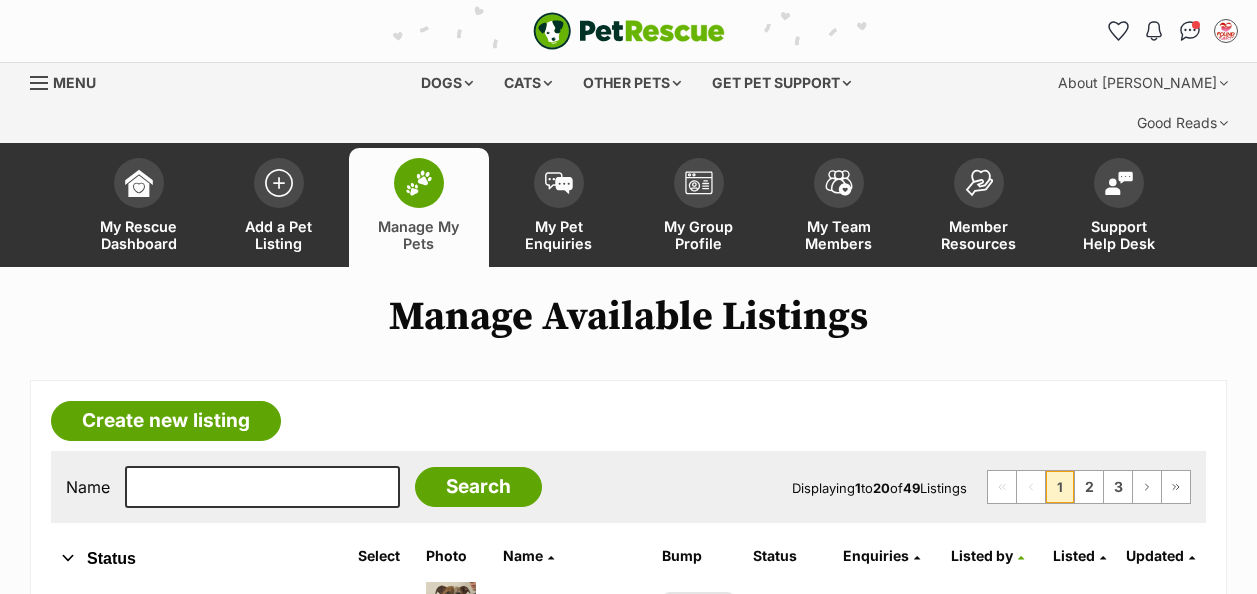 scroll, scrollTop: 0, scrollLeft: 0, axis: both 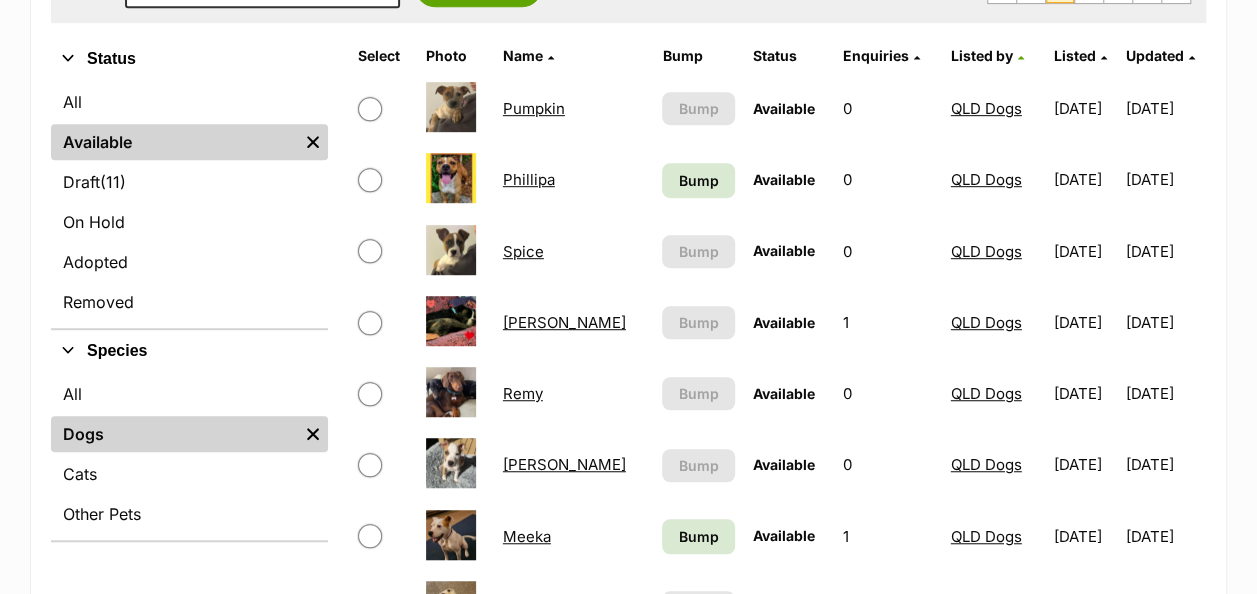 click on "[PERSON_NAME]" at bounding box center (564, 322) 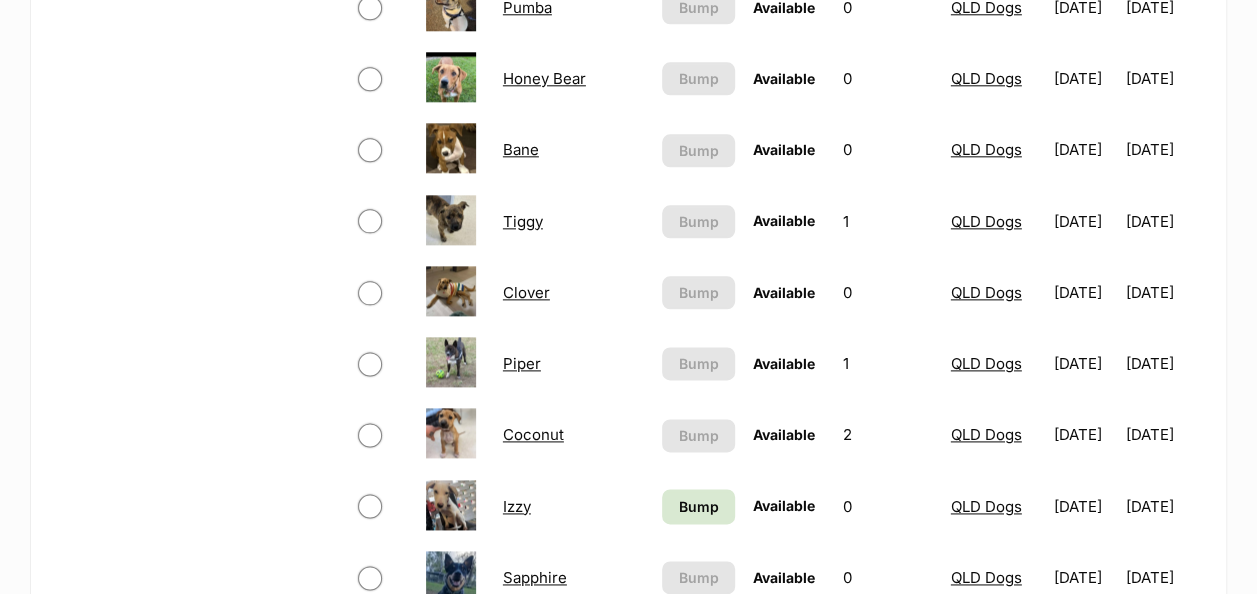 scroll, scrollTop: 1200, scrollLeft: 0, axis: vertical 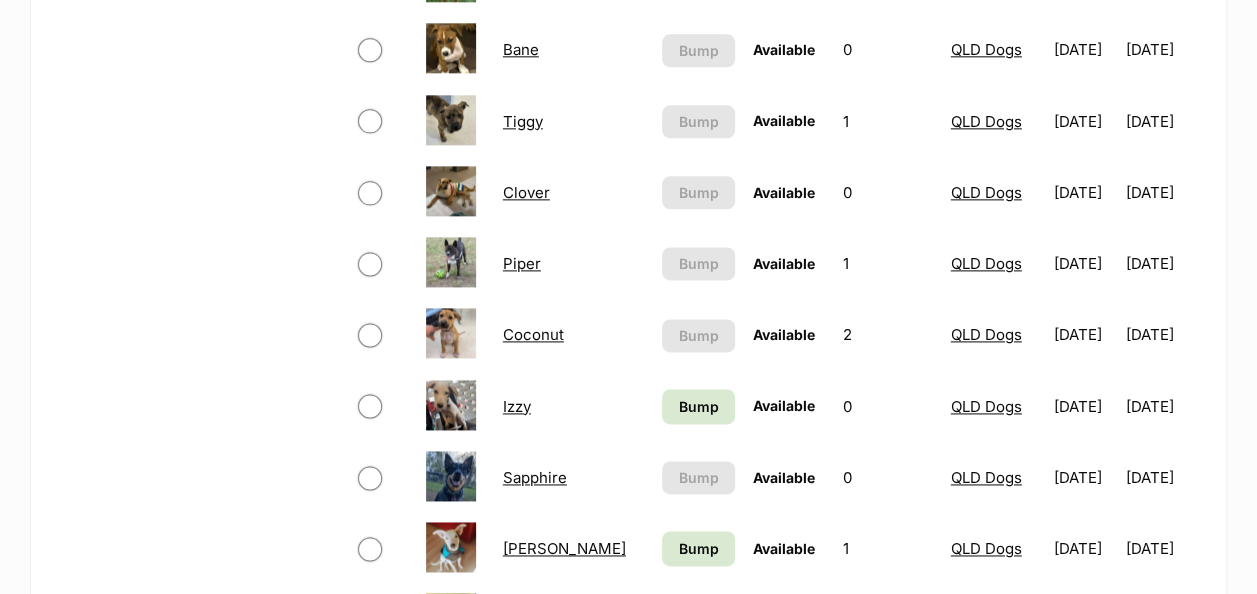 click on "Piper" at bounding box center (522, 263) 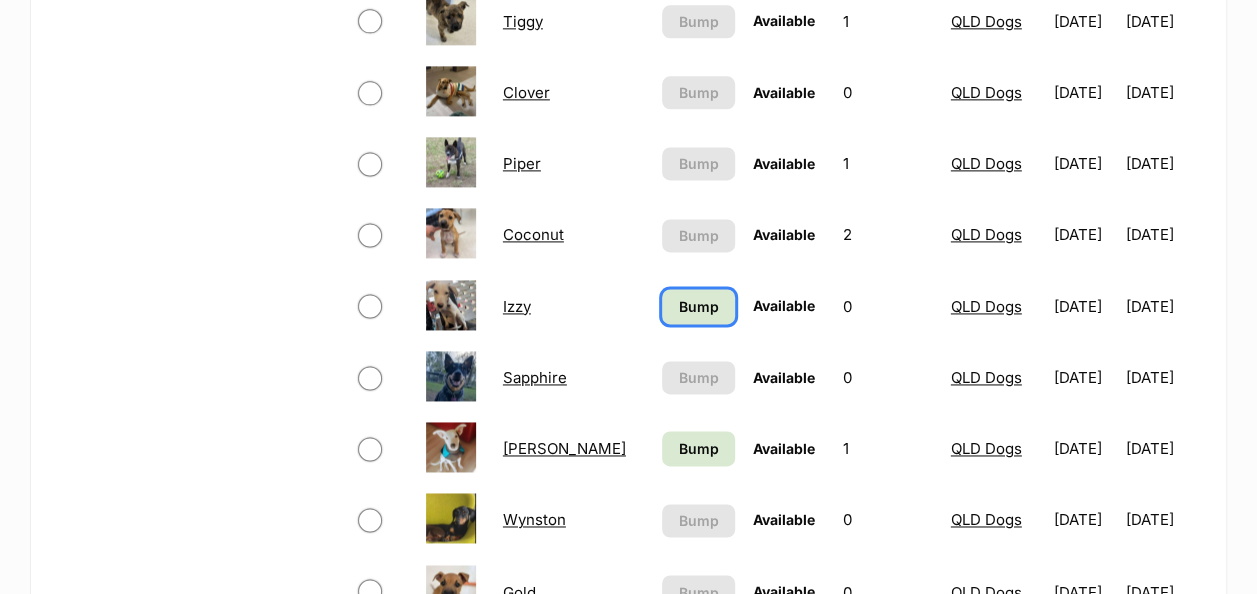 click on "Bump" at bounding box center [698, 306] 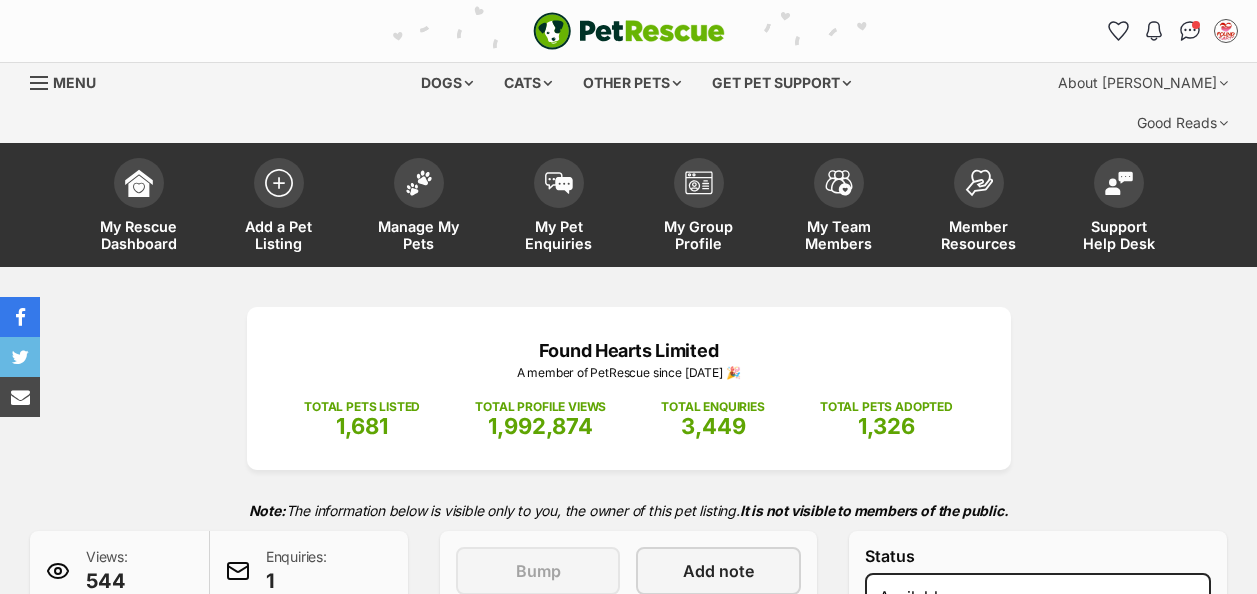 scroll, scrollTop: 0, scrollLeft: 0, axis: both 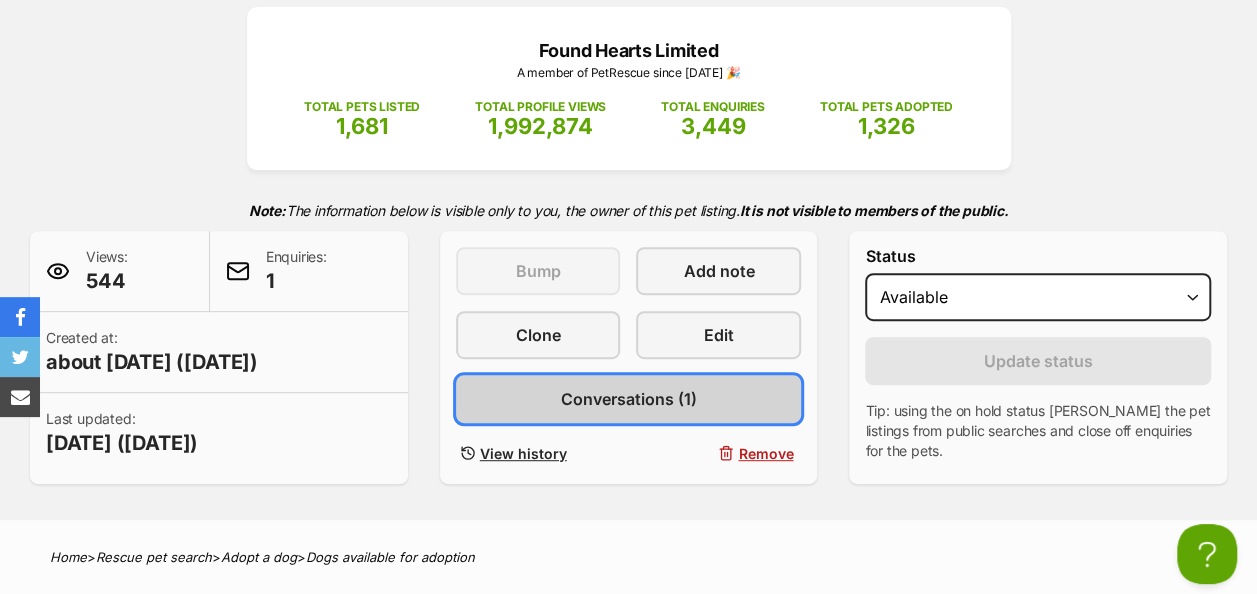 click on "Conversations (1)" at bounding box center [628, 399] 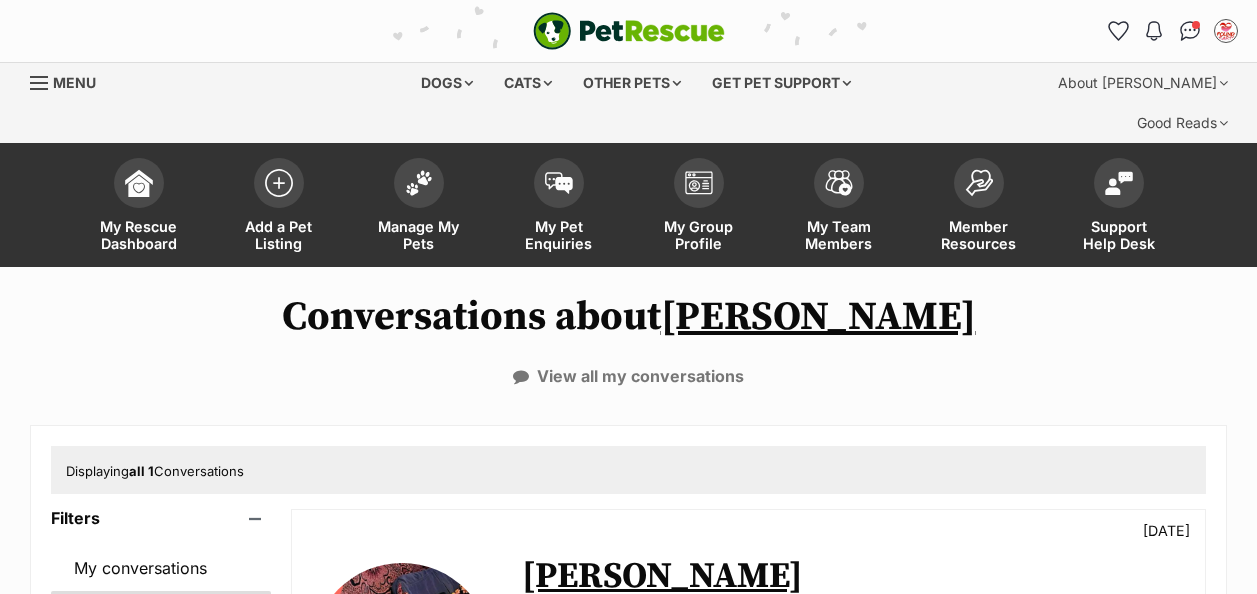 scroll, scrollTop: 0, scrollLeft: 0, axis: both 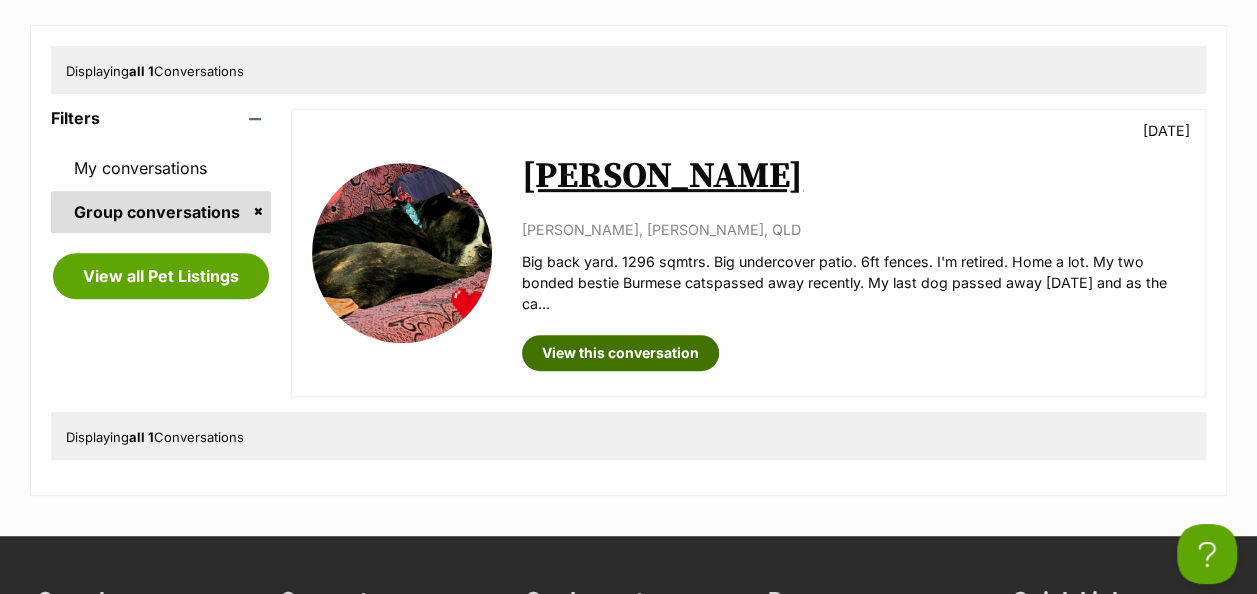 click on "View this conversation" at bounding box center [620, 353] 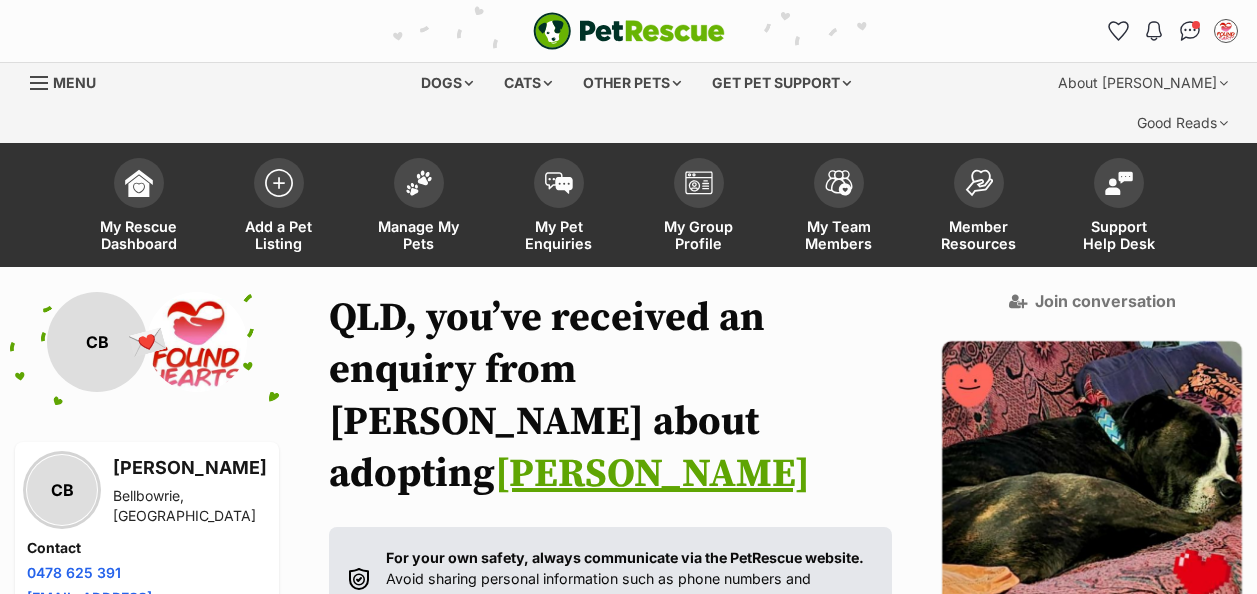 scroll, scrollTop: 139, scrollLeft: 0, axis: vertical 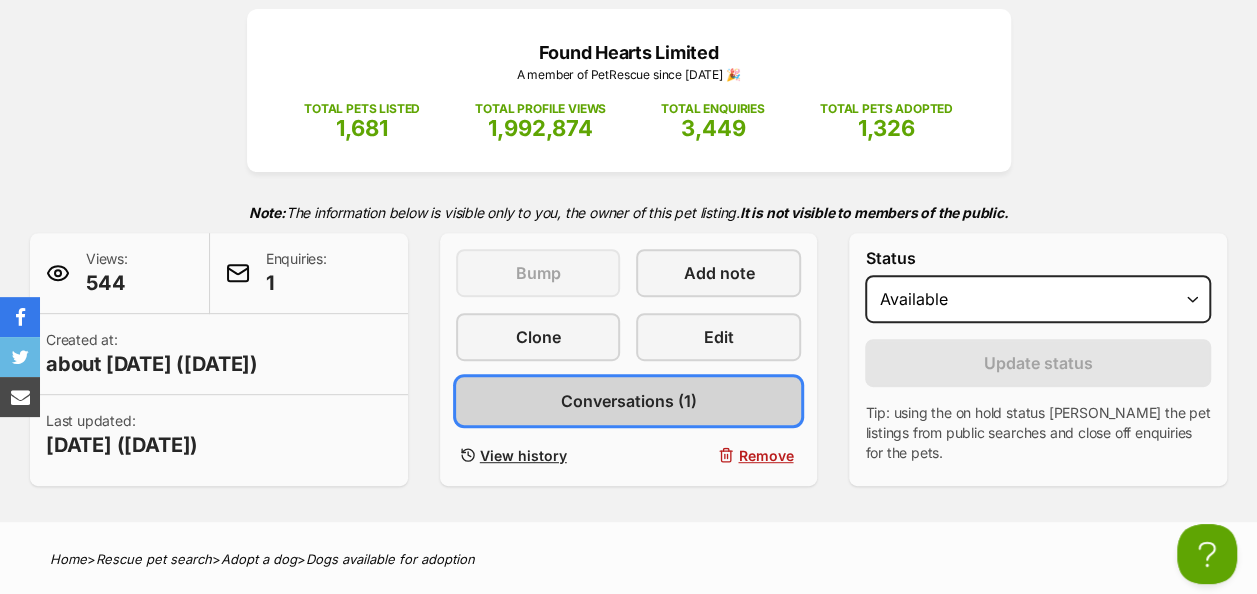 click on "Conversations (1)" at bounding box center [628, 401] 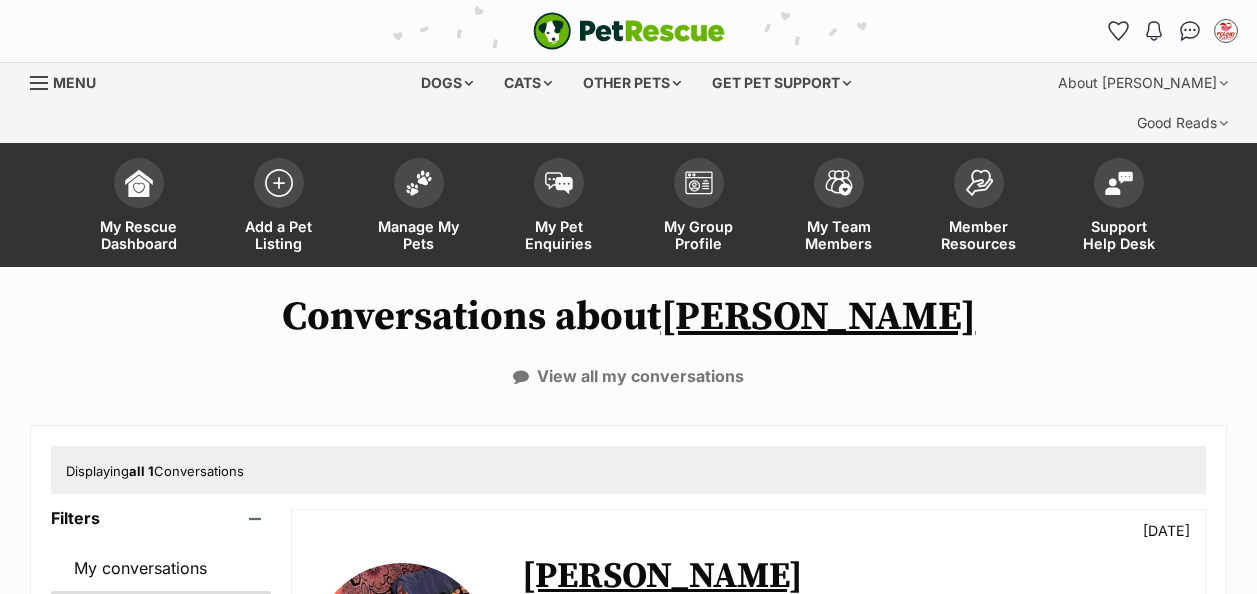 scroll, scrollTop: 0, scrollLeft: 0, axis: both 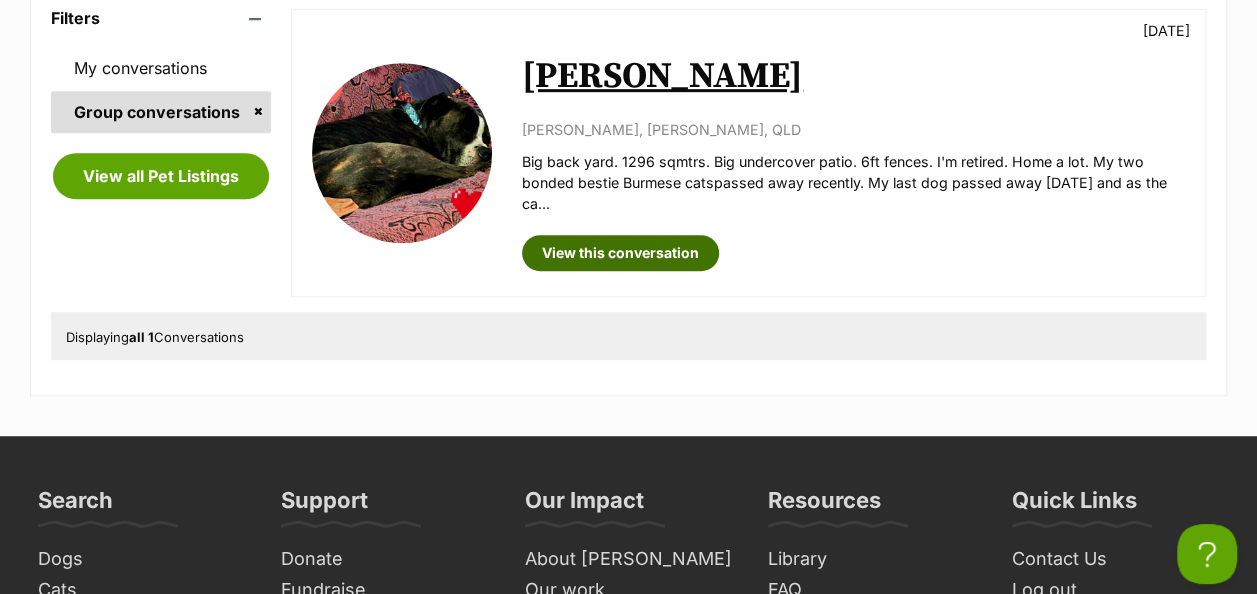 click on "View this conversation" at bounding box center [620, 253] 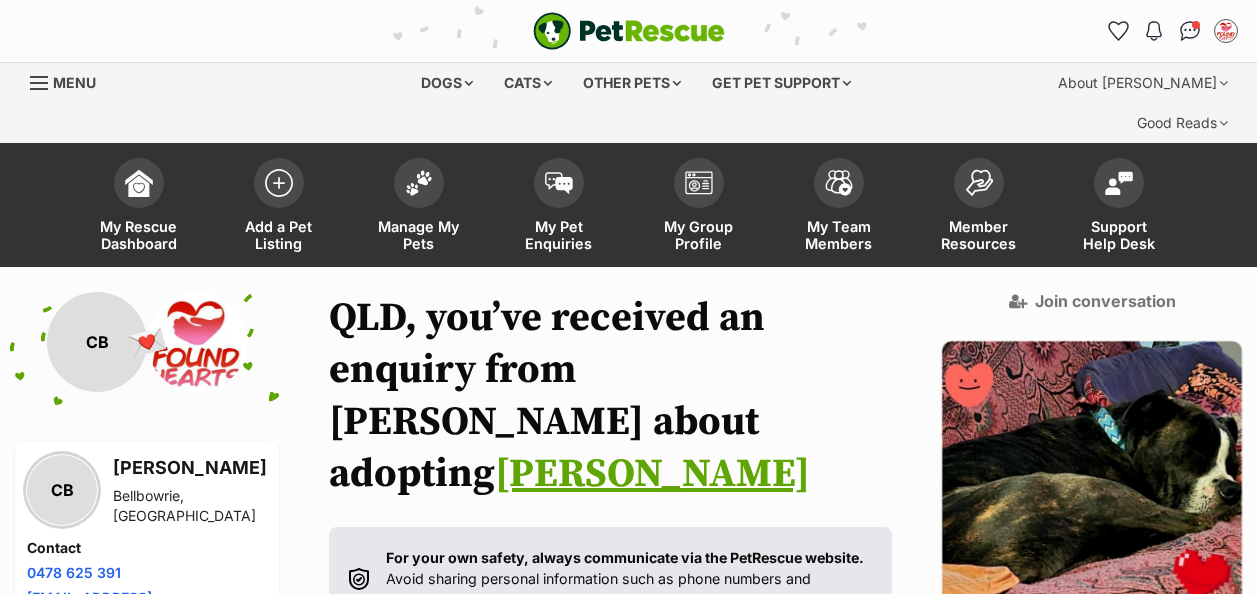 scroll, scrollTop: 359, scrollLeft: 0, axis: vertical 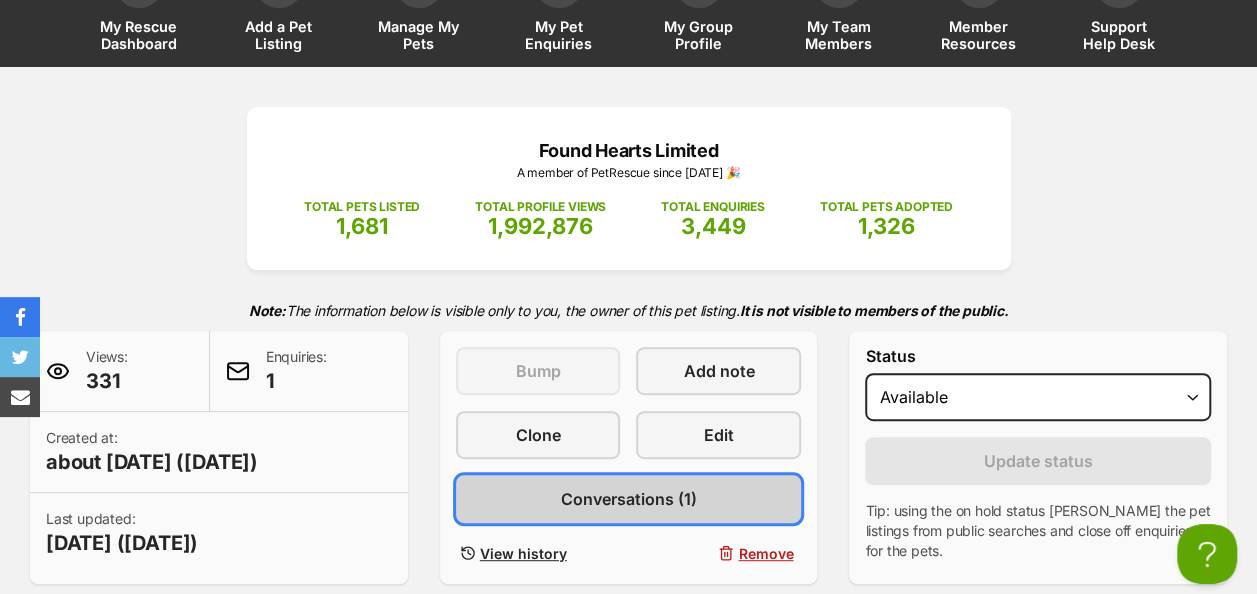 click on "Conversations (1)" at bounding box center [629, 499] 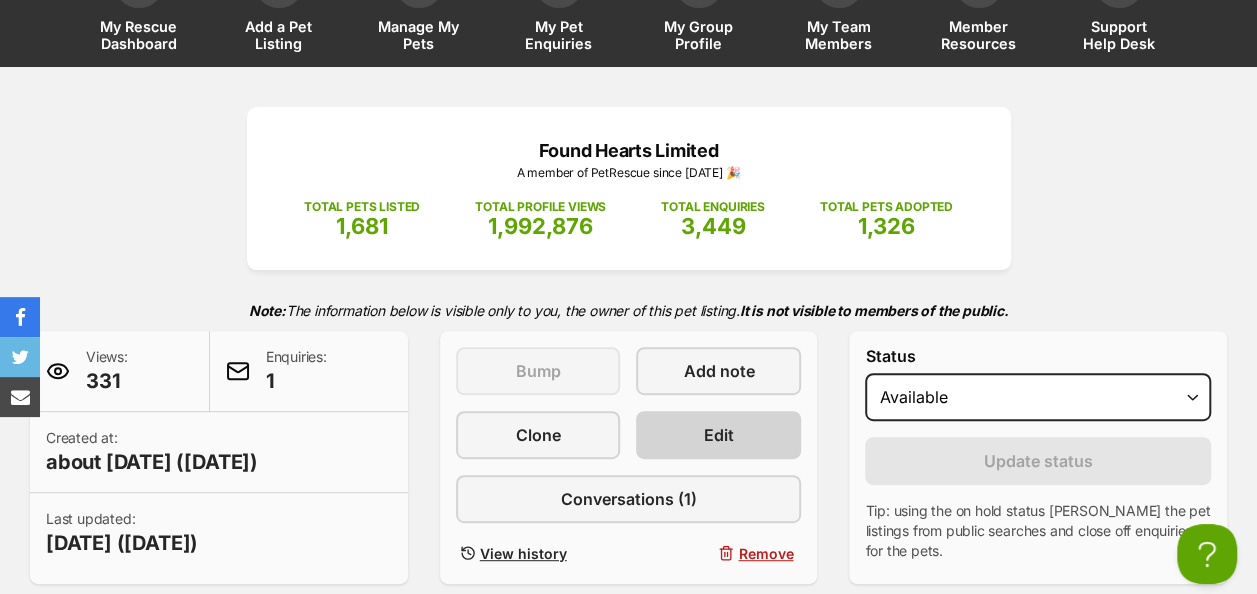 scroll, scrollTop: 0, scrollLeft: 0, axis: both 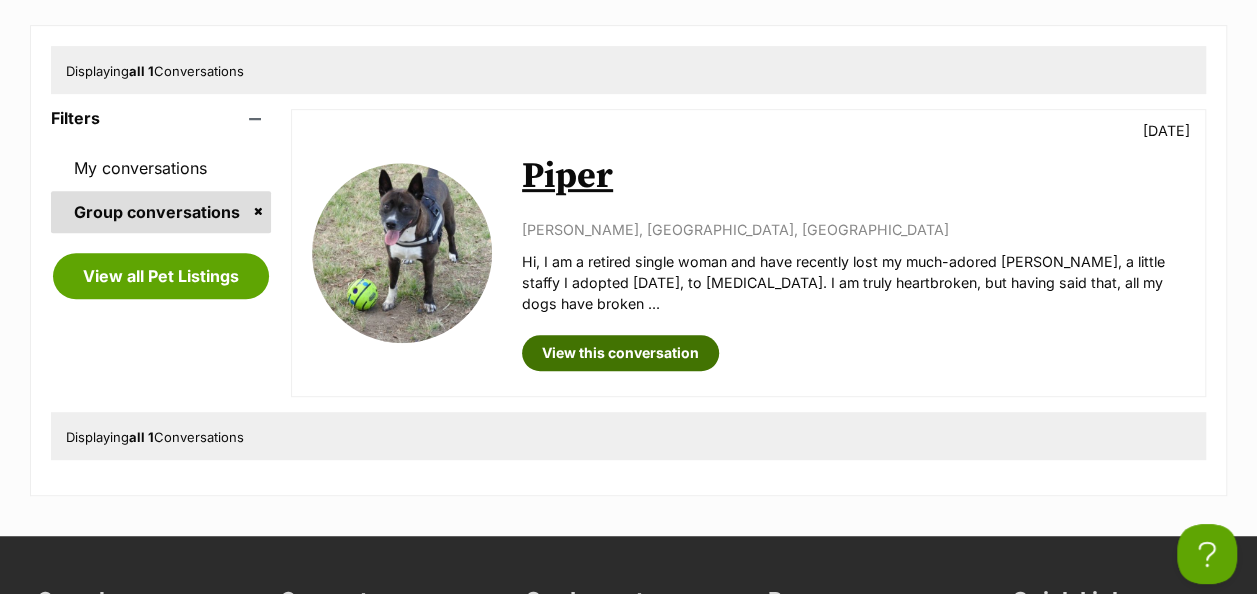 click on "View this conversation" at bounding box center [620, 353] 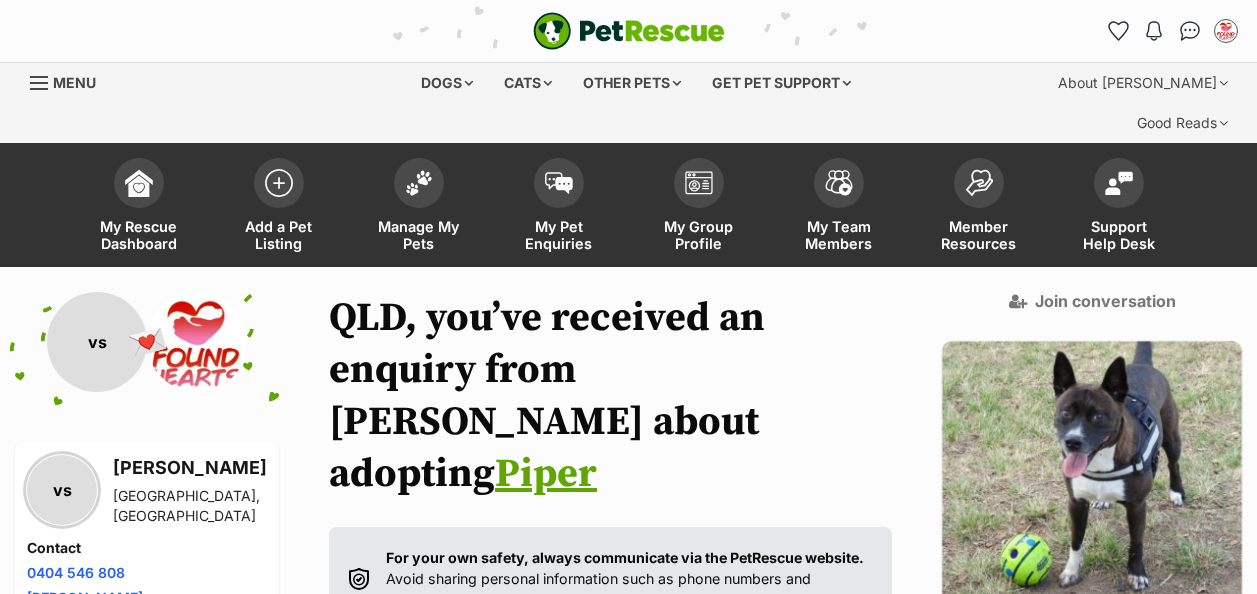 scroll, scrollTop: 265, scrollLeft: 0, axis: vertical 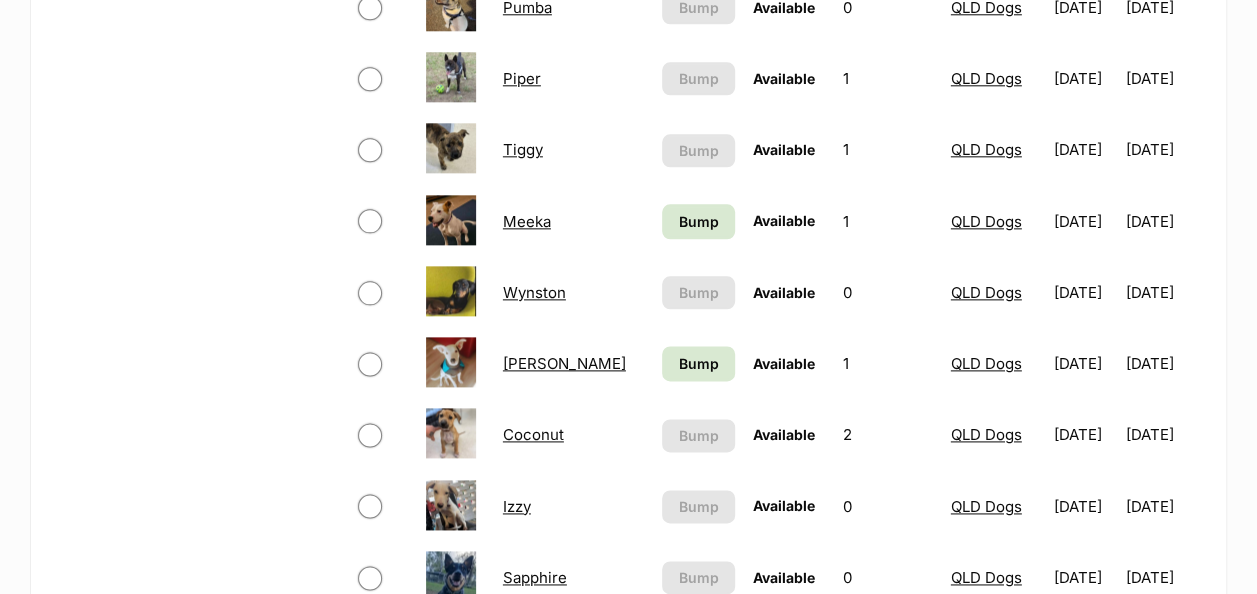 click on "[PERSON_NAME]" at bounding box center [564, 363] 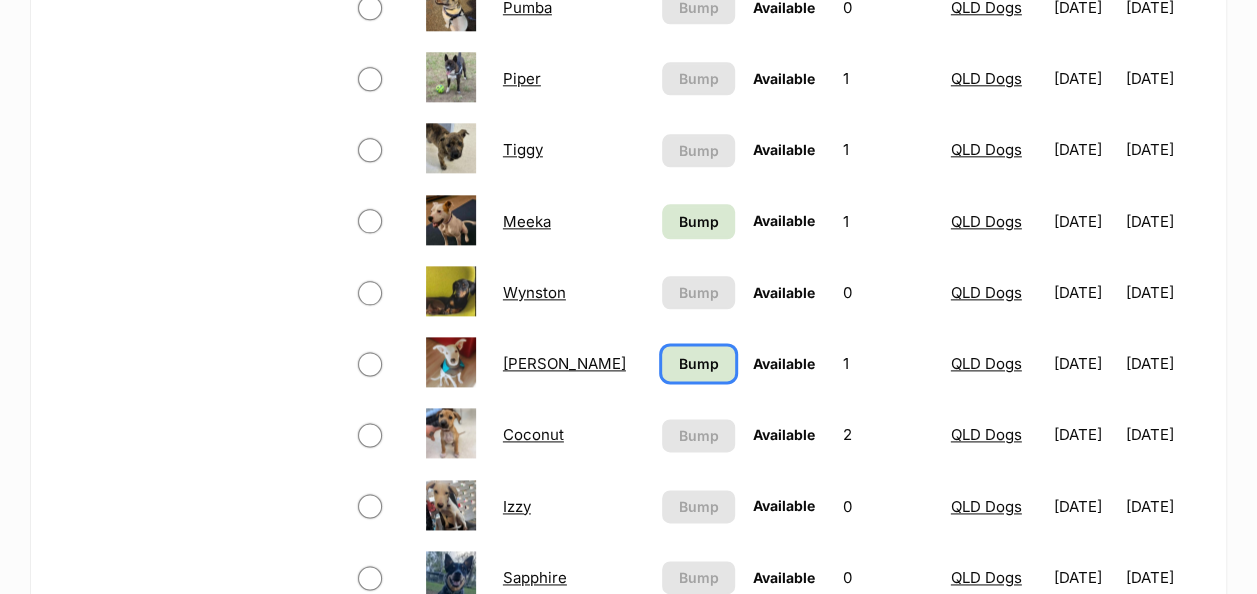 click on "Bump" at bounding box center (699, 363) 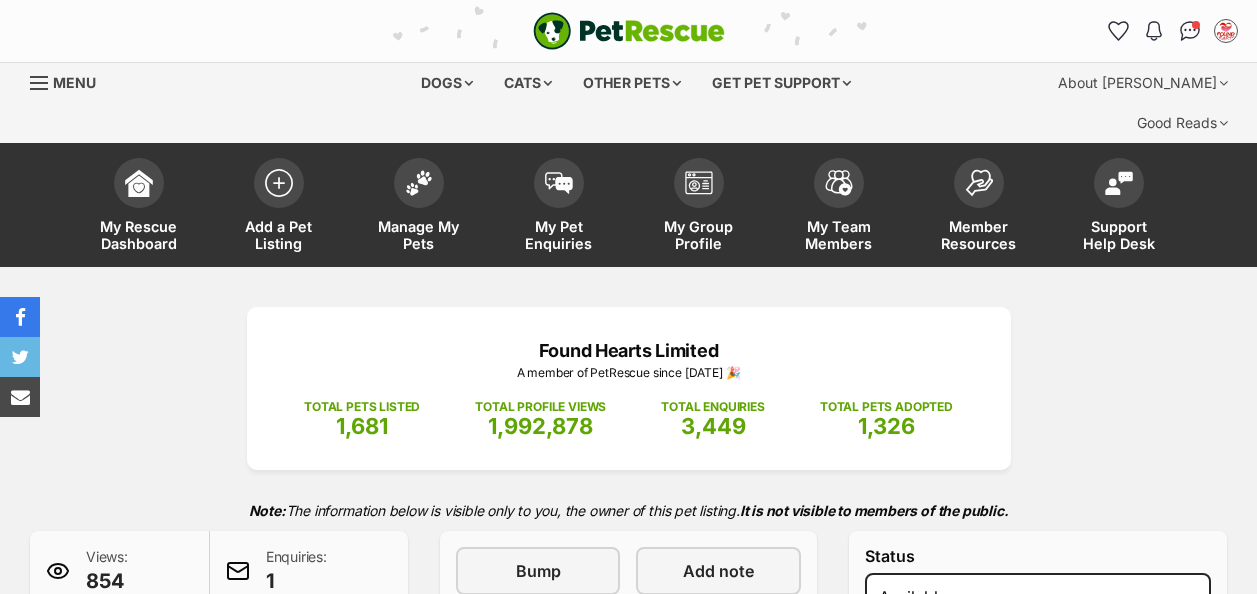 scroll, scrollTop: 388, scrollLeft: 0, axis: vertical 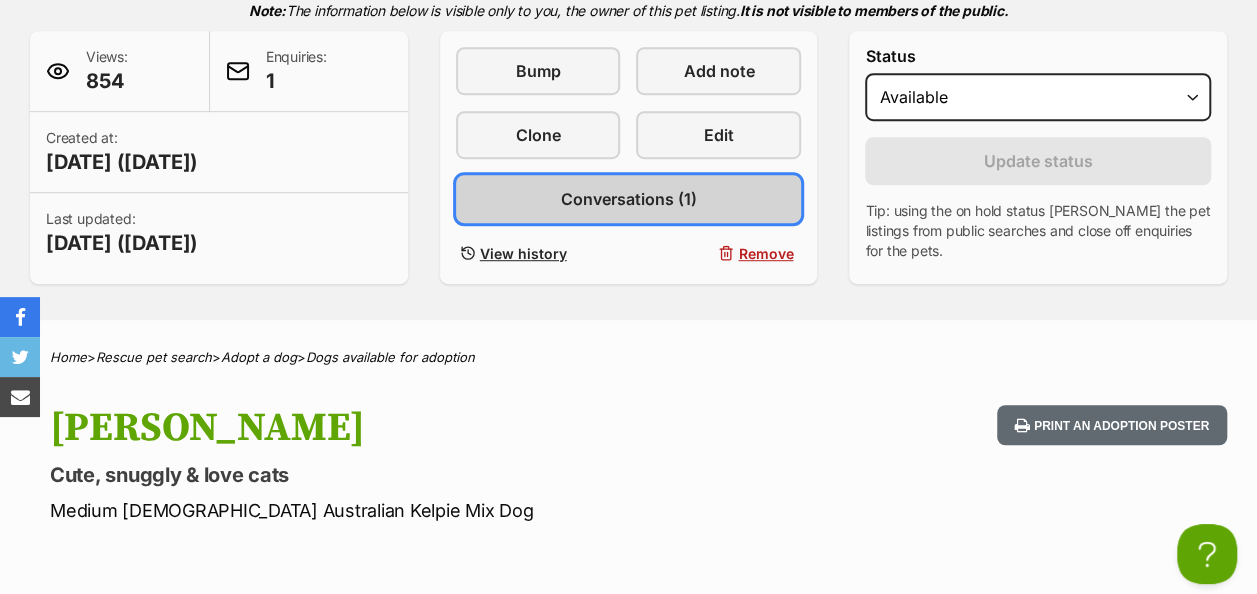 click on "Conversations (1)" at bounding box center [628, 199] 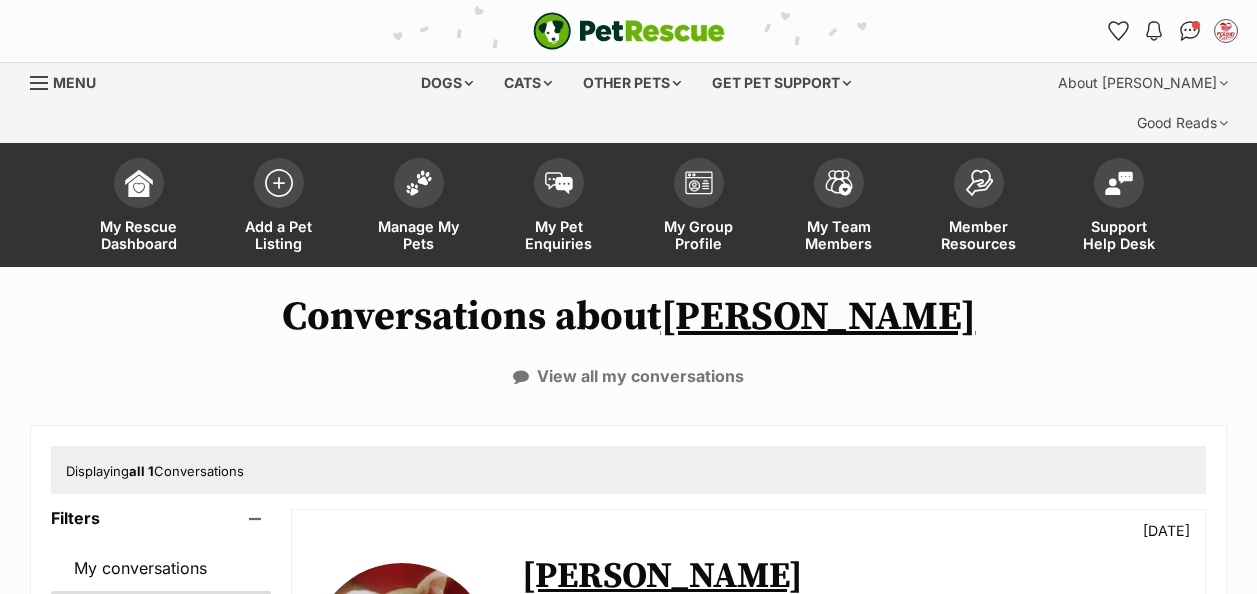 scroll, scrollTop: 0, scrollLeft: 0, axis: both 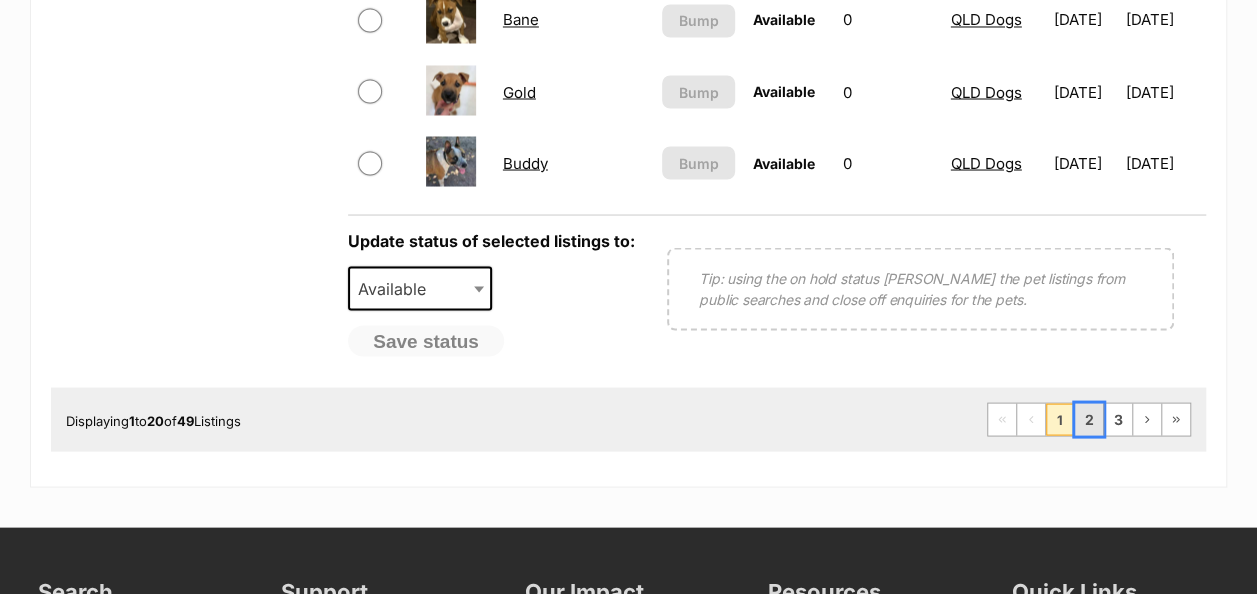 click on "2" at bounding box center [1089, 419] 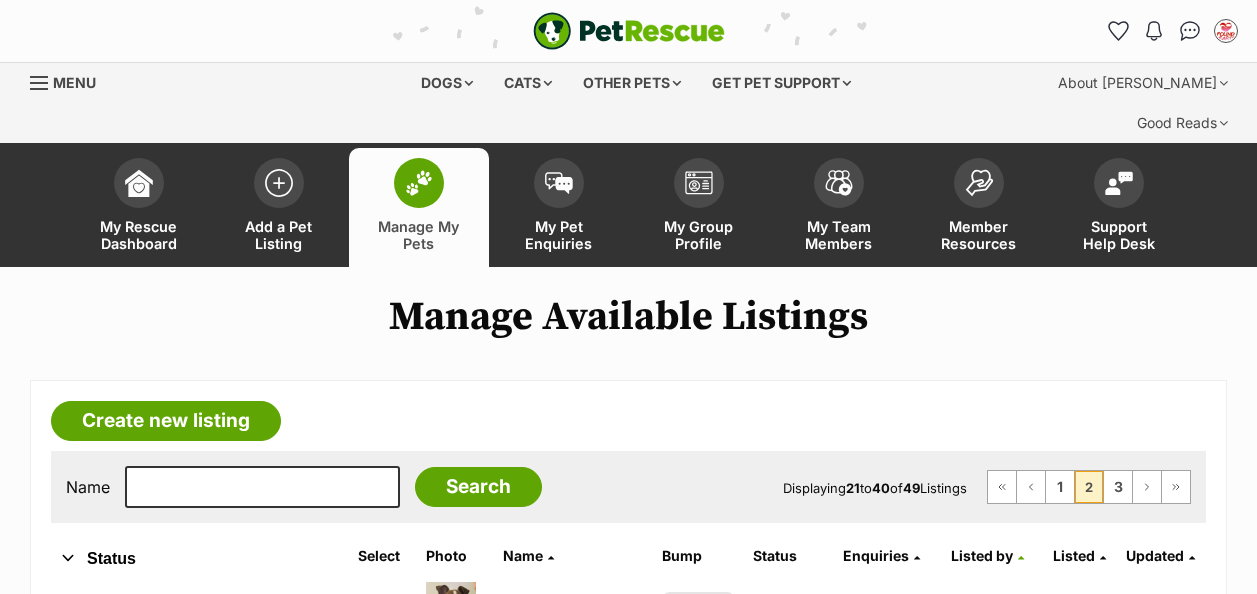scroll, scrollTop: 0, scrollLeft: 0, axis: both 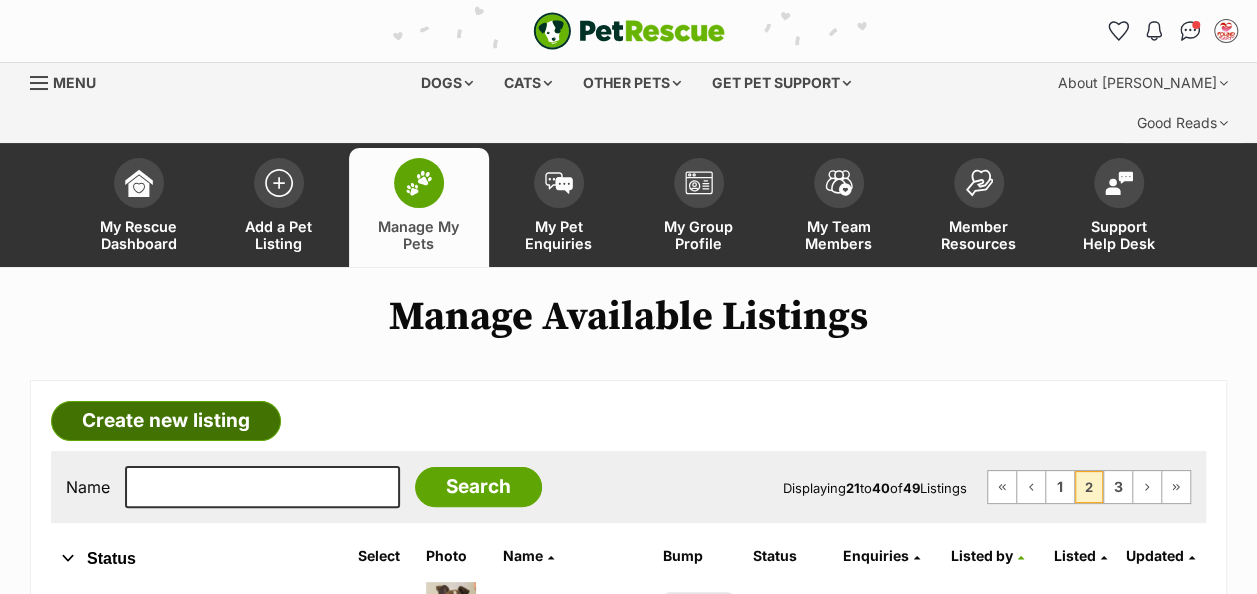 click on "Create new listing" at bounding box center [166, 421] 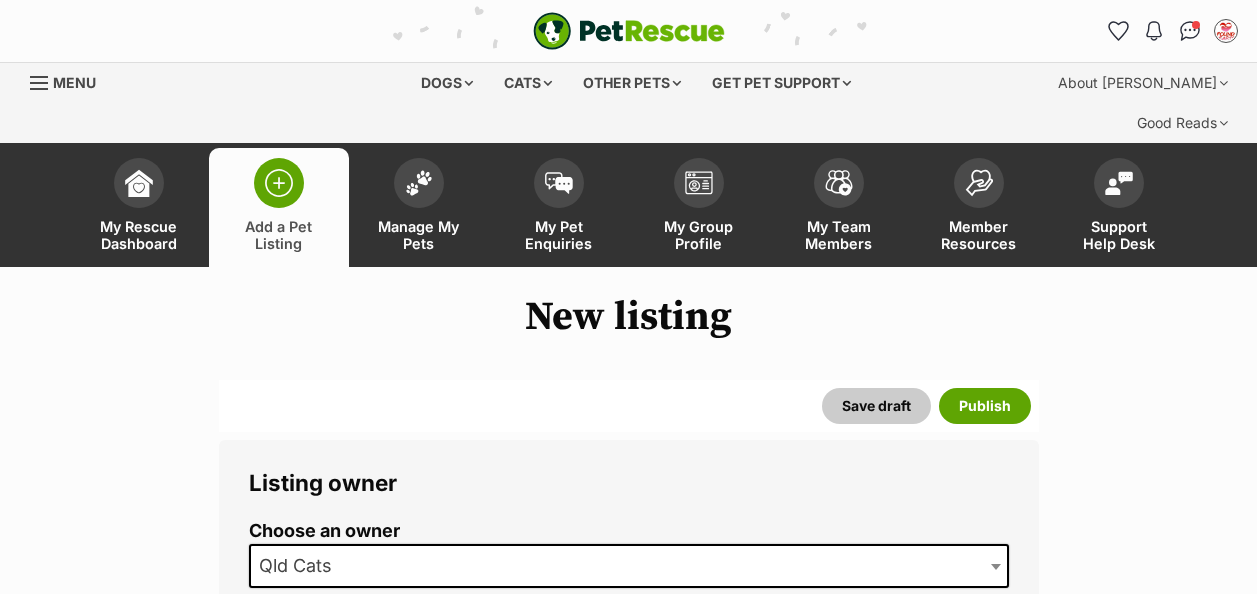 scroll, scrollTop: 0, scrollLeft: 0, axis: both 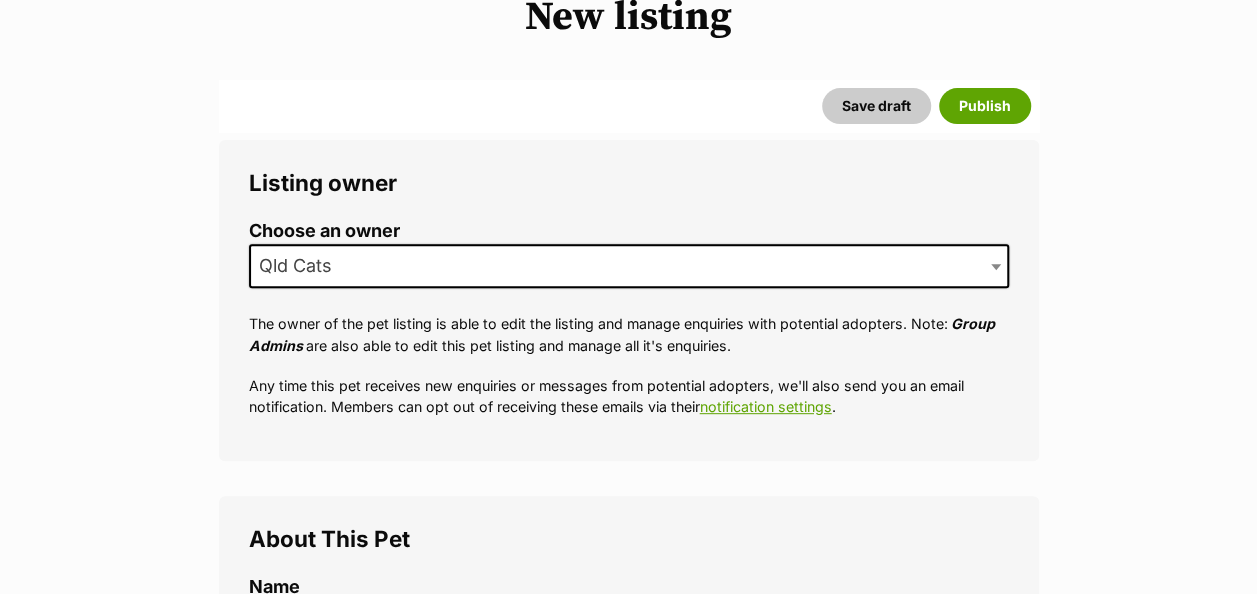 click on "Qld Cats" at bounding box center (629, 266) 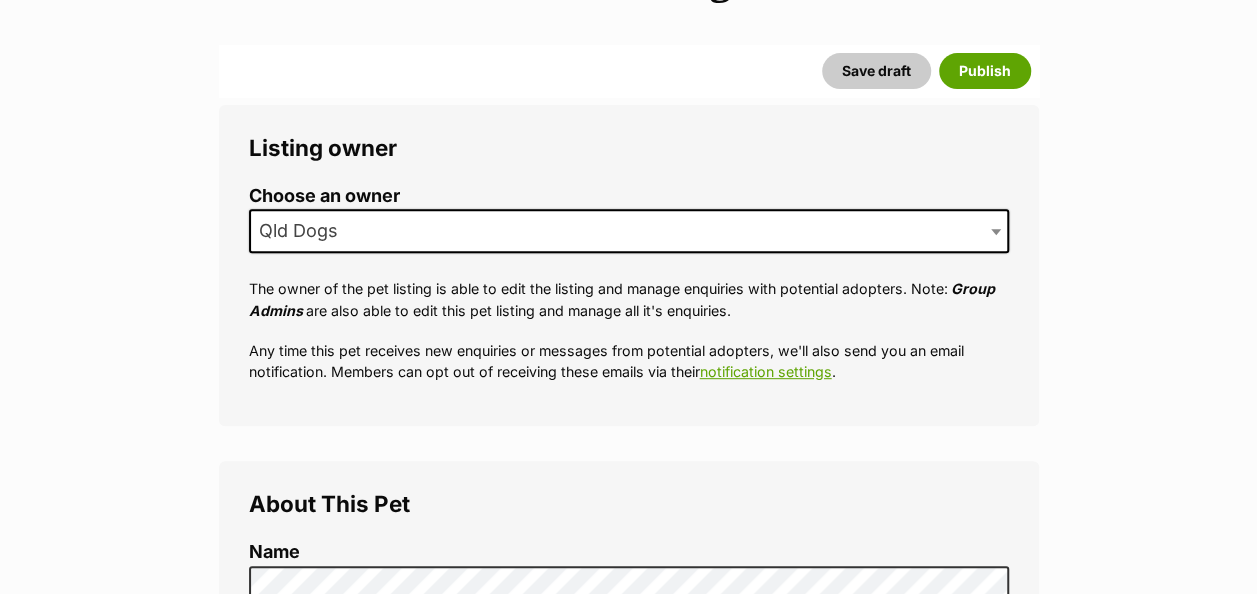 scroll, scrollTop: 600, scrollLeft: 0, axis: vertical 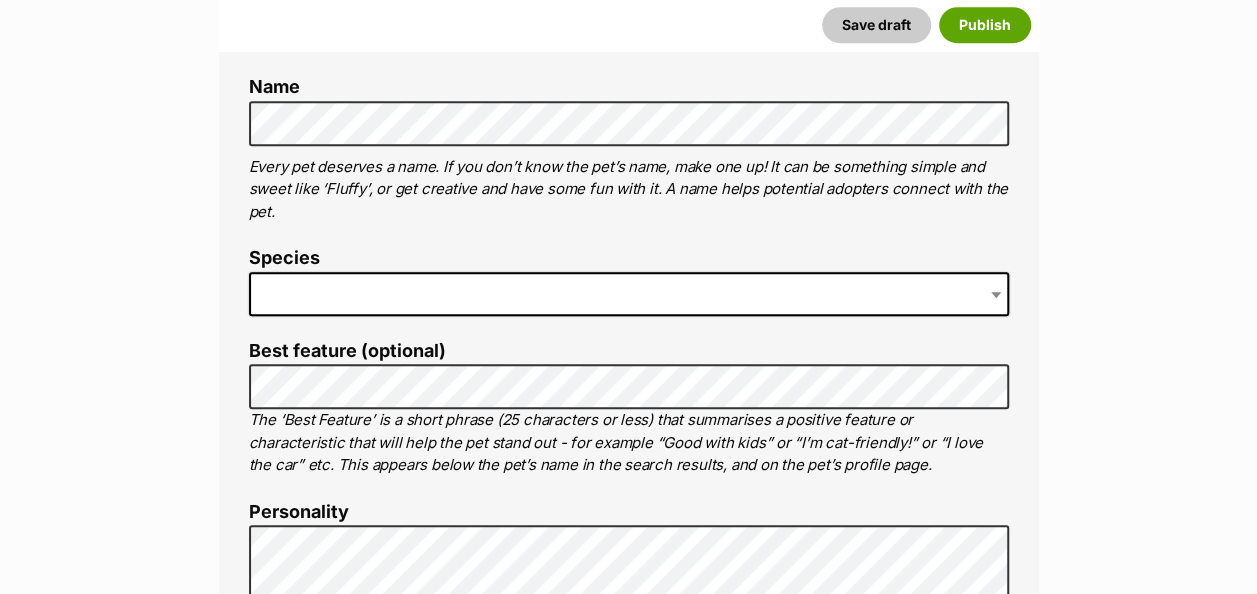 click at bounding box center (629, 294) 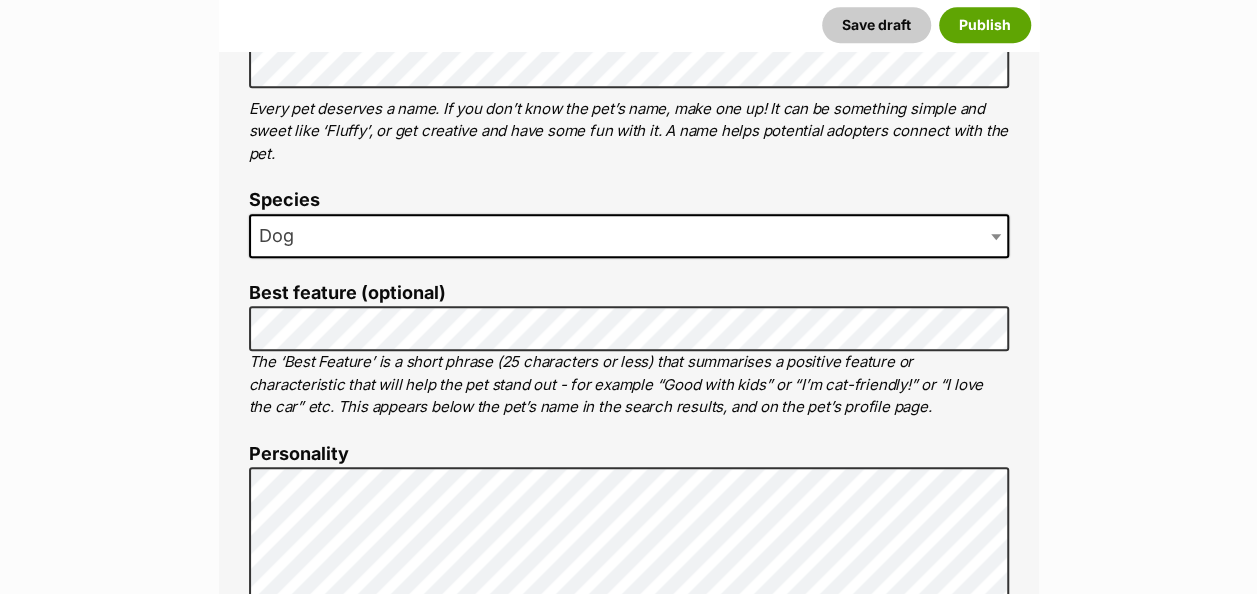scroll, scrollTop: 900, scrollLeft: 0, axis: vertical 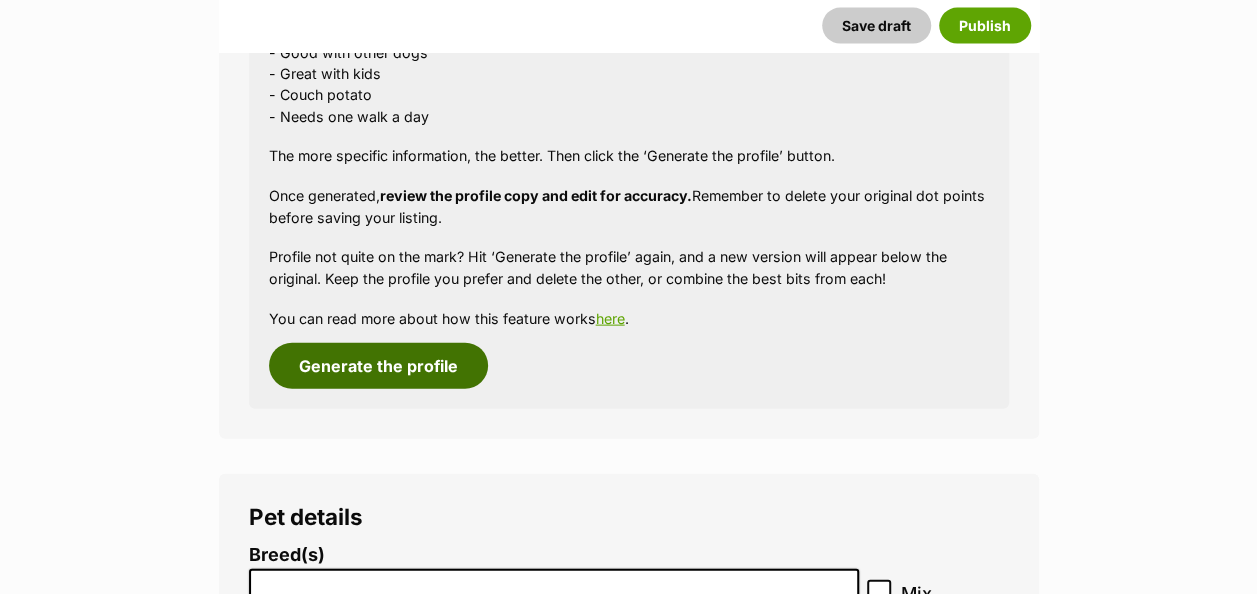 click on "Generate the profile" at bounding box center (378, 366) 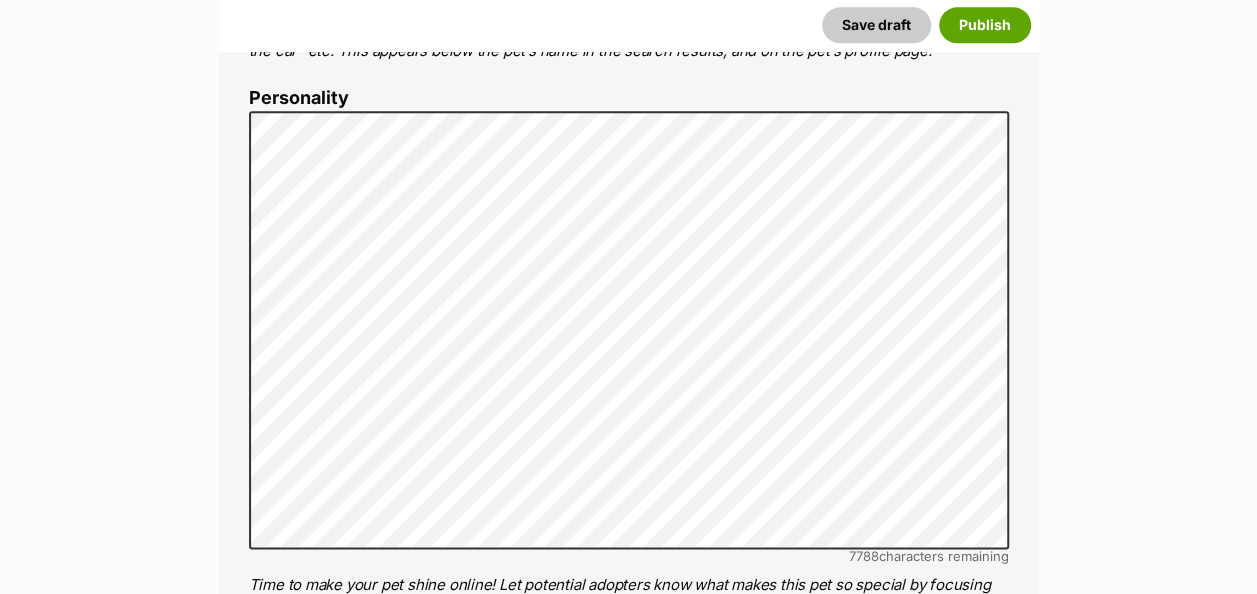 scroll, scrollTop: 1208, scrollLeft: 0, axis: vertical 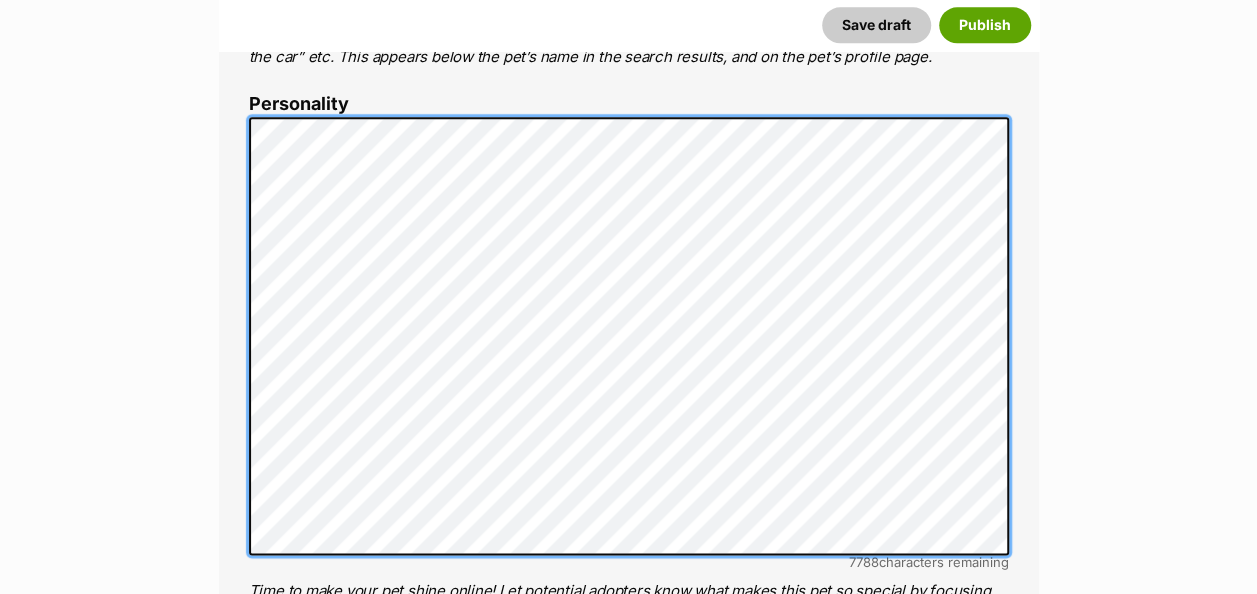 click on "About This Pet Name
Henlo there, it looks like you might be using the pet name field to indicate that this pet is now on hold - we recommend updating the status to on hold from the listing page instead!
Every pet deserves a name. If you don’t know the pet’s name, make one up! It can be something simple and sweet like ‘Fluffy’, or get creative and have some fun with it. A name helps potential adopters connect with the pet.
Species Dog
Best feature (optional)
The ‘Best Feature’ is a short phrase (25 characters or less) that summarises a positive feature or characteristic that will help the pet stand out - for example “Good with kids” or “I’m cat-friendly!” or “I love the car” etc. This appears below the pet’s name in the search results, and on the pet’s profile page.
Personality 7788  characters remaining
How to write a great pet profile  for more tips and our  Pet Listing Rules  for more info.
Generate a profile using AI
Beta
." at bounding box center [629, 425] 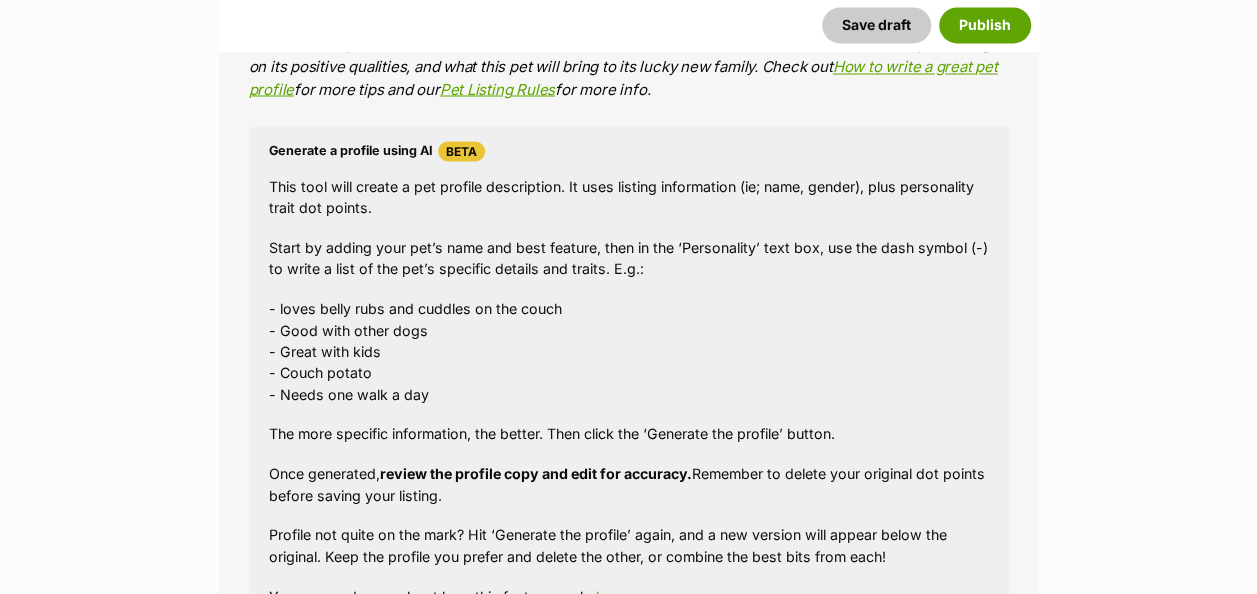 scroll, scrollTop: 2008, scrollLeft: 0, axis: vertical 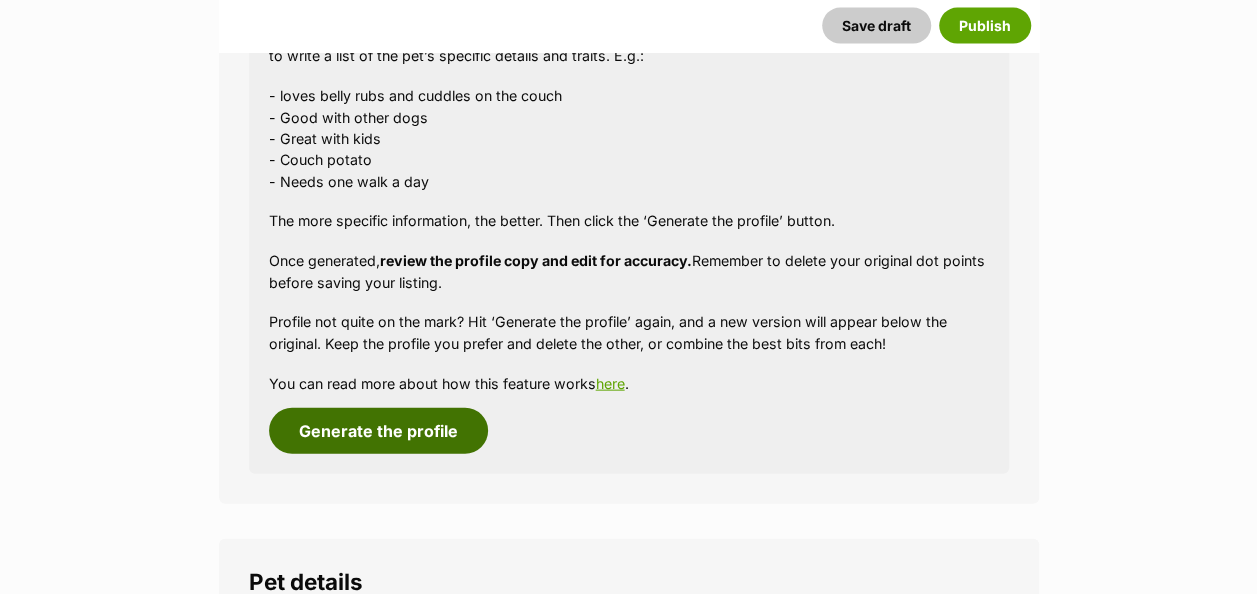 click on "Generate the profile" at bounding box center [378, 431] 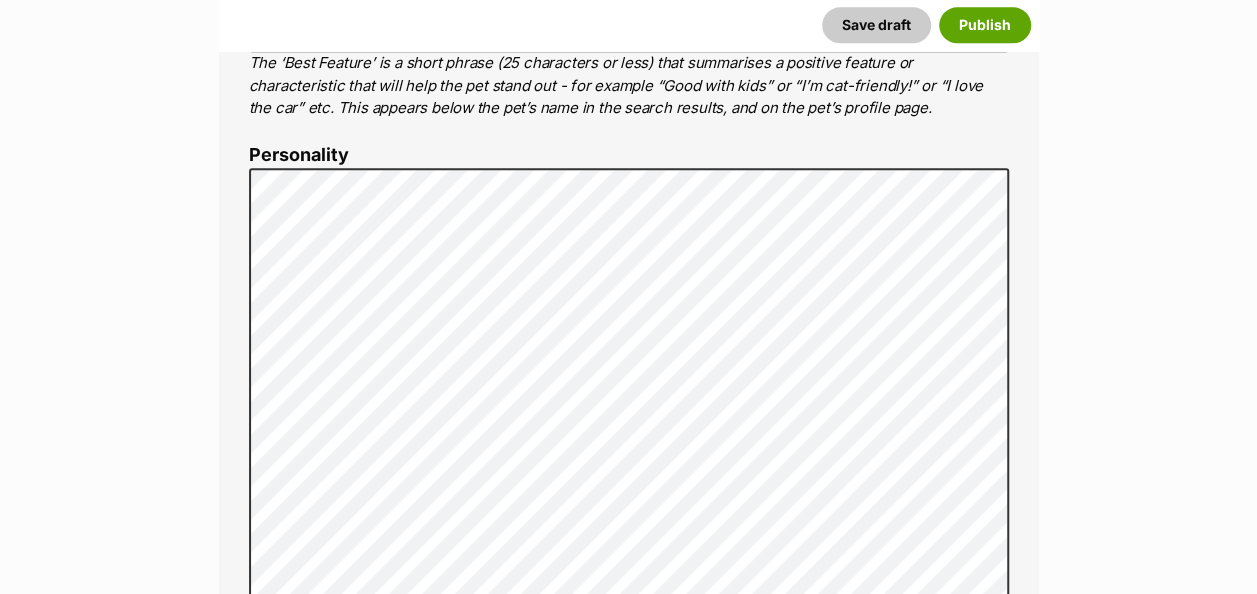 scroll, scrollTop: 1228, scrollLeft: 0, axis: vertical 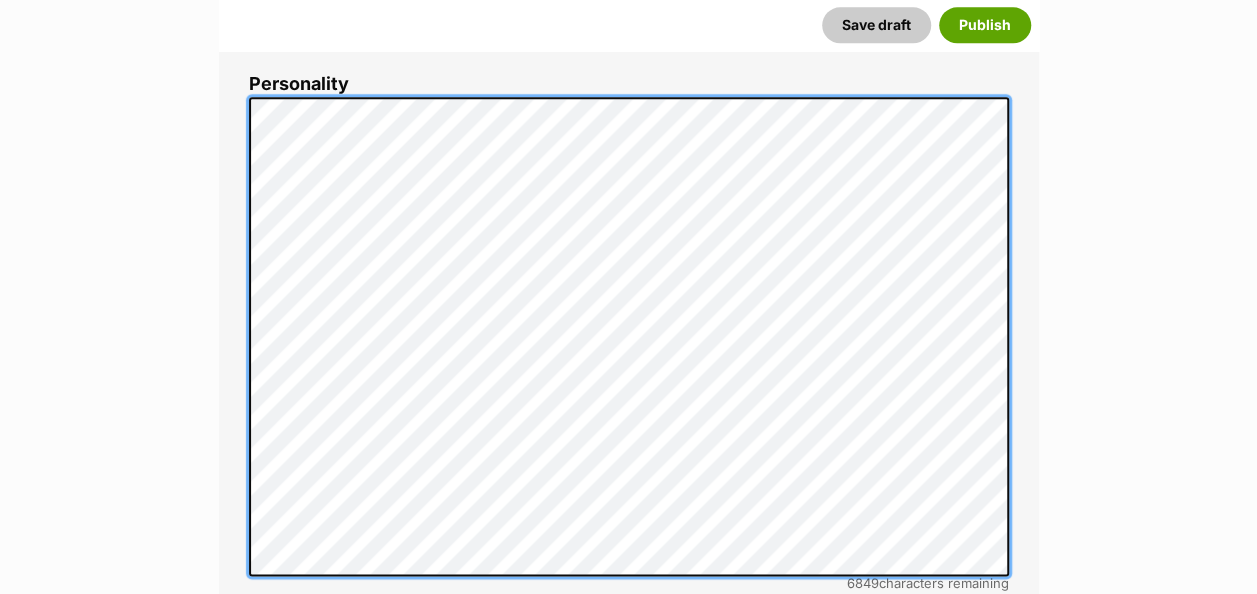 click on "Listing owner Choose an owner Qld Dogs
The owner of the pet listing is able to edit the listing and manage enquiries with potential adopters. Note:
Group Admins
are also able to edit this pet listing and manage all it's enquiries.
Any time this pet receives new enquiries or messages from potential adopters, we'll also send you an email notification. Members can opt out of receiving these emails via their
notification settings .
About This Pet Name
Henlo there, it looks like you might be using the pet name field to indicate that this pet is now on hold - we recommend updating the status to on hold from the listing page instead!
Every pet deserves a name. If you don’t know the pet’s name, make one up! It can be something simple and sweet like ‘Fluffy’, or get creative and have some fun with it. A name helps potential adopters connect with the pet.
Species Dog
Best feature (optional)
Personality 6849  characters remaining
for more tips and our" at bounding box center [629, 2914] 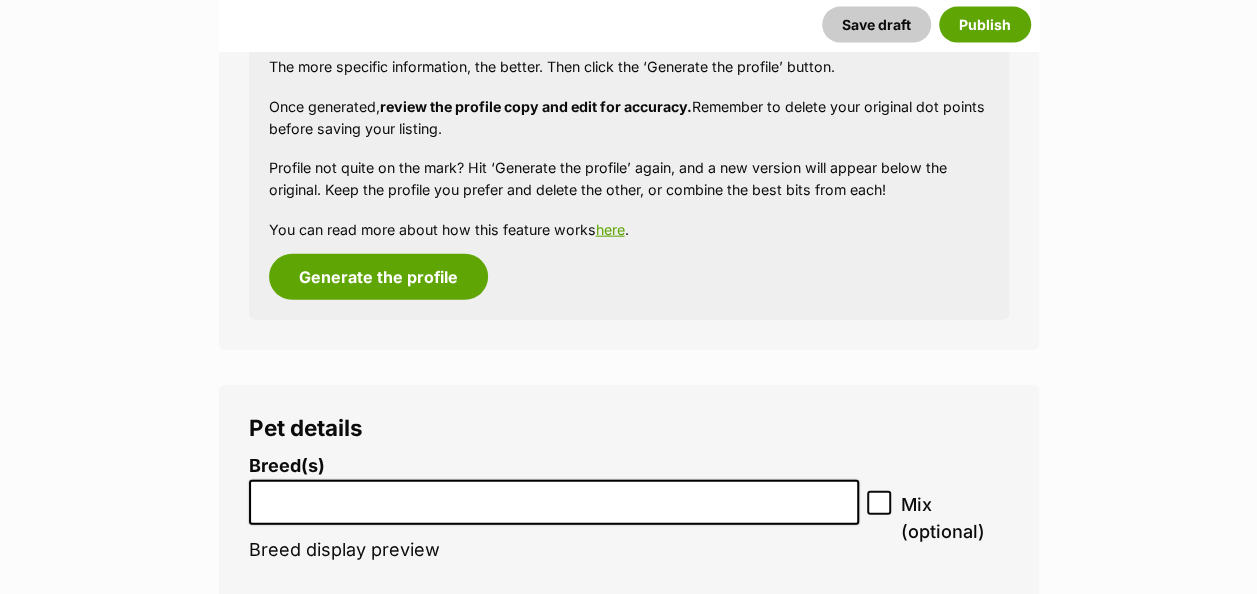 scroll, scrollTop: 2428, scrollLeft: 0, axis: vertical 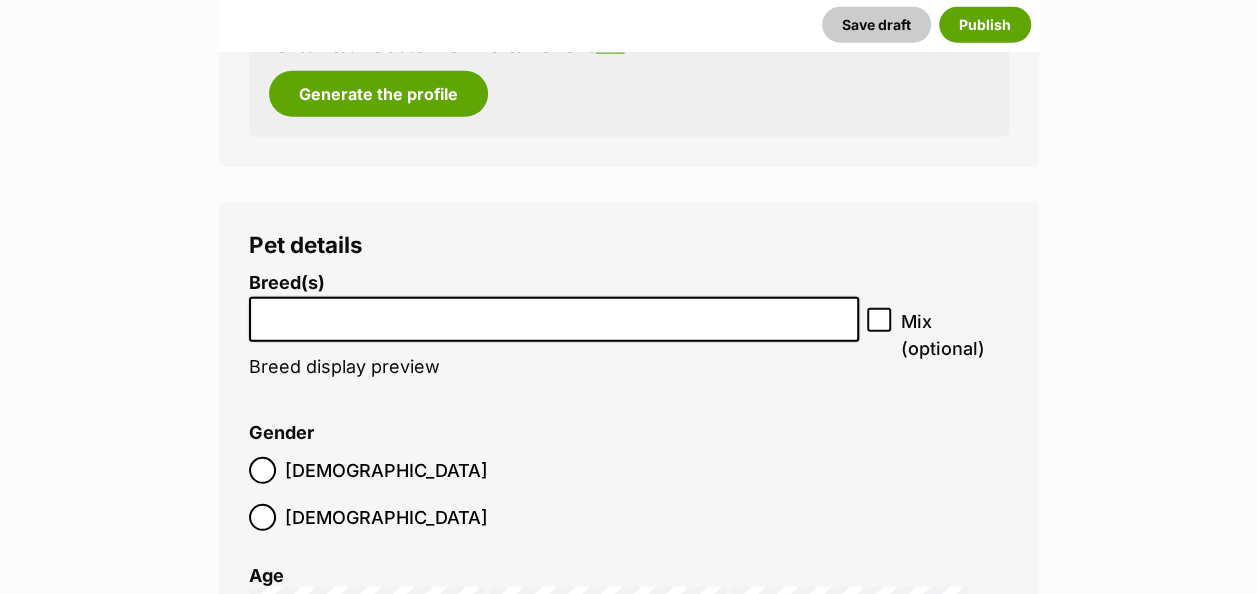 click at bounding box center (554, 314) 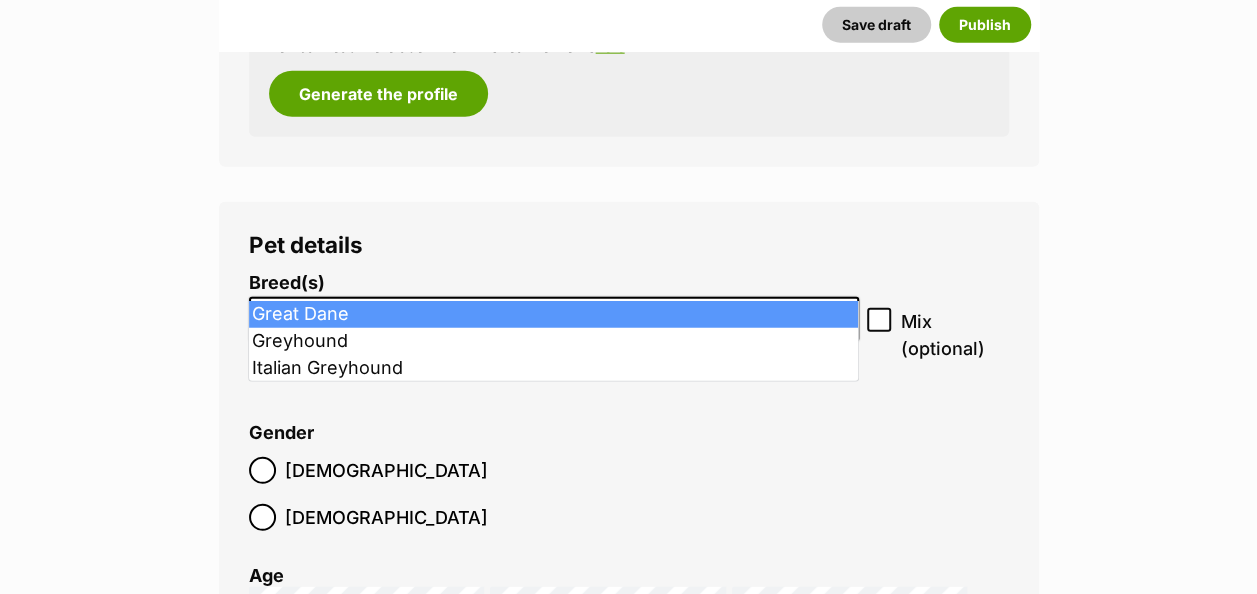 type on "gre" 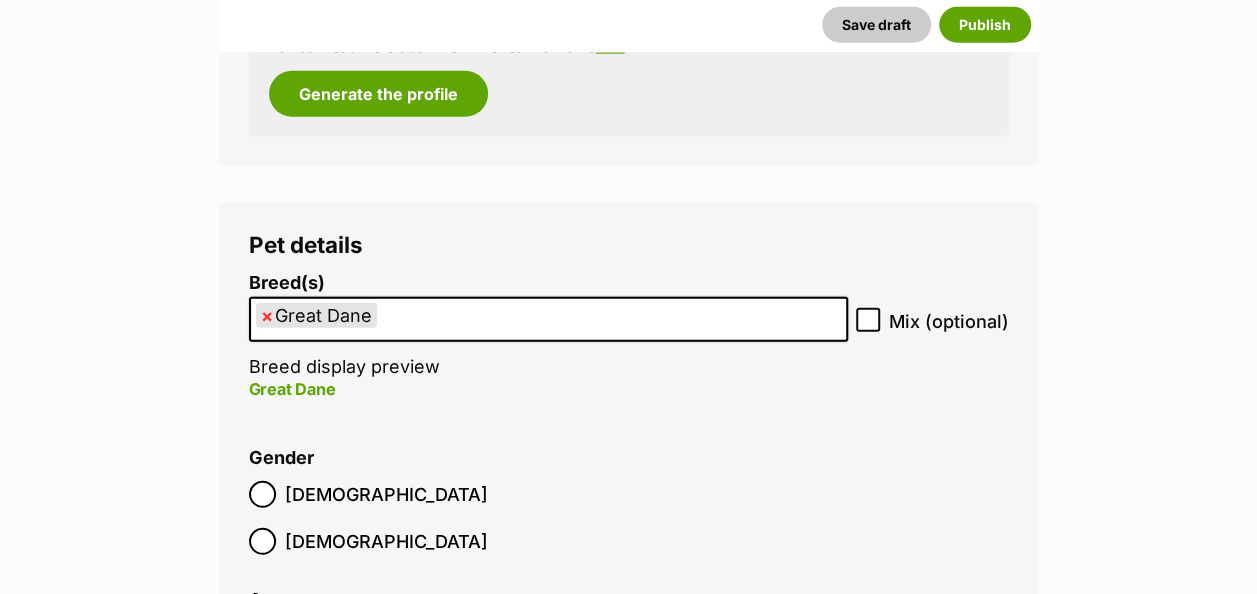 click 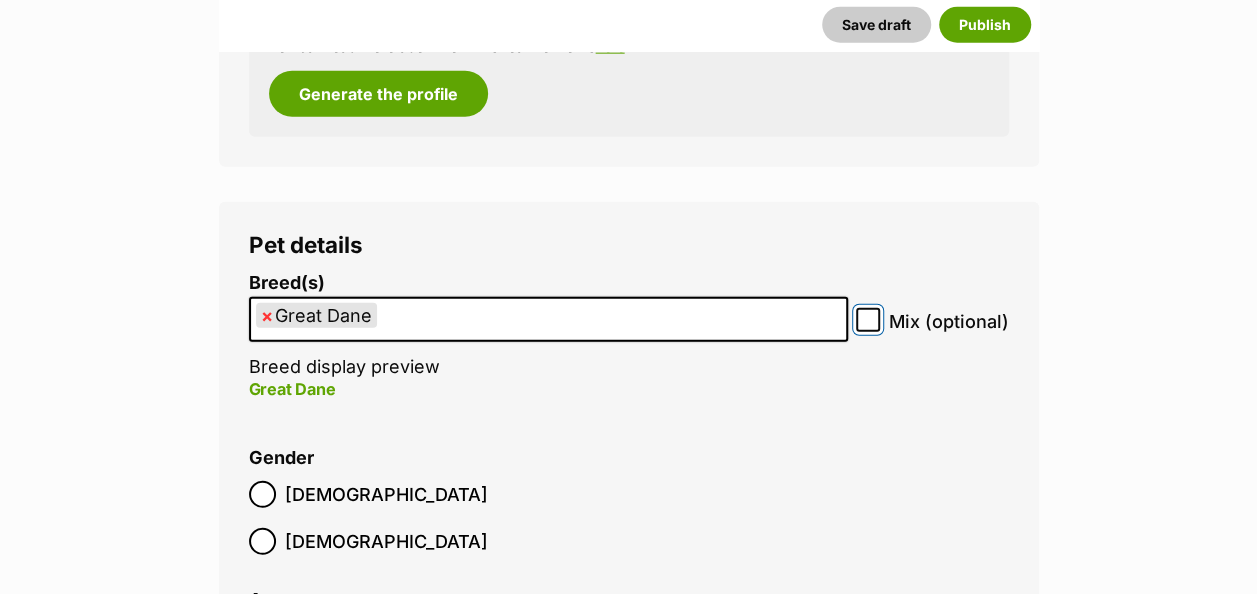click on "Mix (optional)" at bounding box center [868, 320] 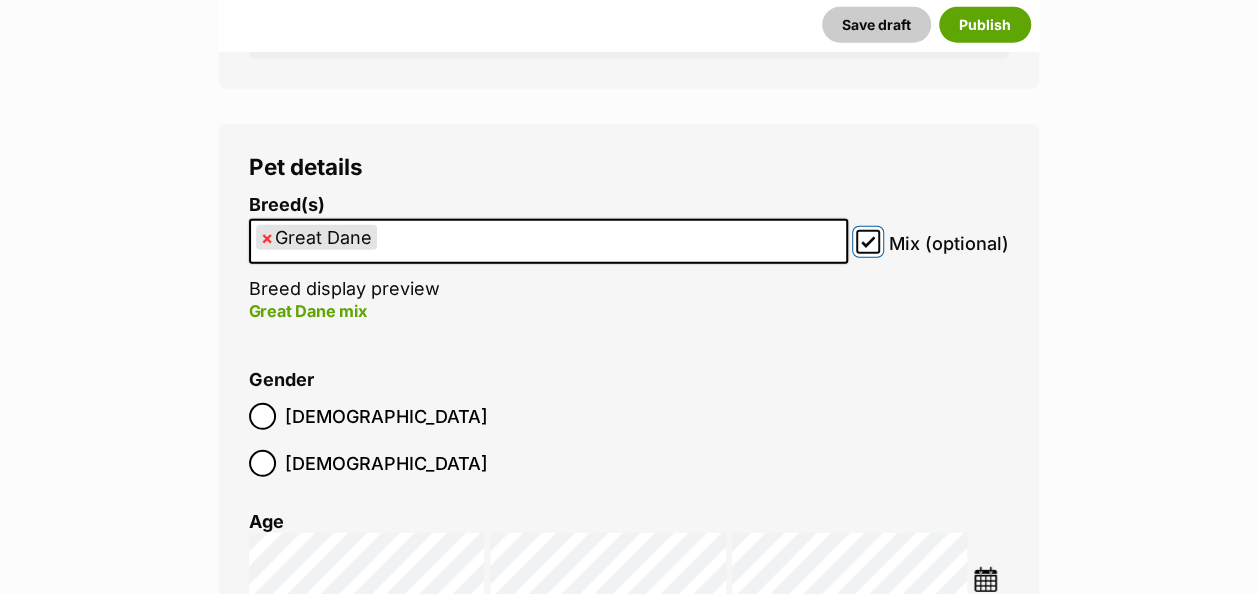 scroll, scrollTop: 2628, scrollLeft: 0, axis: vertical 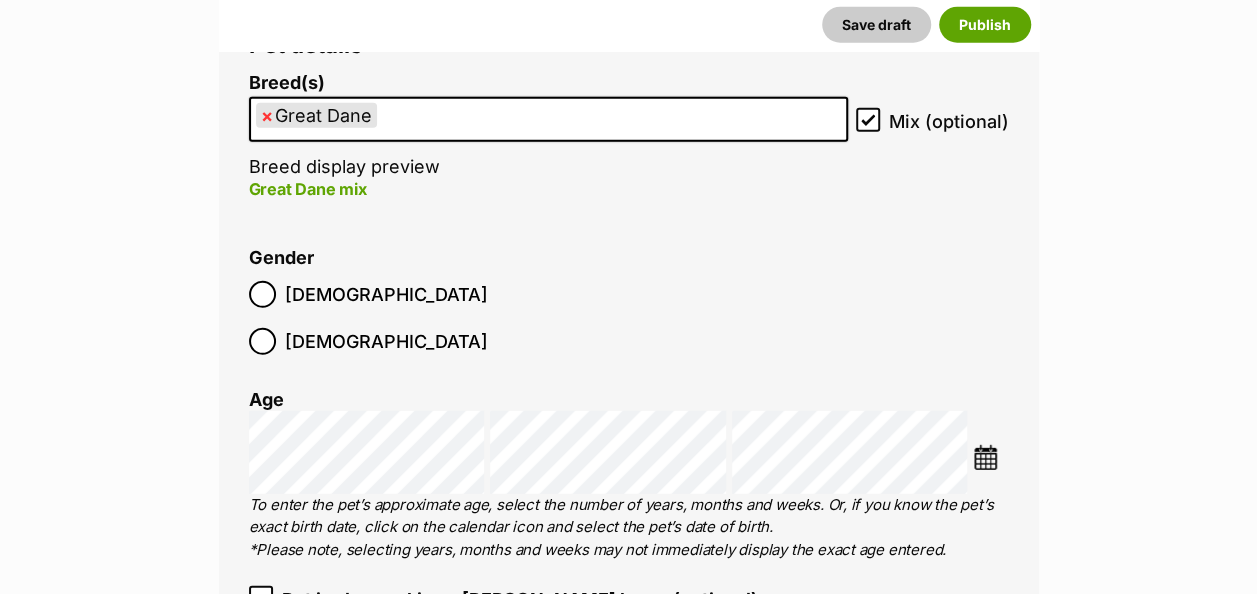 click at bounding box center (985, 457) 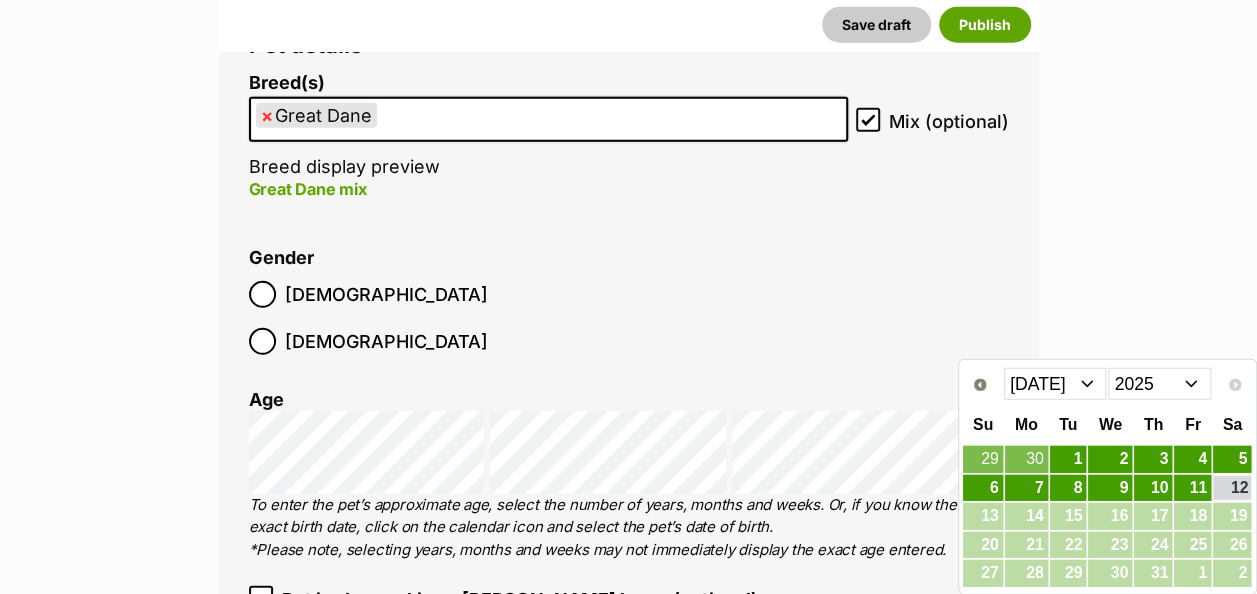 click on "Jan Feb Mar Apr May Jun Jul" at bounding box center (1055, 384) 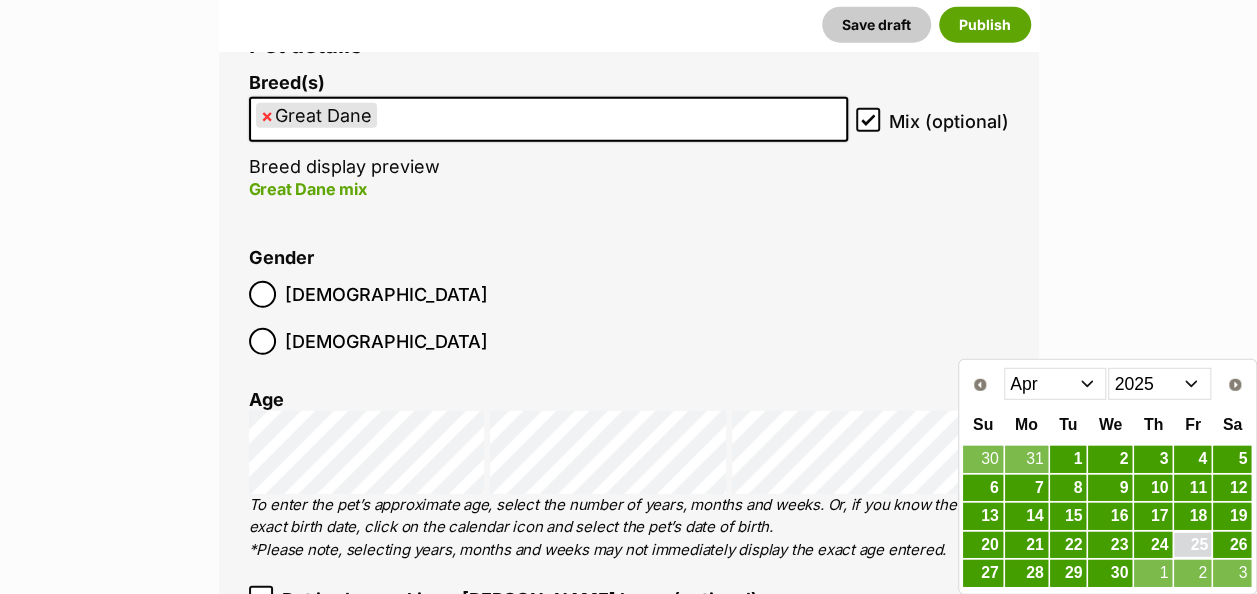click on "25" at bounding box center [1192, 545] 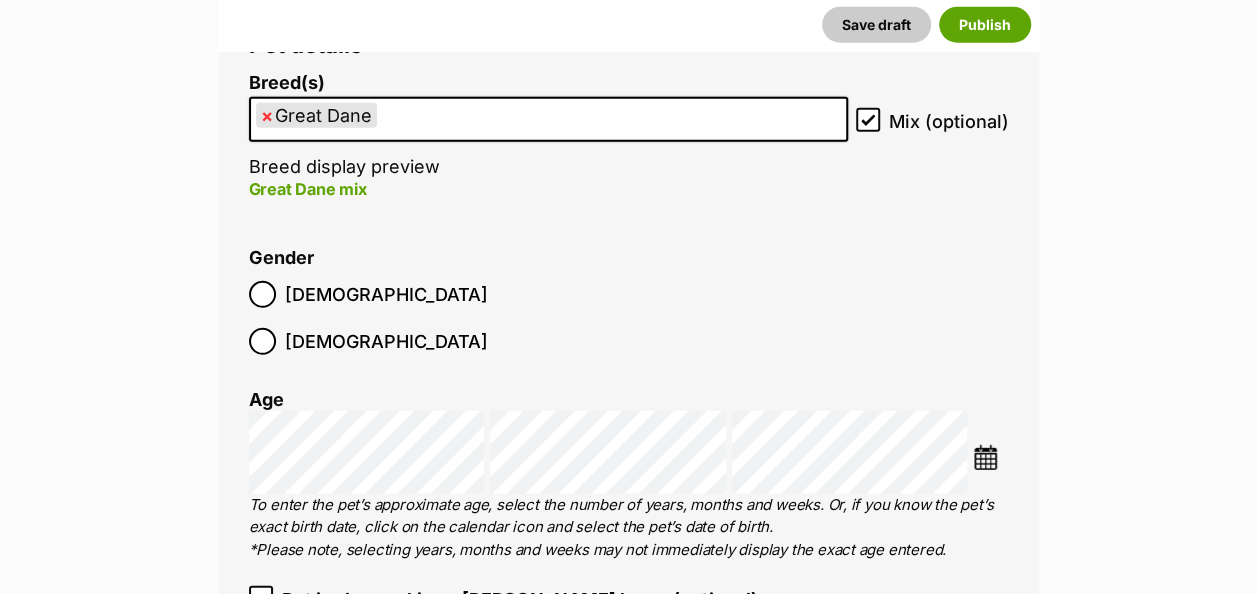 click on "Gender
Male
Female" at bounding box center [629, 307] 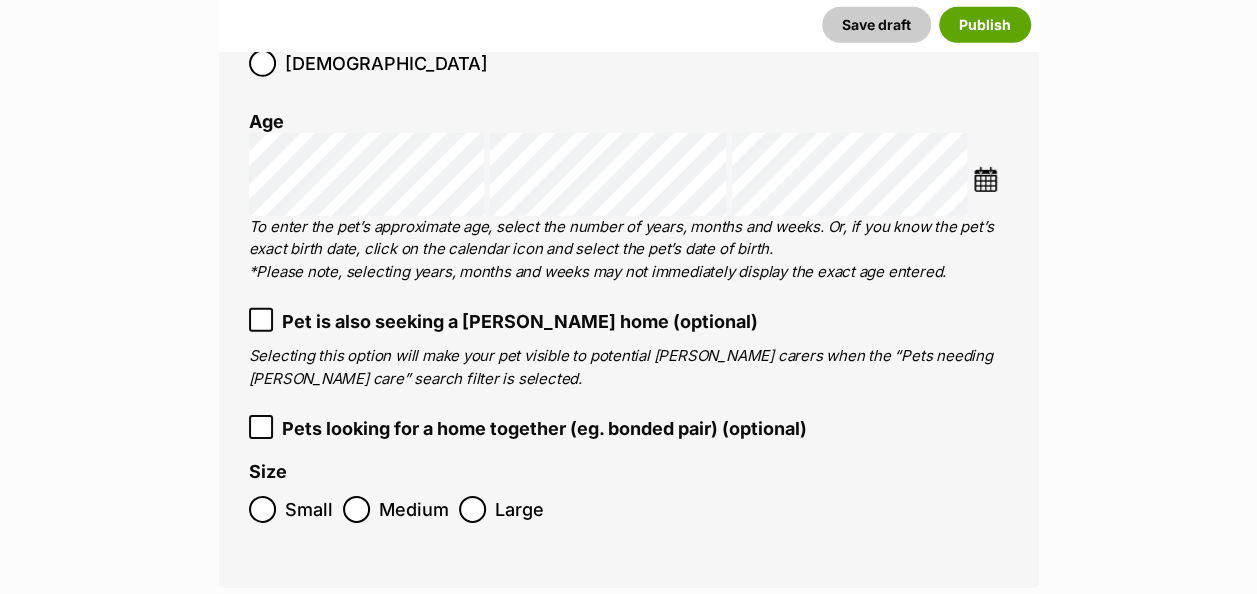 scroll, scrollTop: 2928, scrollLeft: 0, axis: vertical 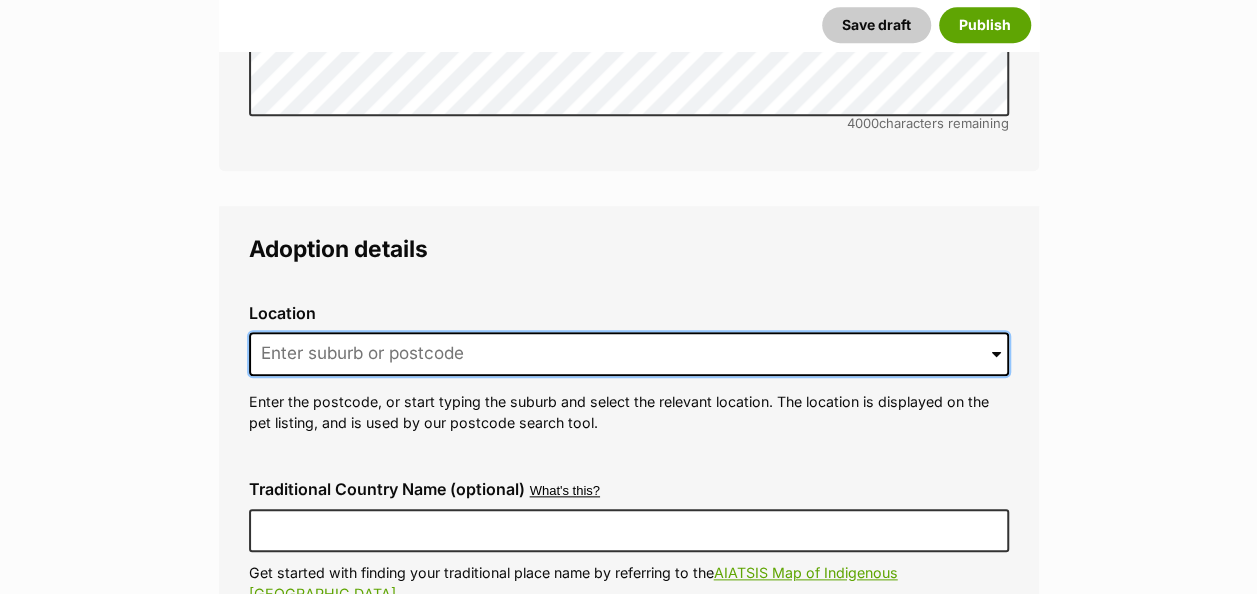 click at bounding box center (629, 354) 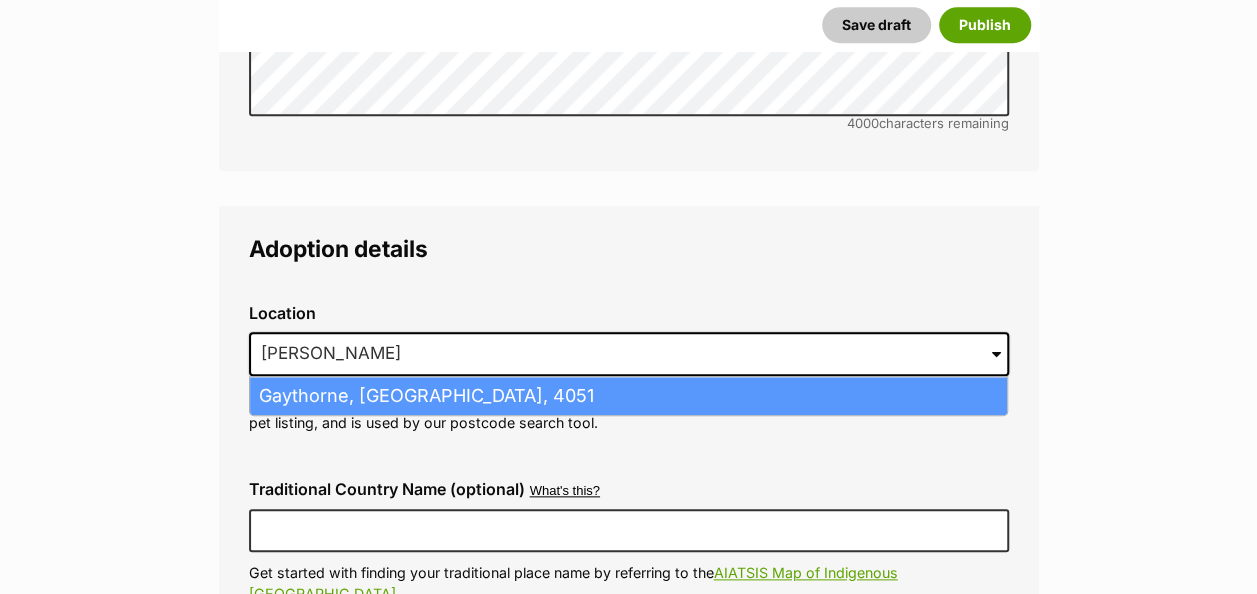 click on "Gaythorne, Queensland, 4051" at bounding box center (628, 396) 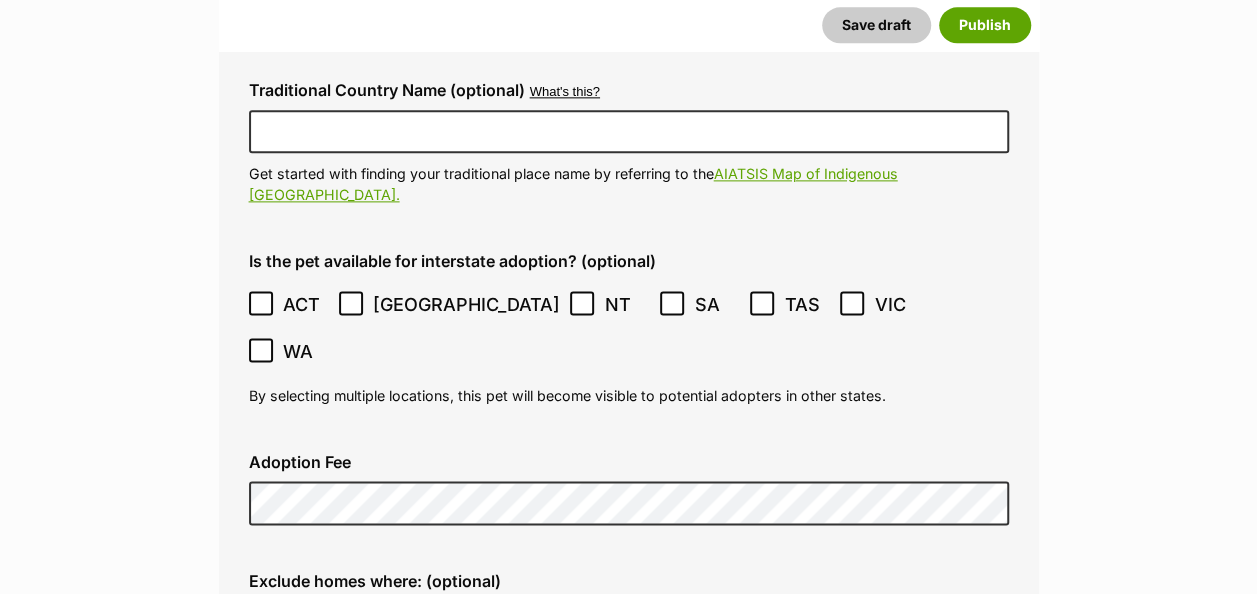 scroll, scrollTop: 5028, scrollLeft: 0, axis: vertical 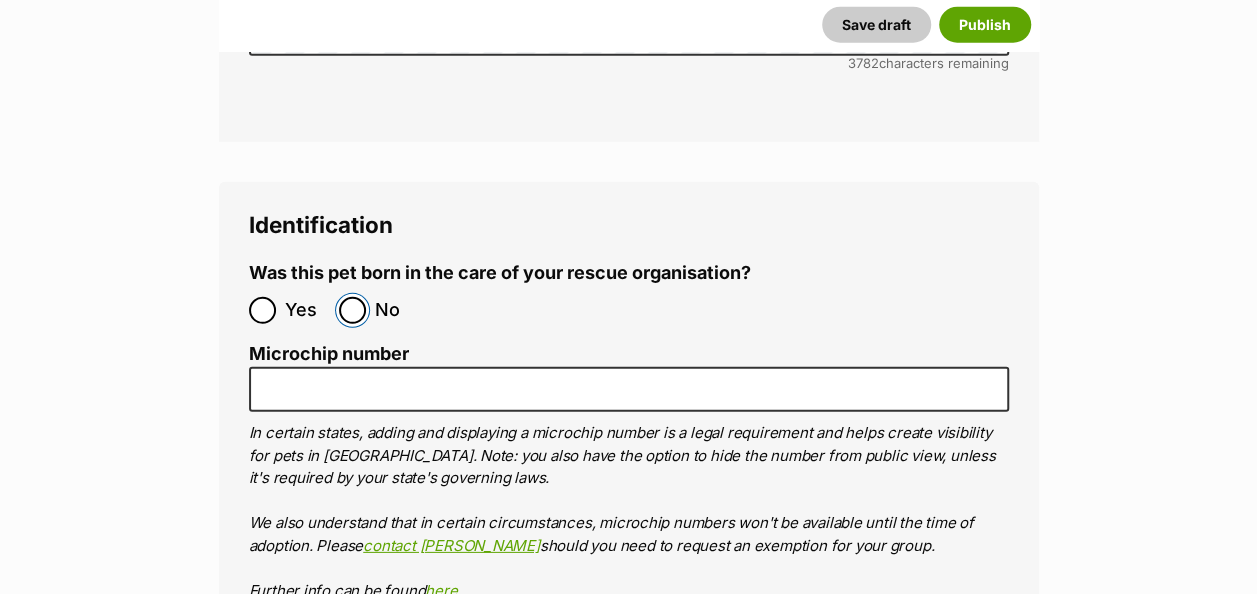 click on "No" at bounding box center (352, 310) 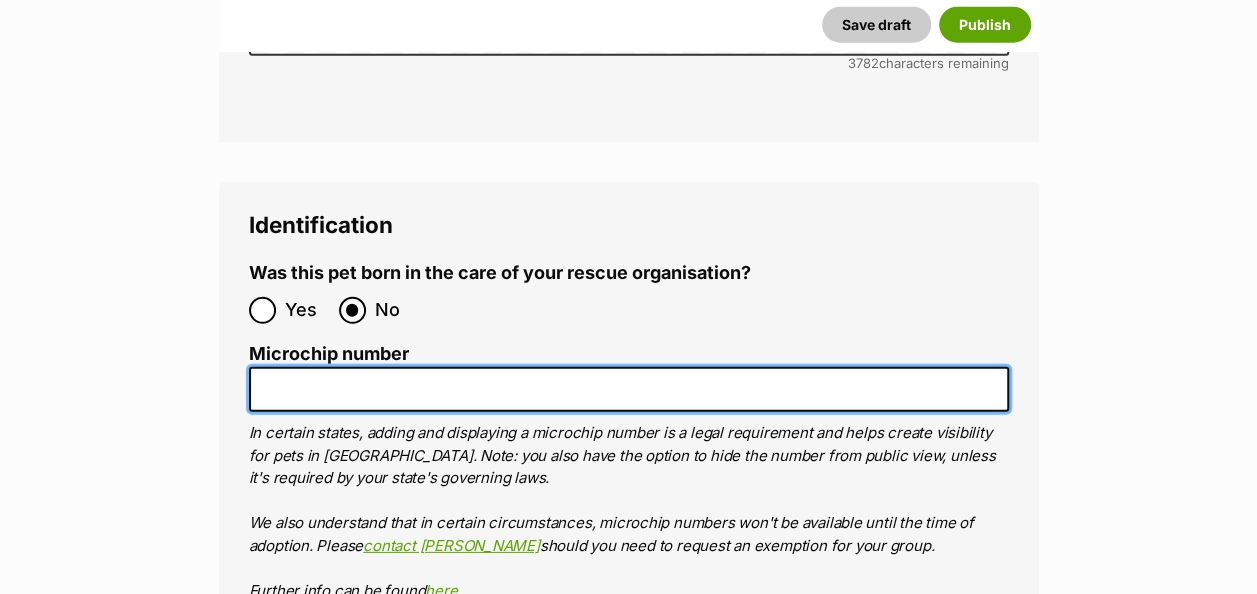 click on "Microchip number" at bounding box center [629, 389] 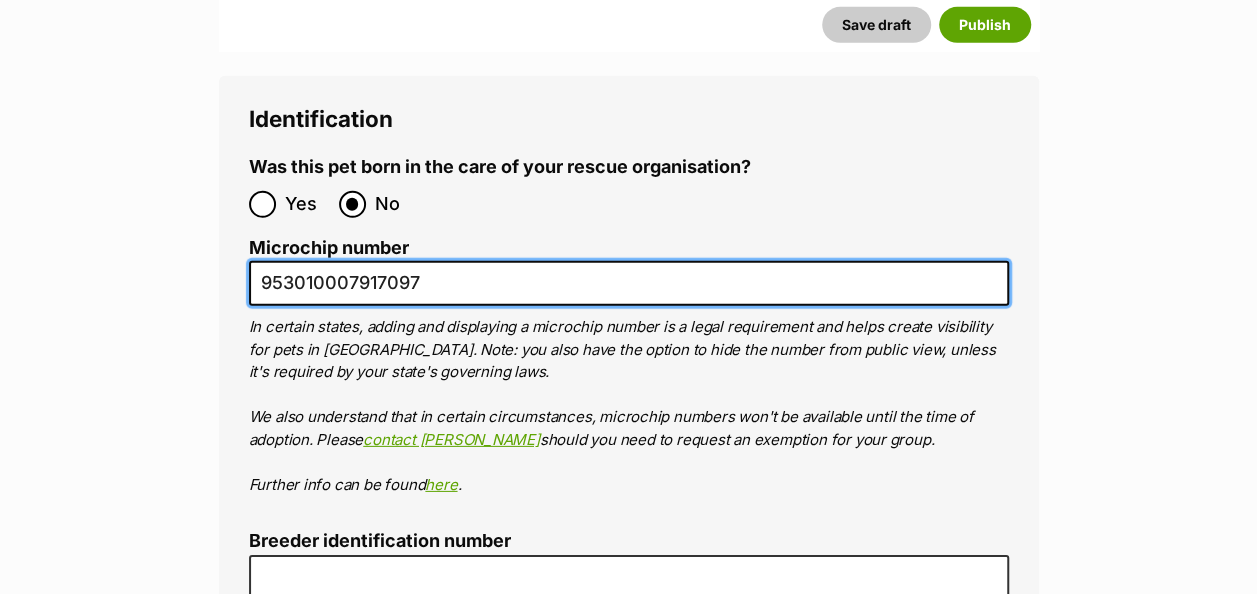 scroll, scrollTop: 6828, scrollLeft: 0, axis: vertical 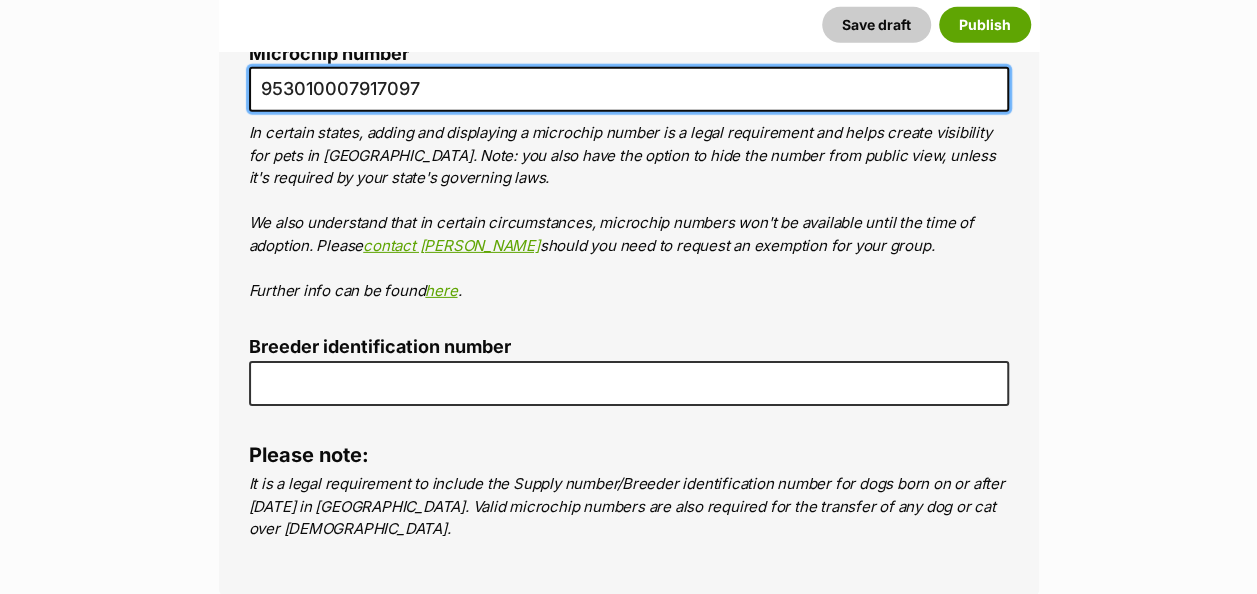 type on "953010007917097" 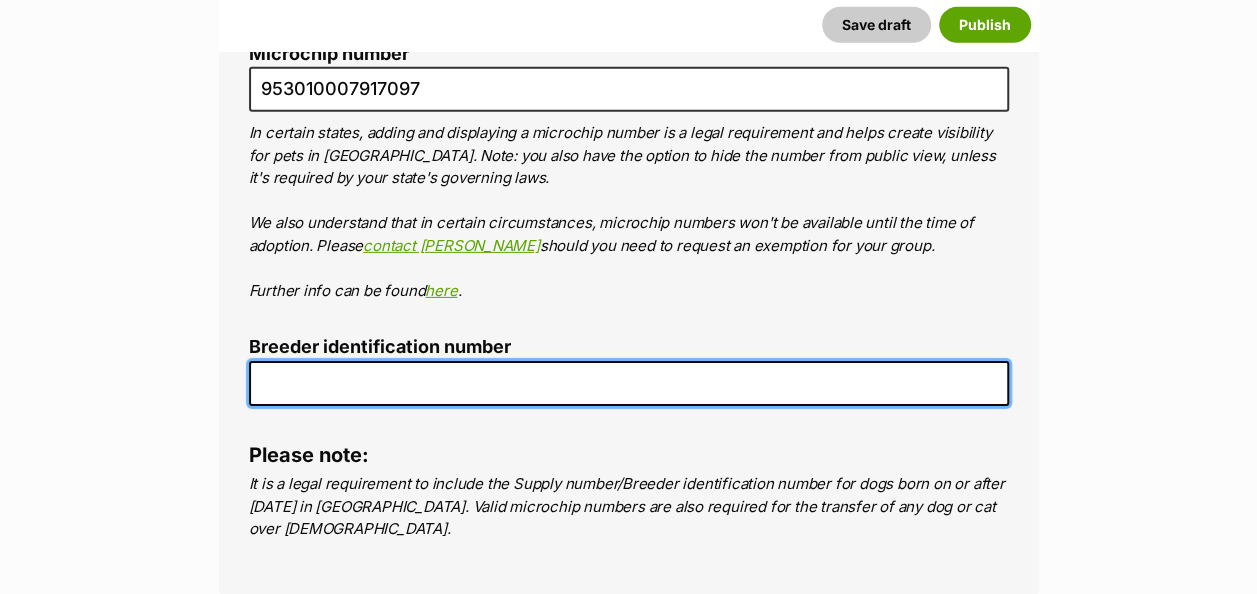 click on "Breeder identification number" at bounding box center (629, 383) 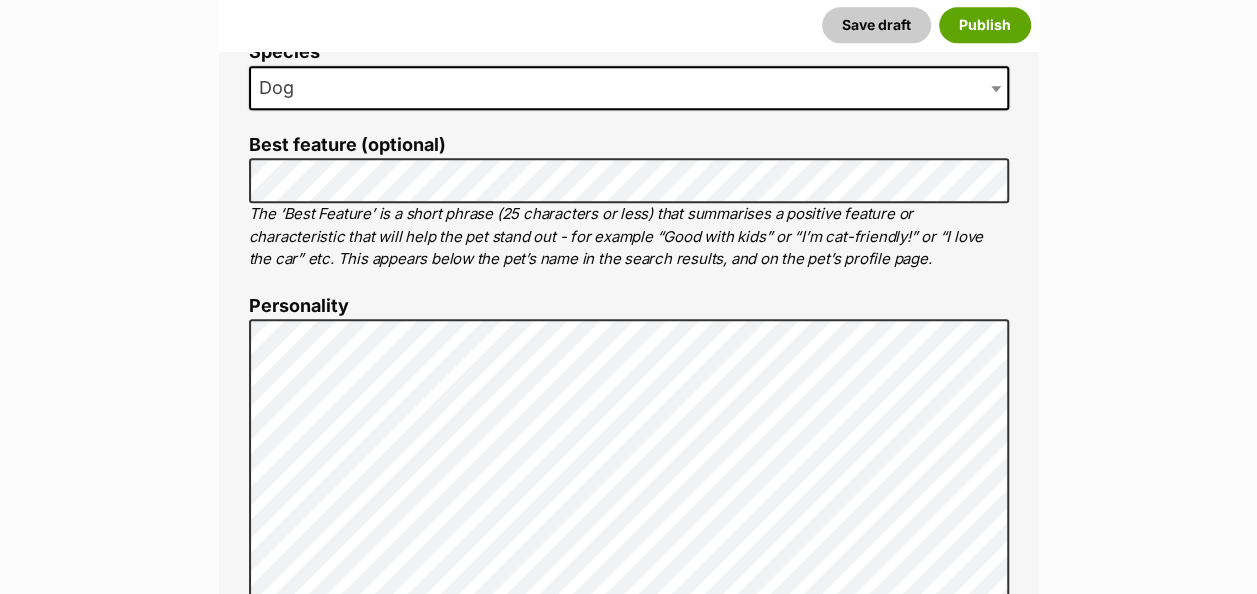 scroll, scrollTop: 1001, scrollLeft: 0, axis: vertical 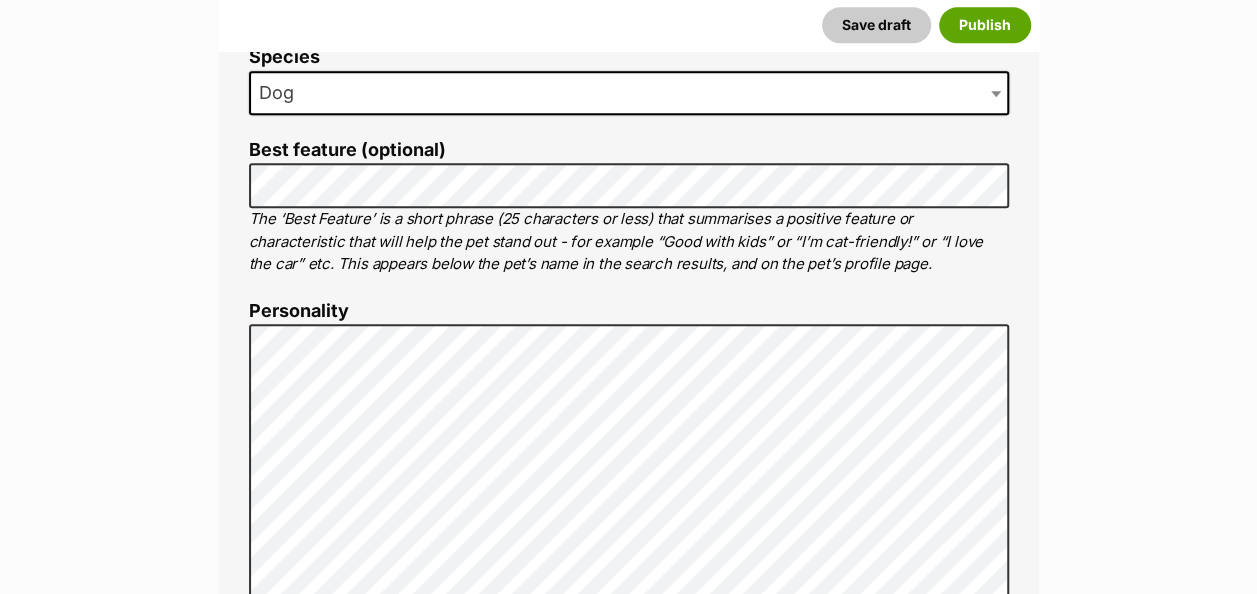 click on "The ‘Best Feature’ is a short phrase (25 characters or less) that summarises a positive feature or characteristic that will help the pet stand out - for example “Good with kids” or “I’m cat-friendly!” or “I love the car” etc. This appears below the pet’s name in the search results, and on the pet’s profile page." at bounding box center [629, 242] 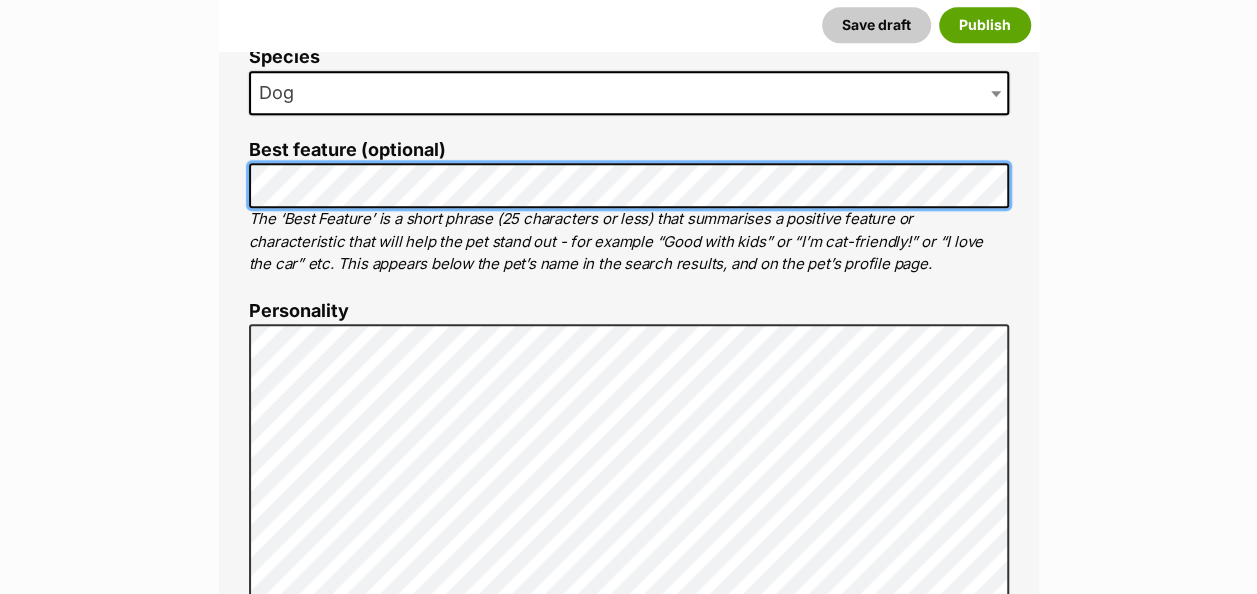 scroll, scrollTop: 0, scrollLeft: 0, axis: both 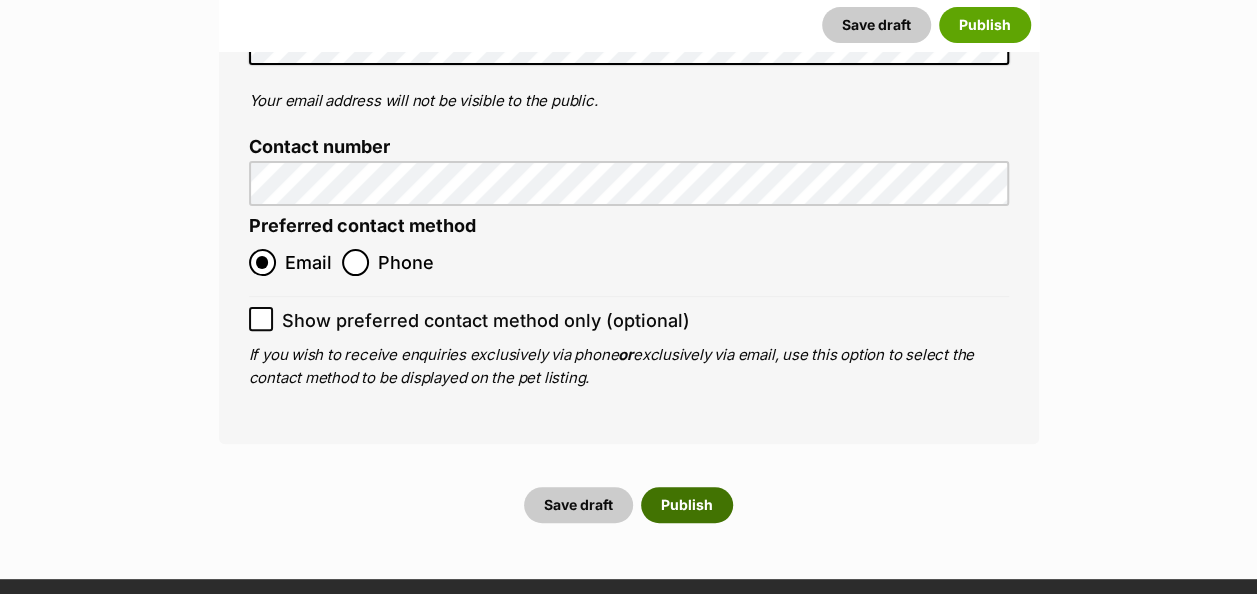 click on "Publish" at bounding box center [687, 505] 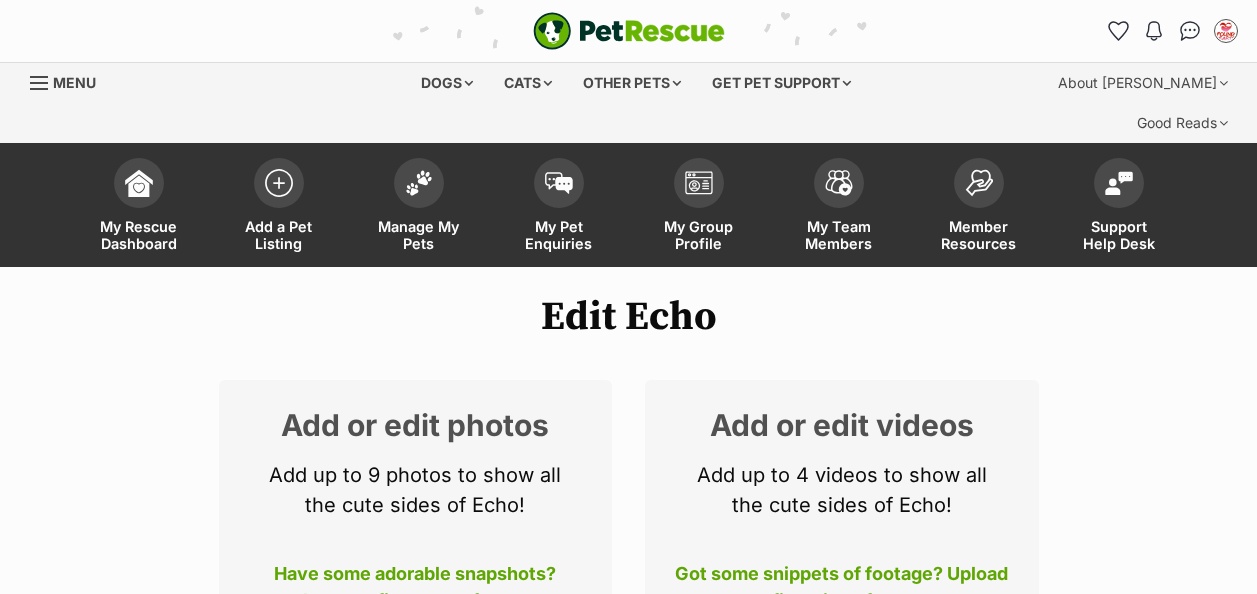 scroll, scrollTop: 300, scrollLeft: 0, axis: vertical 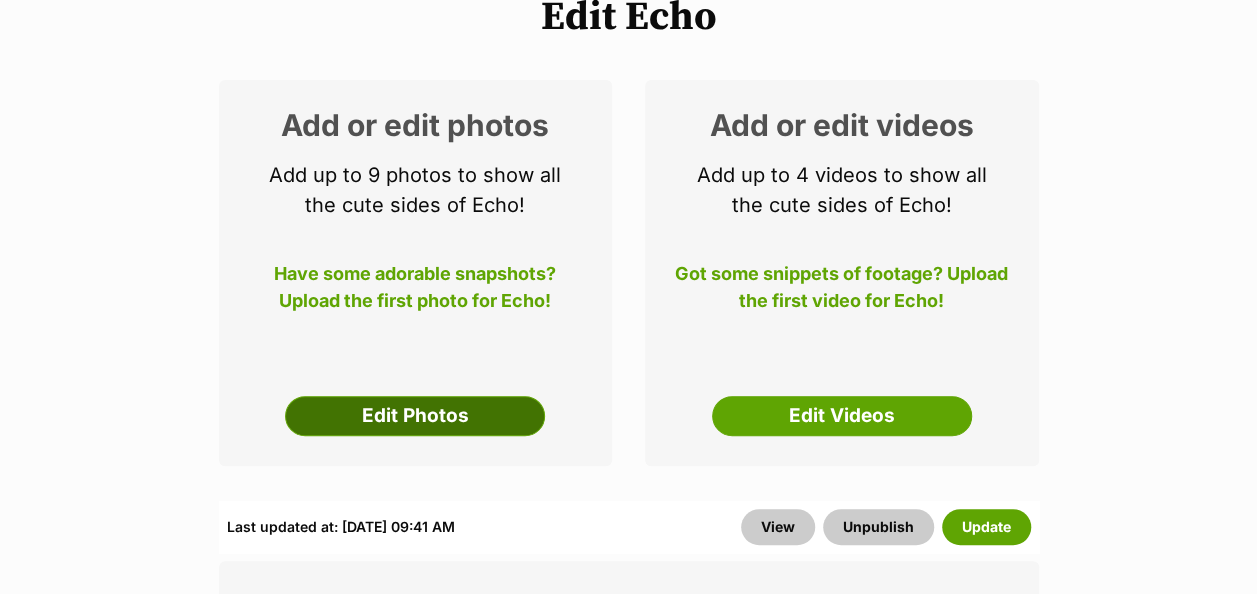 click on "Edit Photos" at bounding box center [415, 416] 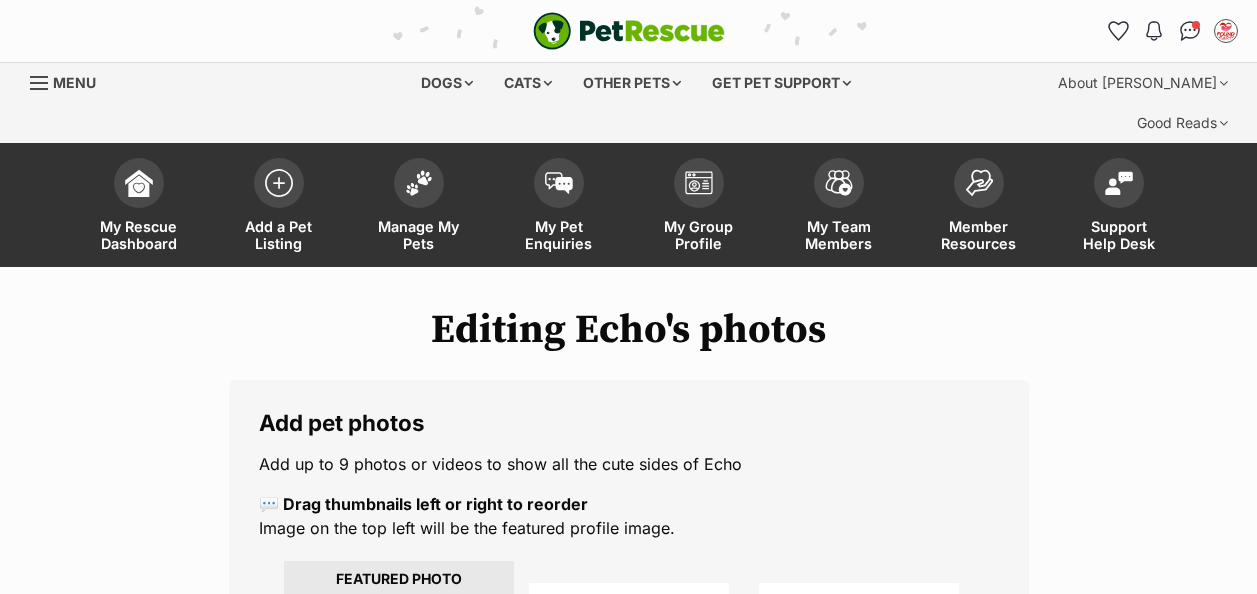 scroll, scrollTop: 0, scrollLeft: 0, axis: both 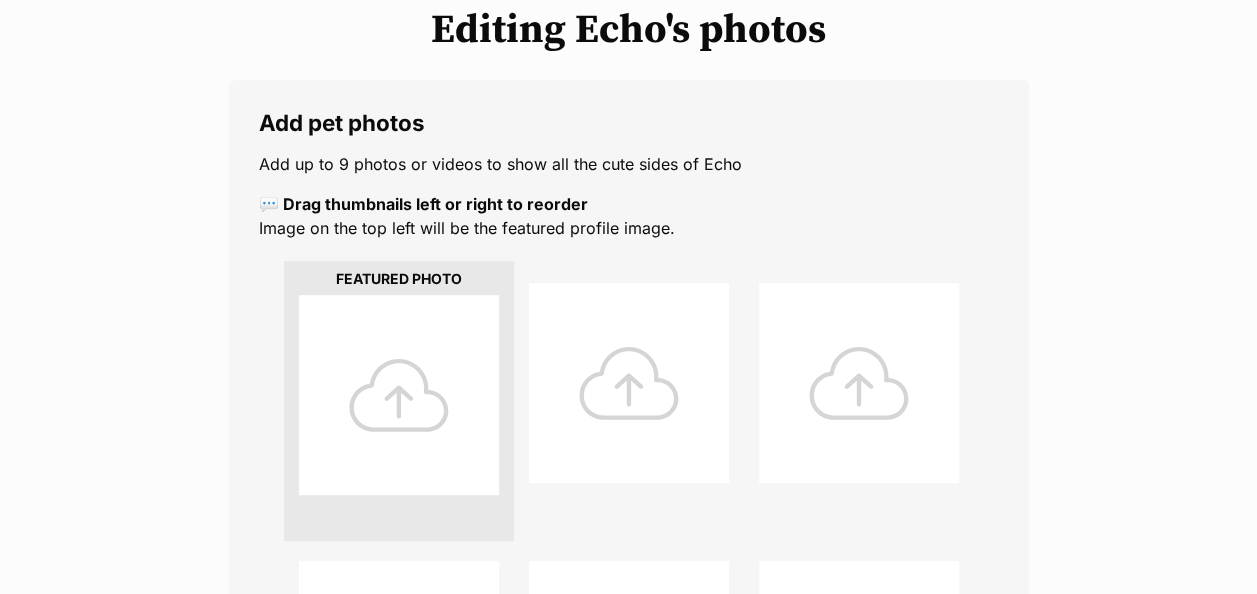 click at bounding box center [399, 395] 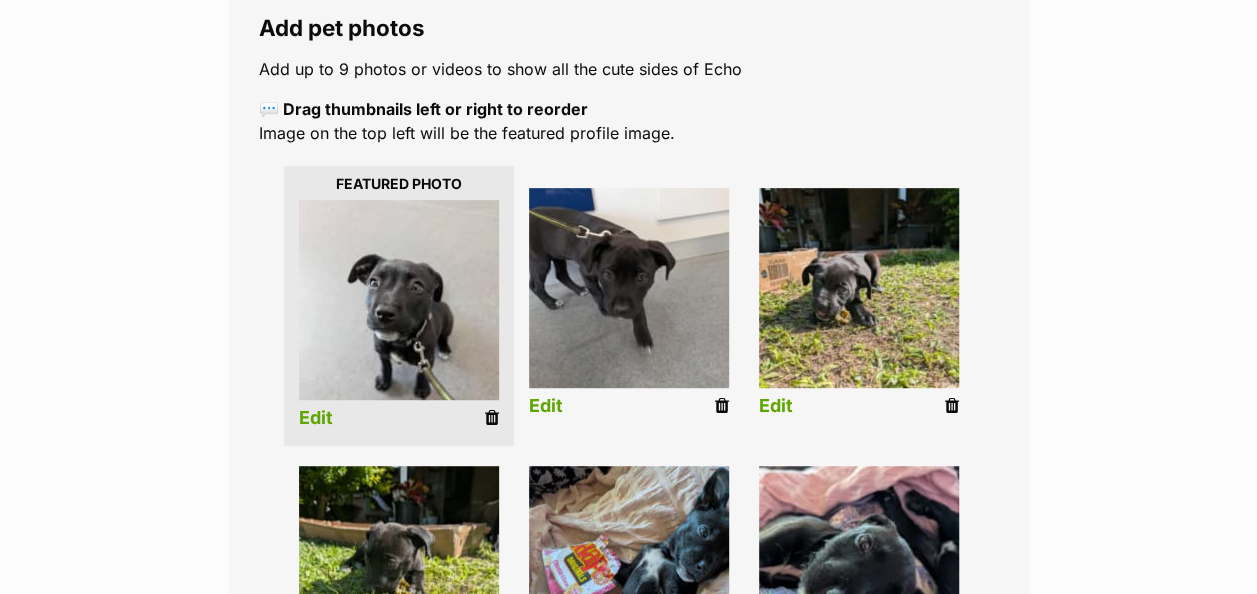 scroll, scrollTop: 400, scrollLeft: 0, axis: vertical 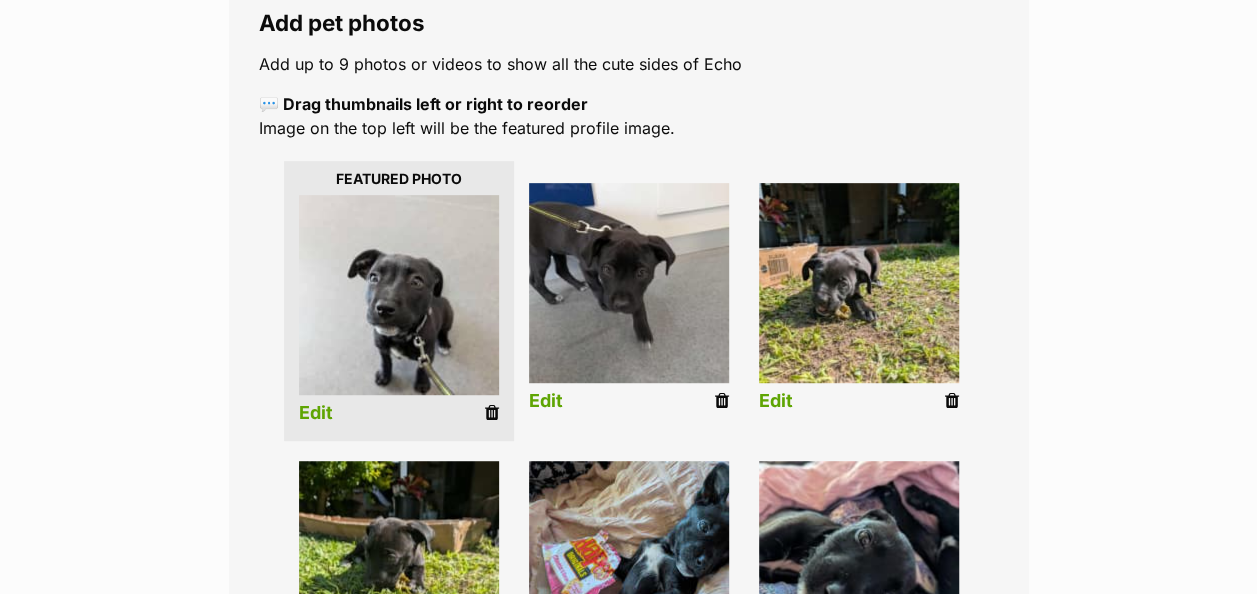 click on "Edit" at bounding box center (316, 413) 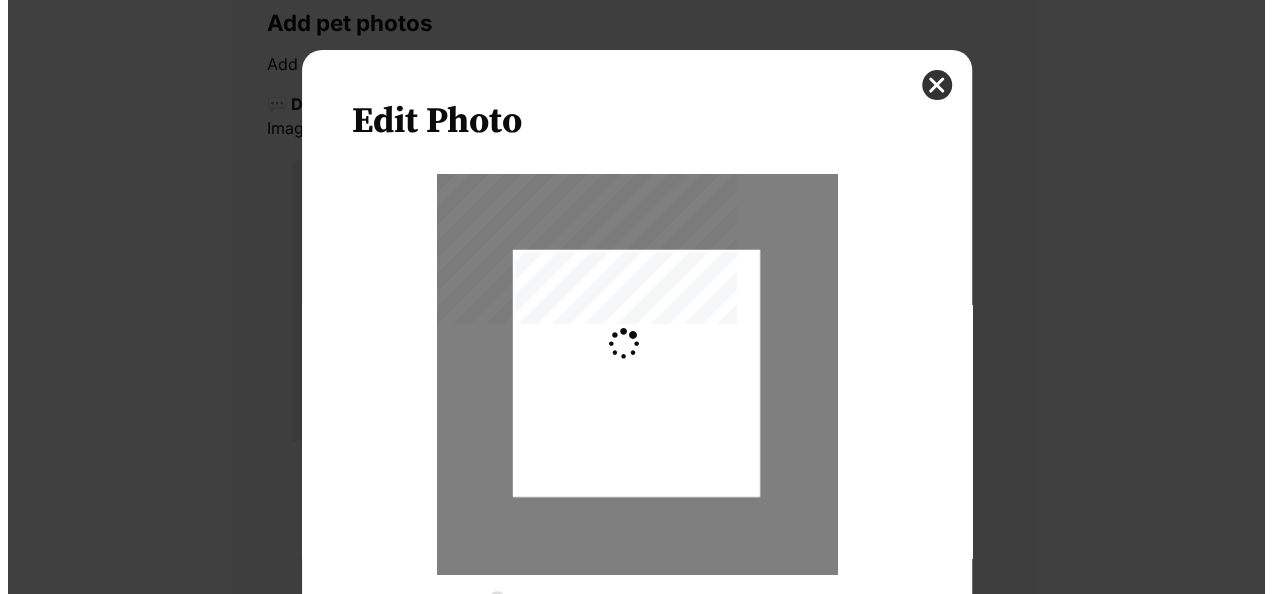 scroll, scrollTop: 0, scrollLeft: 0, axis: both 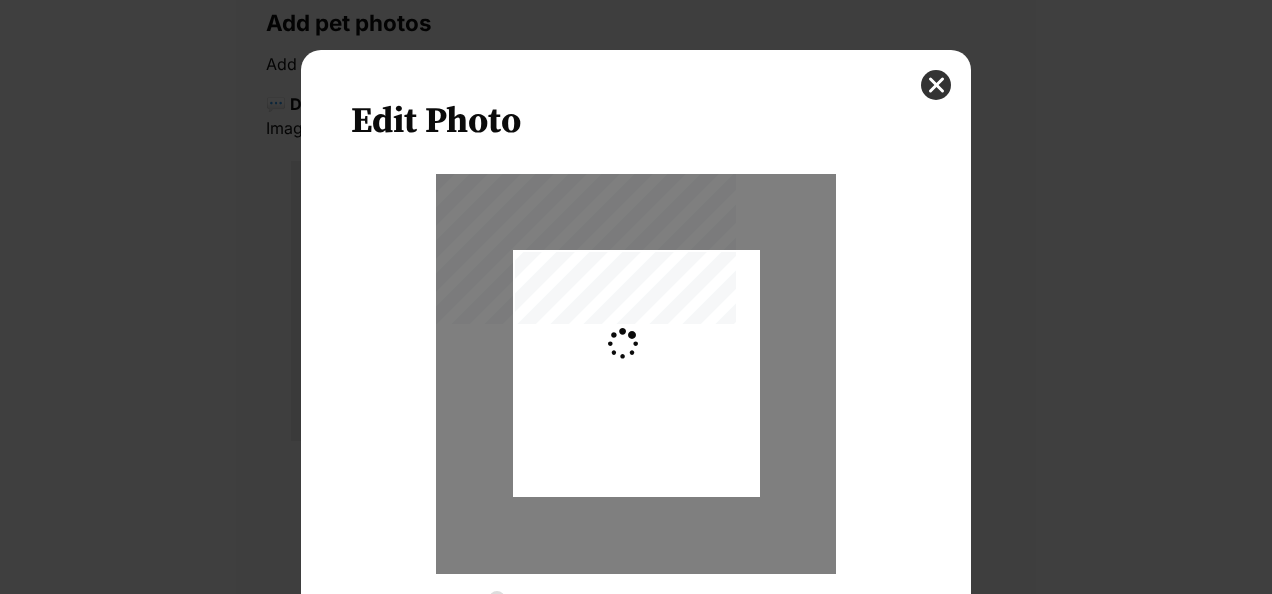 type on "0.2744" 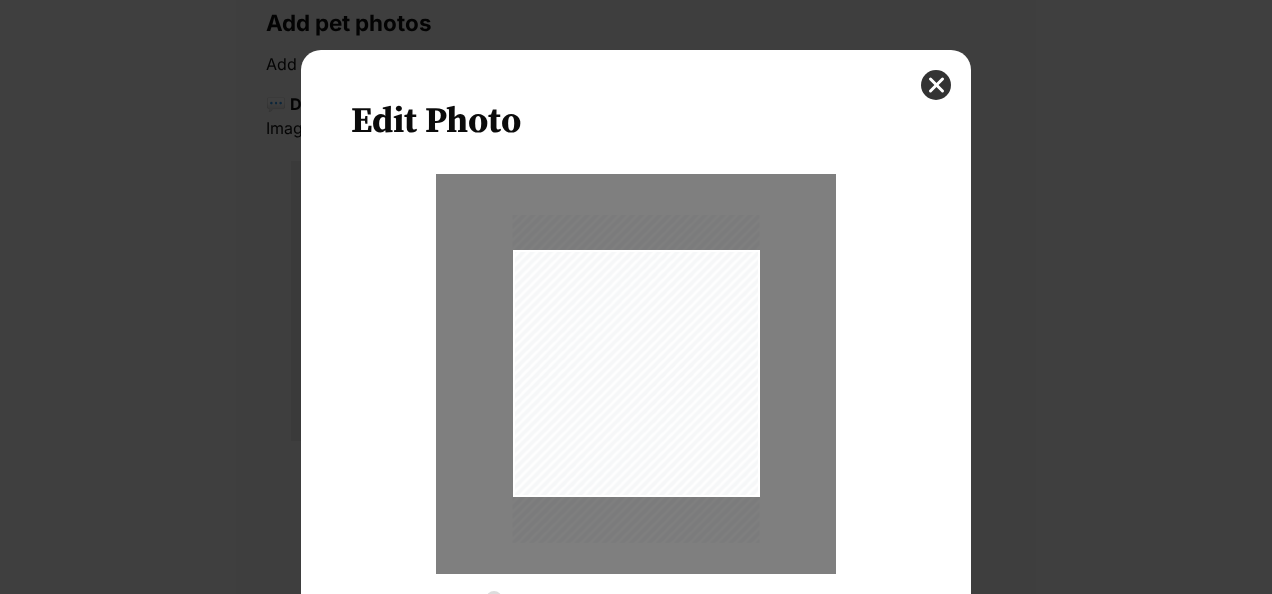 click at bounding box center [636, 379] 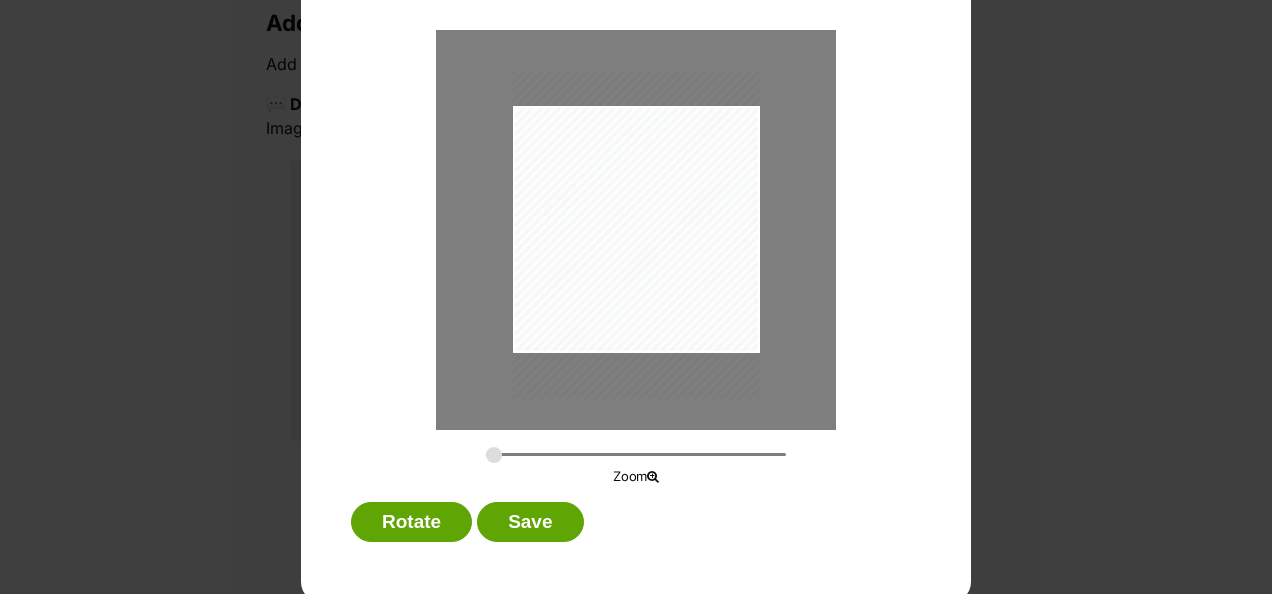 scroll, scrollTop: 151, scrollLeft: 0, axis: vertical 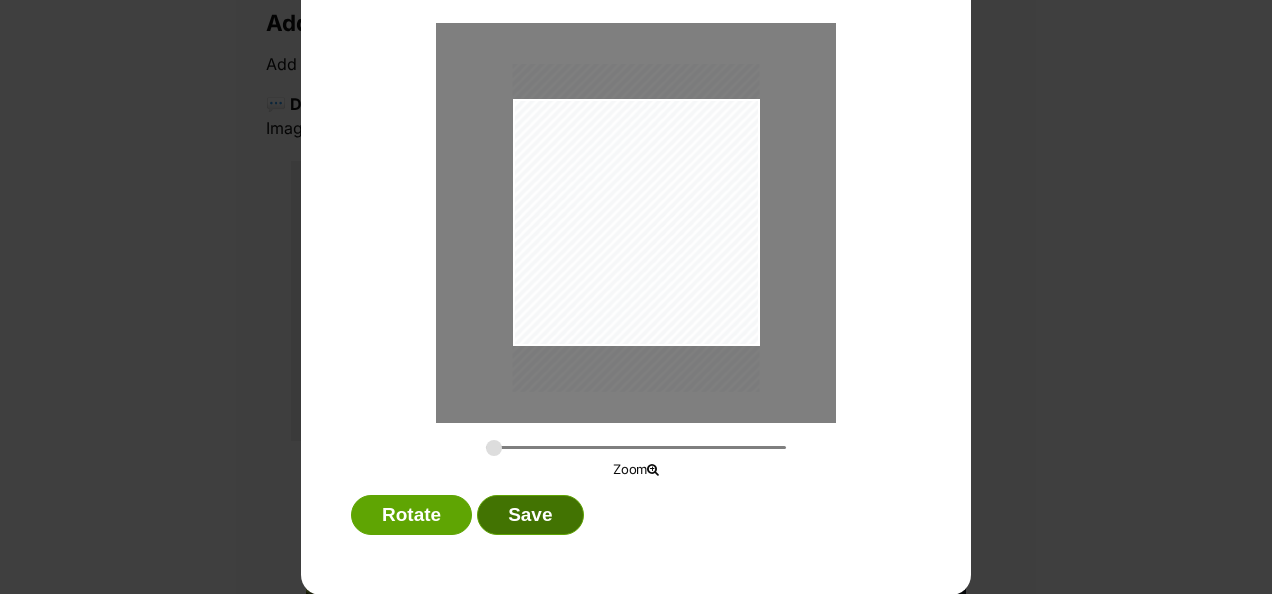 click on "Save" at bounding box center [530, 515] 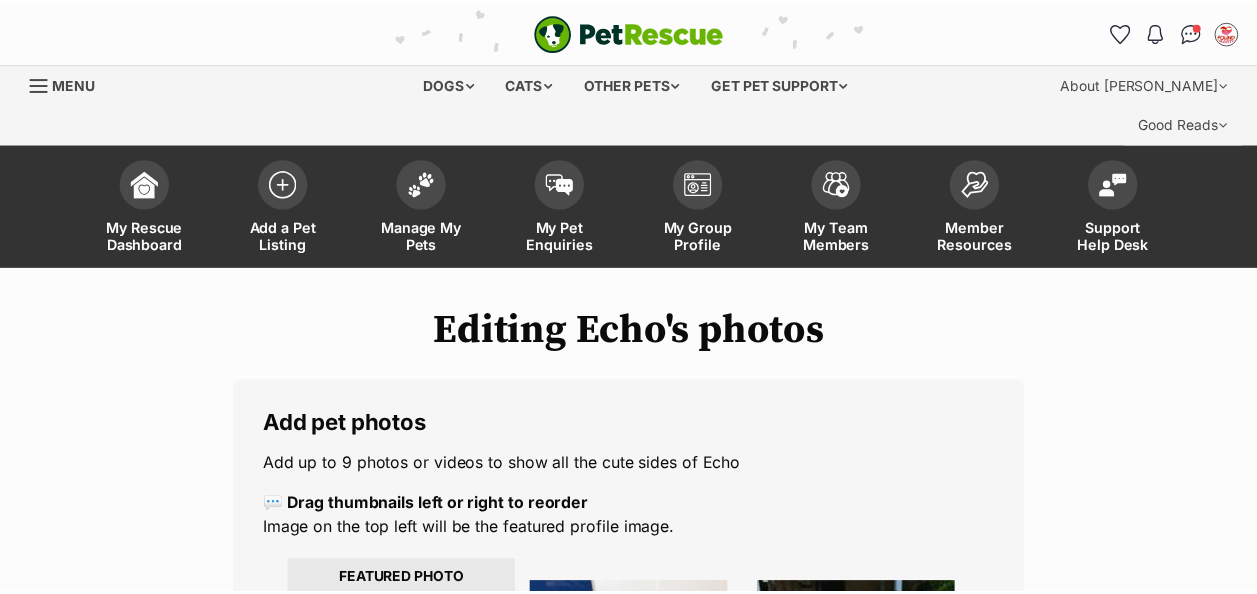 scroll, scrollTop: 400, scrollLeft: 0, axis: vertical 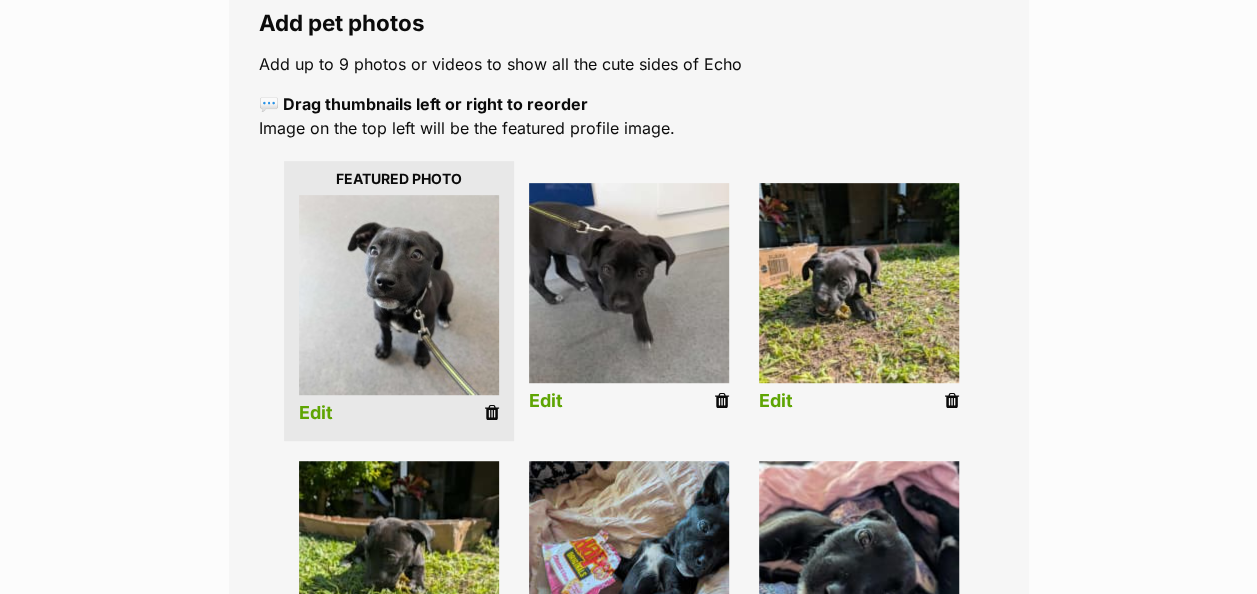 click on "Edit" at bounding box center [546, 401] 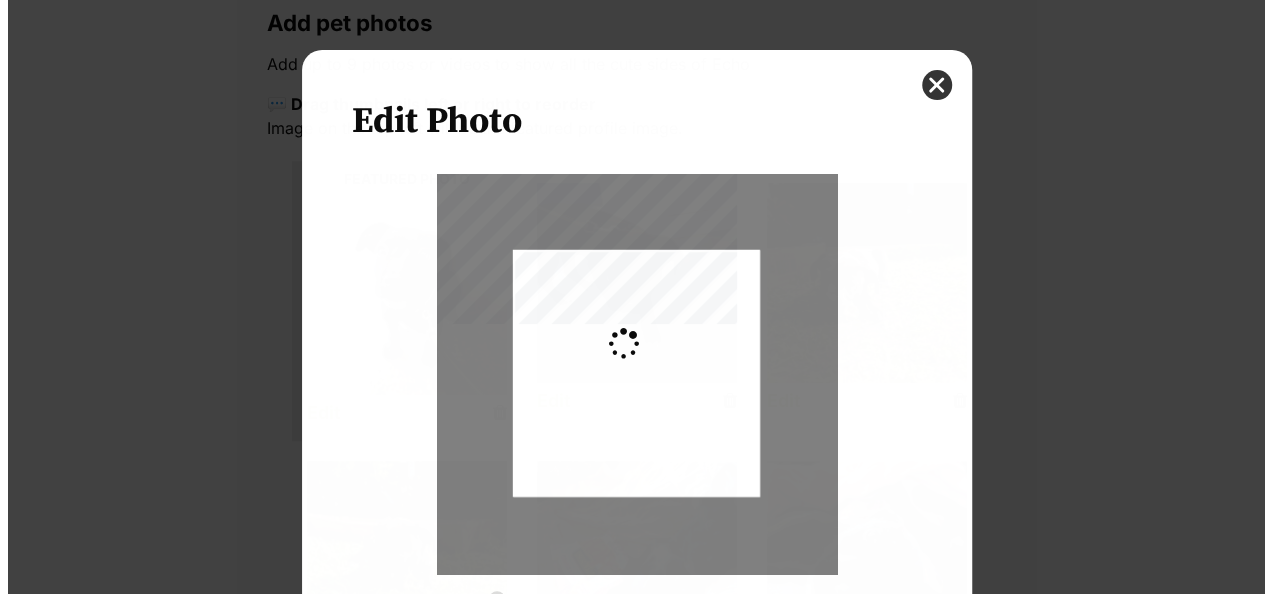 scroll, scrollTop: 0, scrollLeft: 0, axis: both 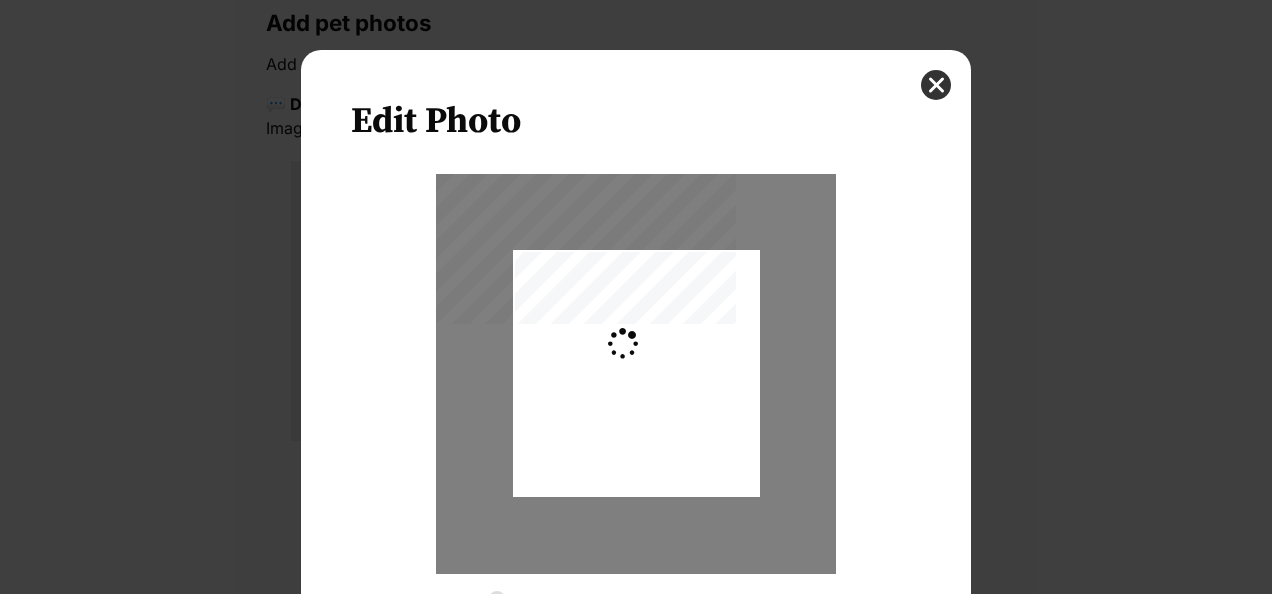 type on "0.2744" 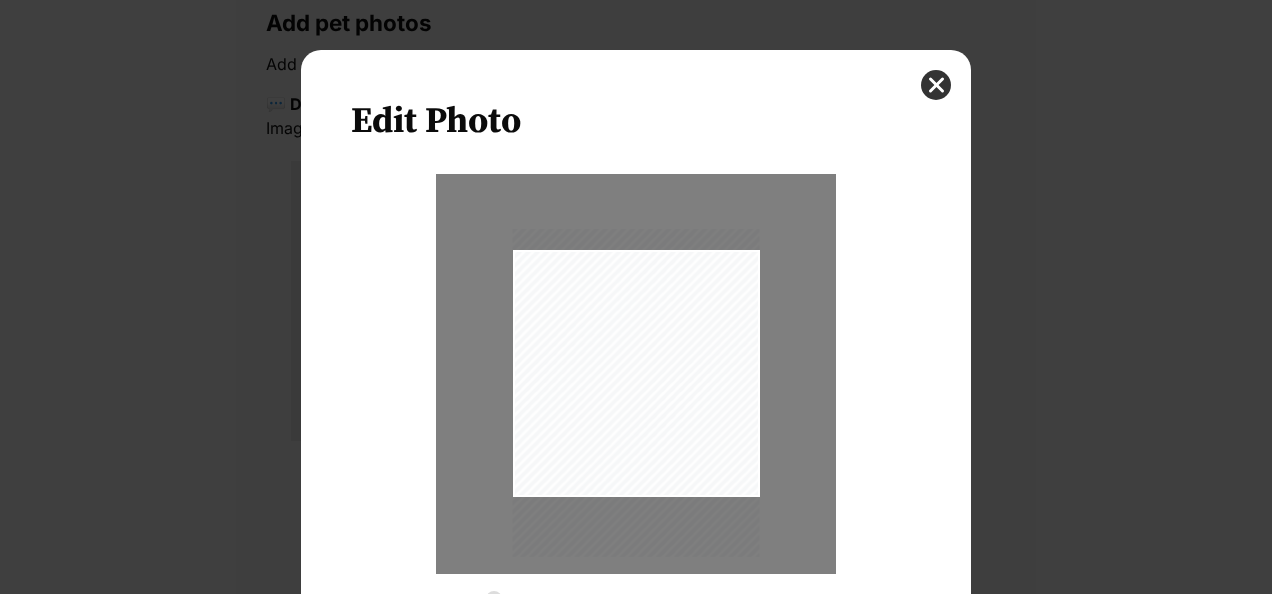drag, startPoint x: 599, startPoint y: 361, endPoint x: 584, endPoint y: 380, distance: 24.207438 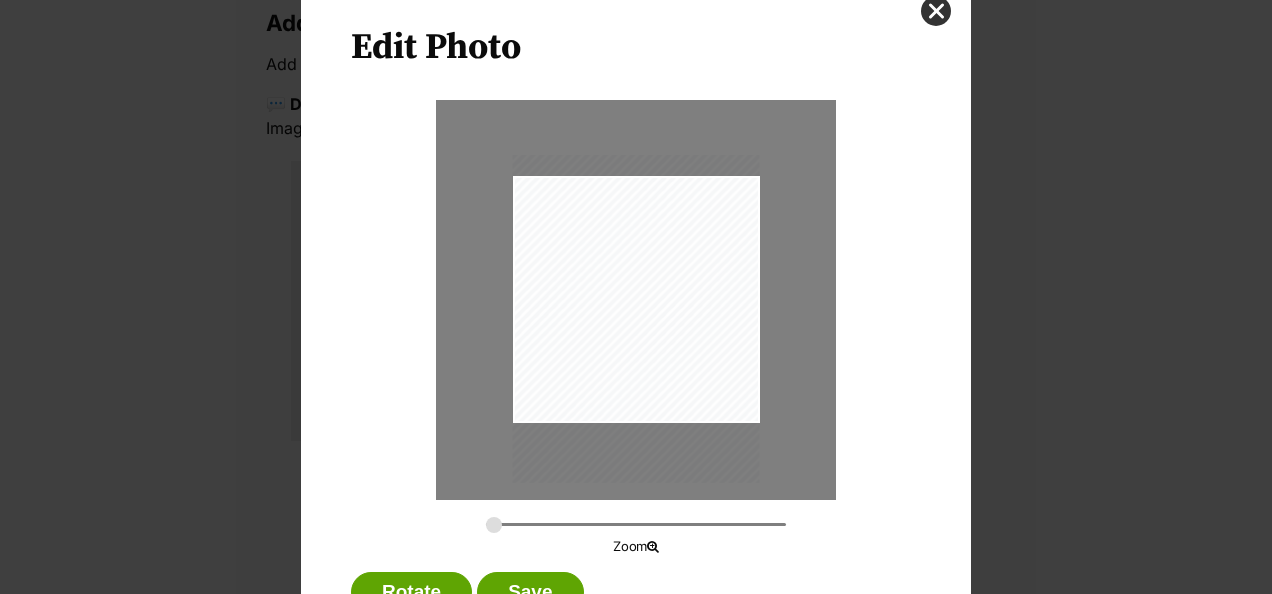 scroll, scrollTop: 151, scrollLeft: 0, axis: vertical 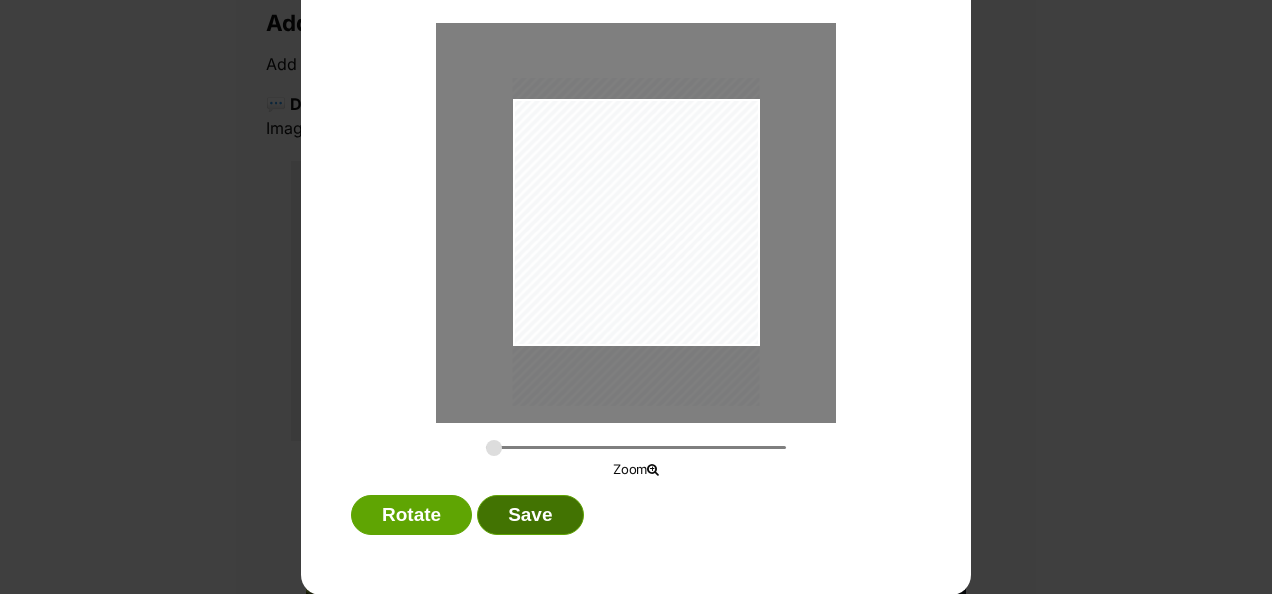 click on "Save" at bounding box center [530, 515] 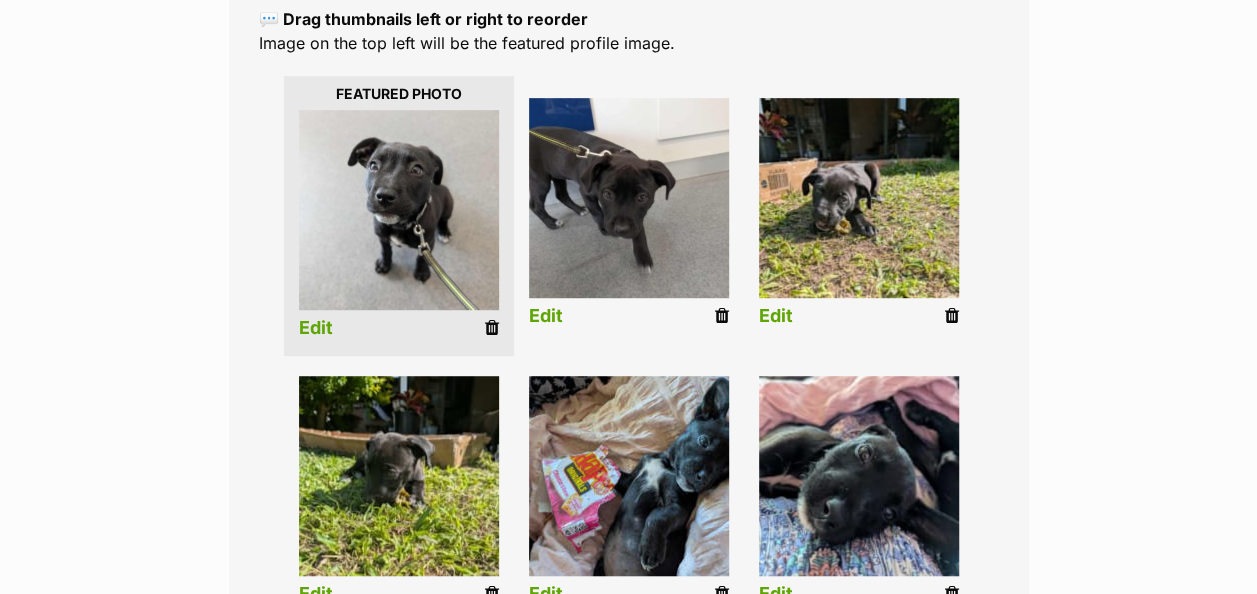scroll, scrollTop: 600, scrollLeft: 0, axis: vertical 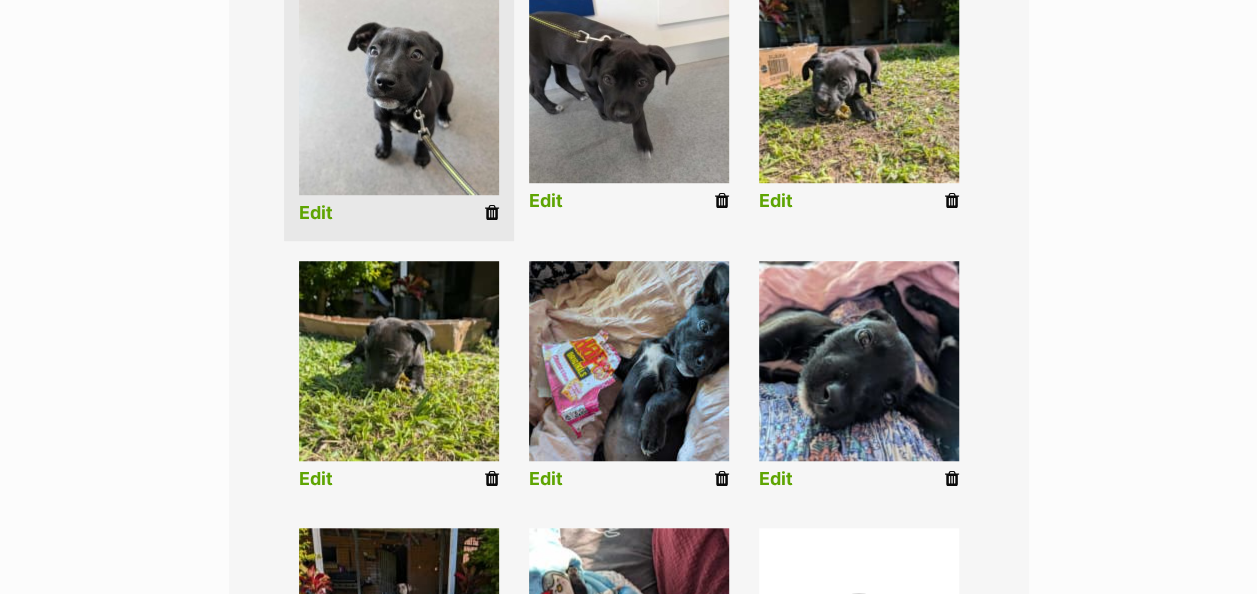 click at bounding box center [492, 479] 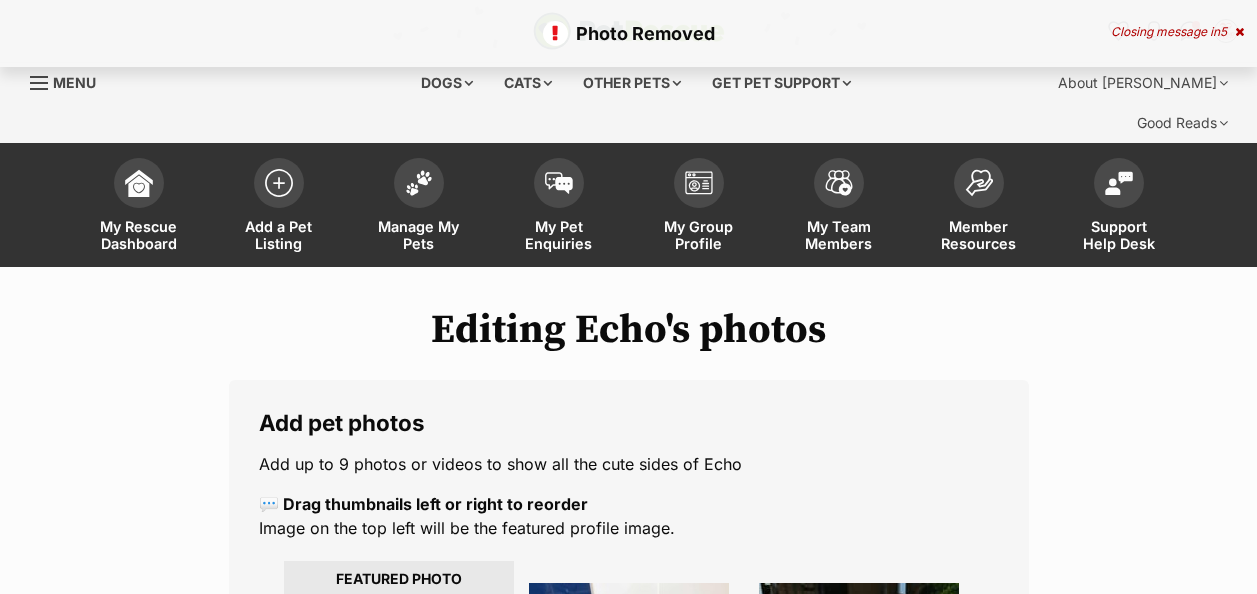 scroll, scrollTop: 0, scrollLeft: 0, axis: both 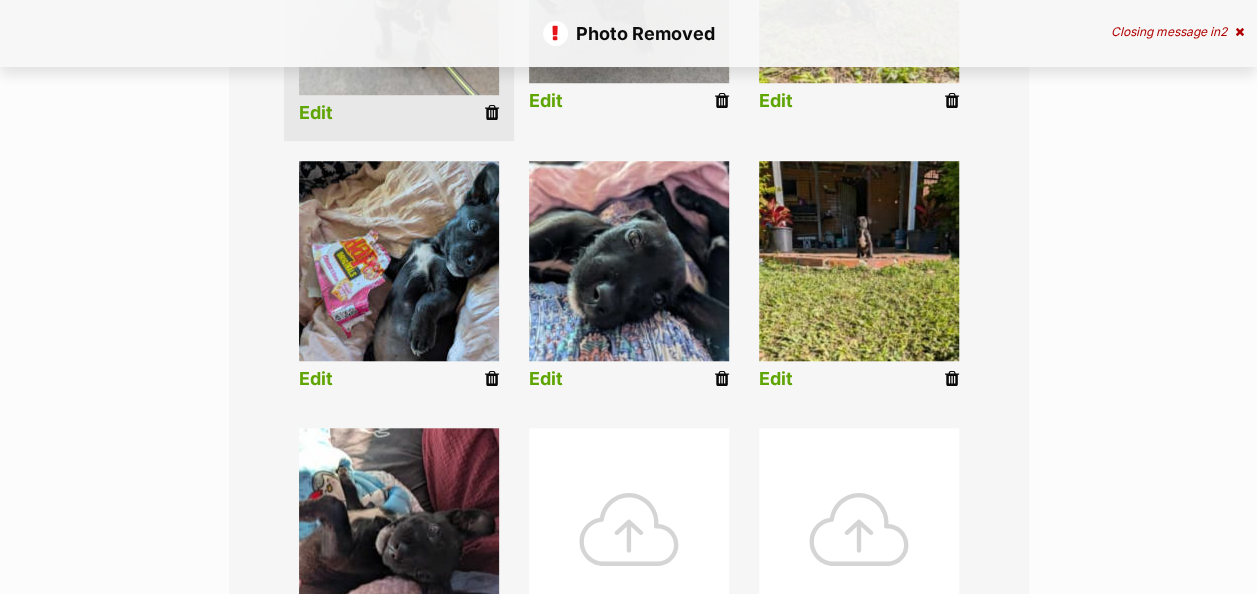 click on "Edit" at bounding box center (316, 379) 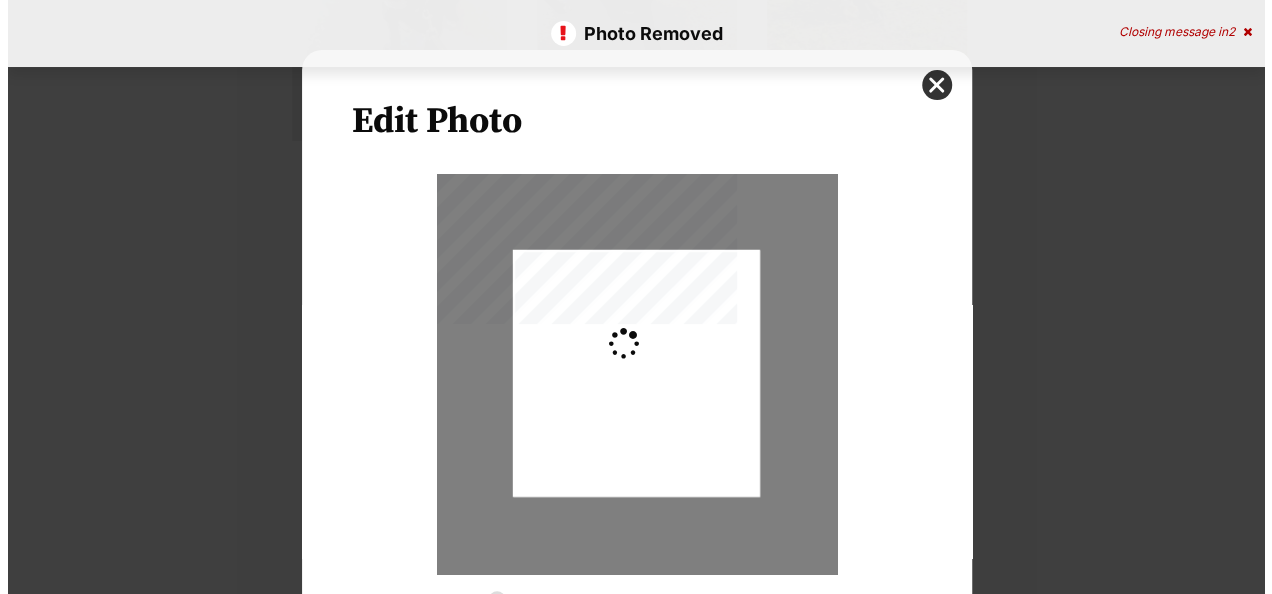 scroll, scrollTop: 0, scrollLeft: 0, axis: both 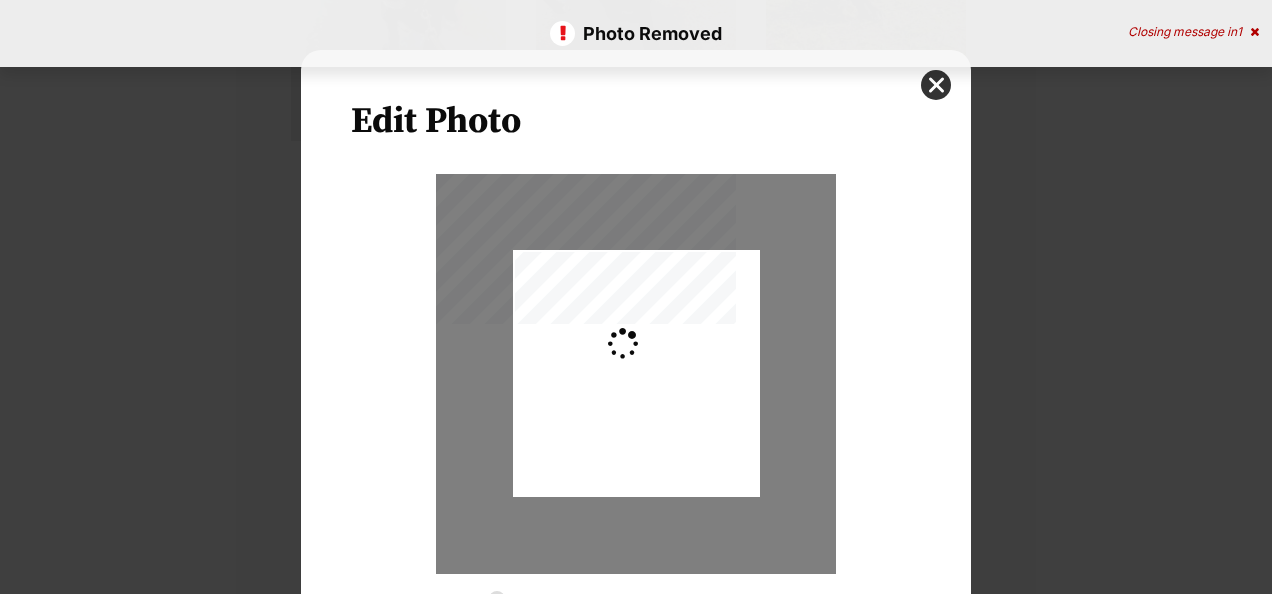 type on "0.2744" 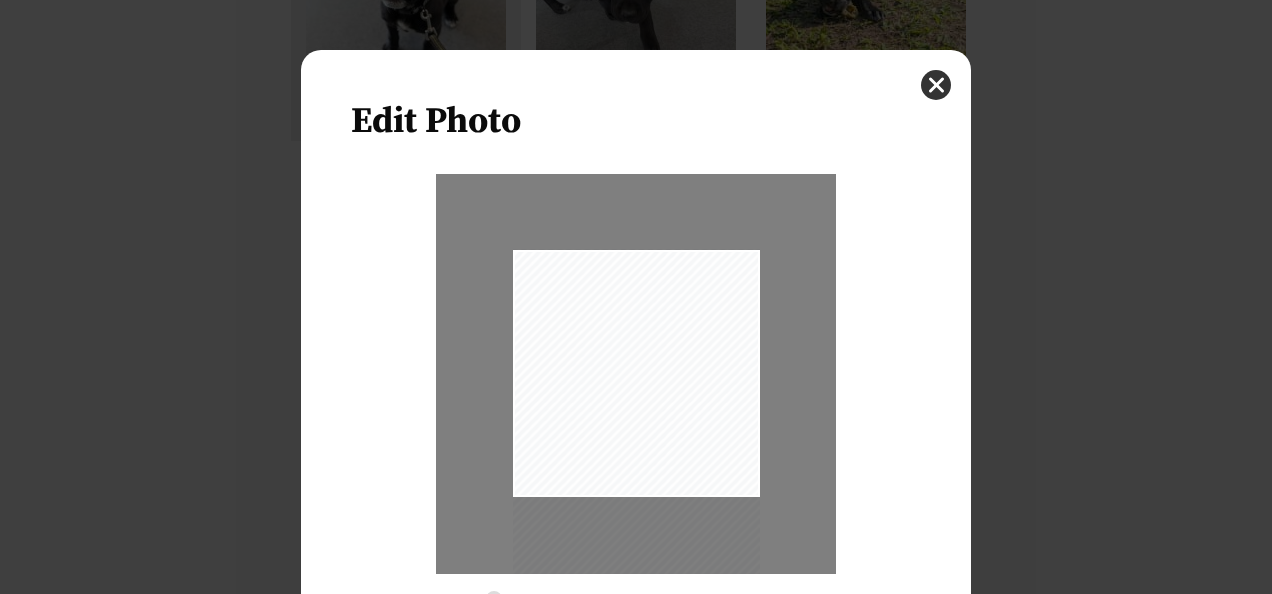 drag, startPoint x: 622, startPoint y: 356, endPoint x: 632, endPoint y: 395, distance: 40.261642 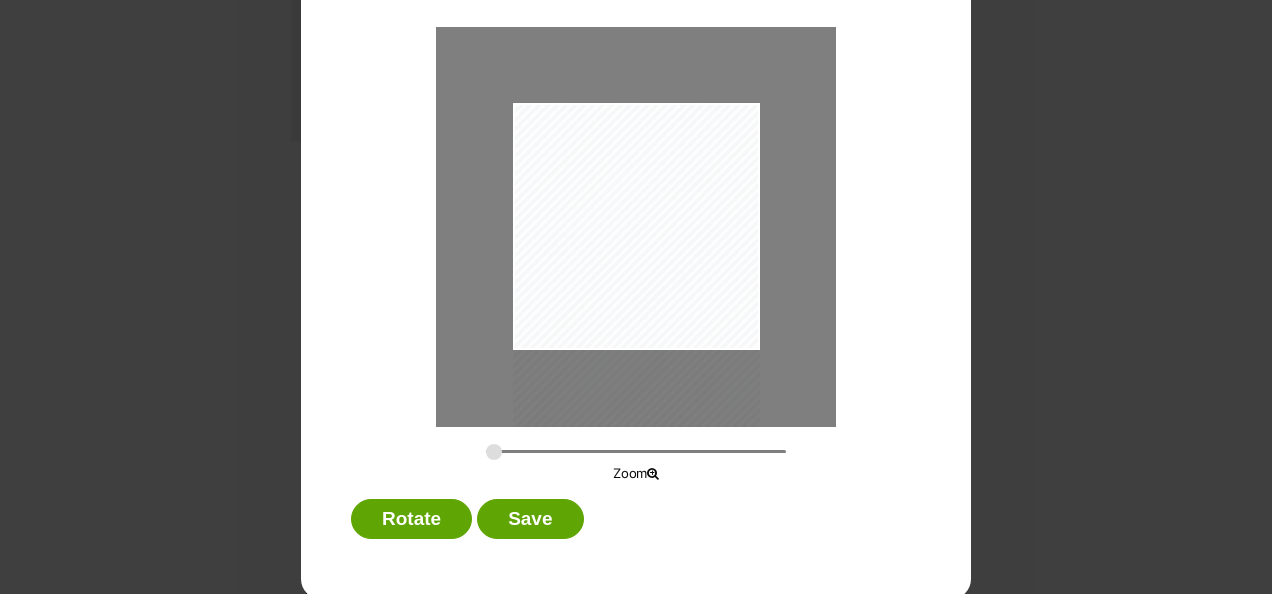 scroll, scrollTop: 151, scrollLeft: 0, axis: vertical 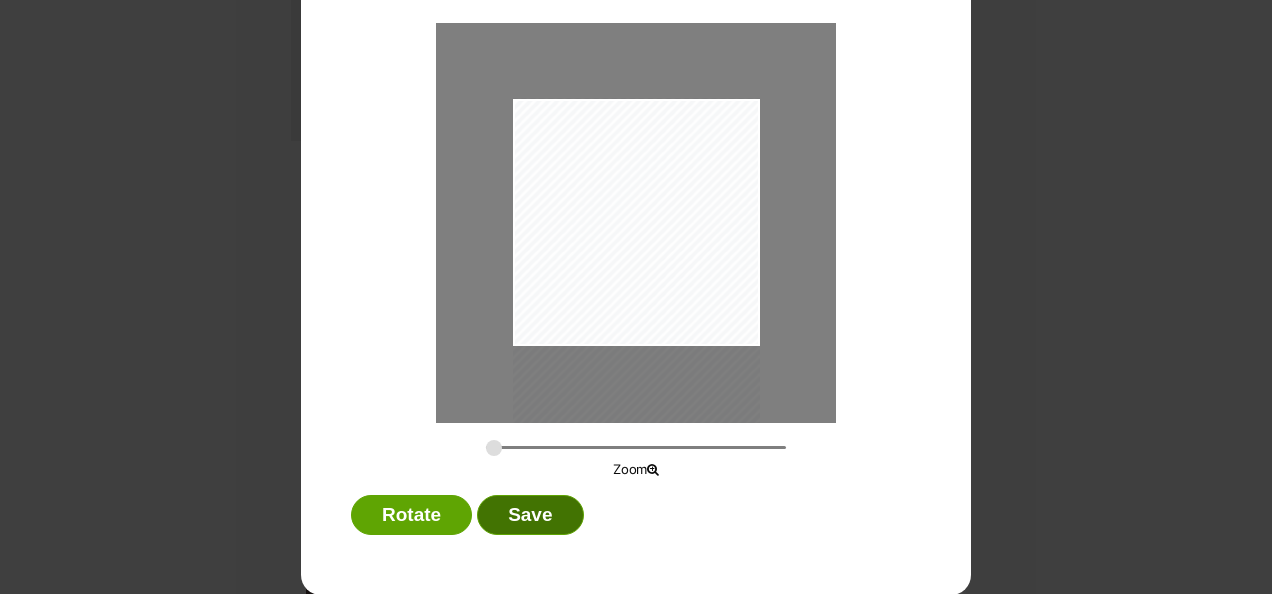click on "Save" at bounding box center [530, 515] 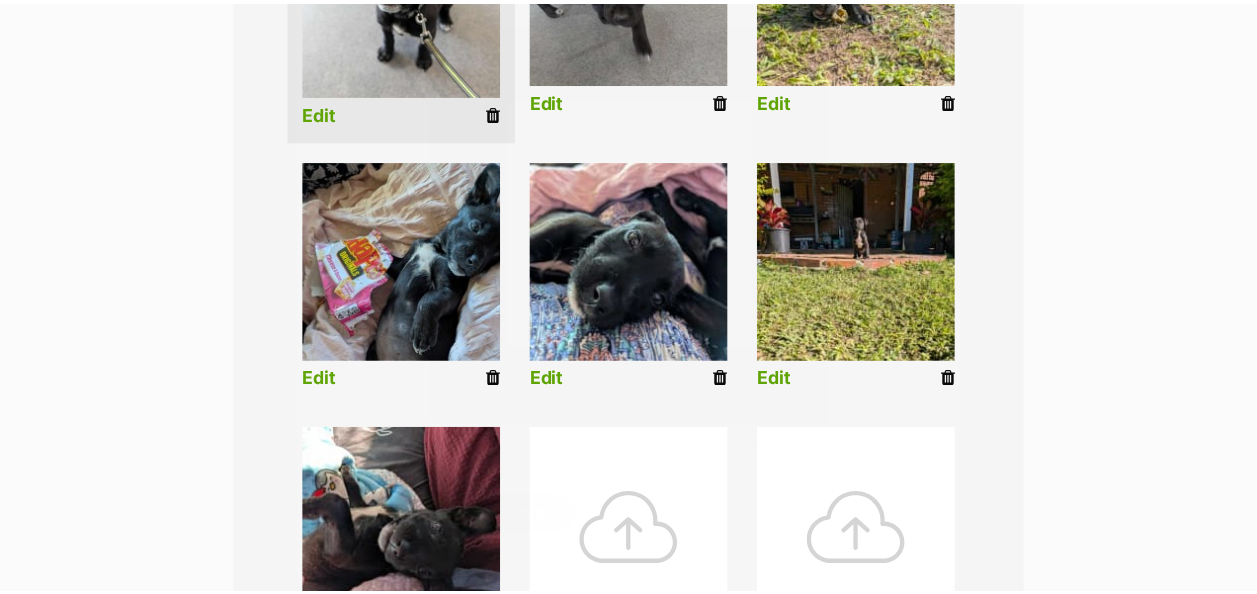 scroll, scrollTop: 700, scrollLeft: 0, axis: vertical 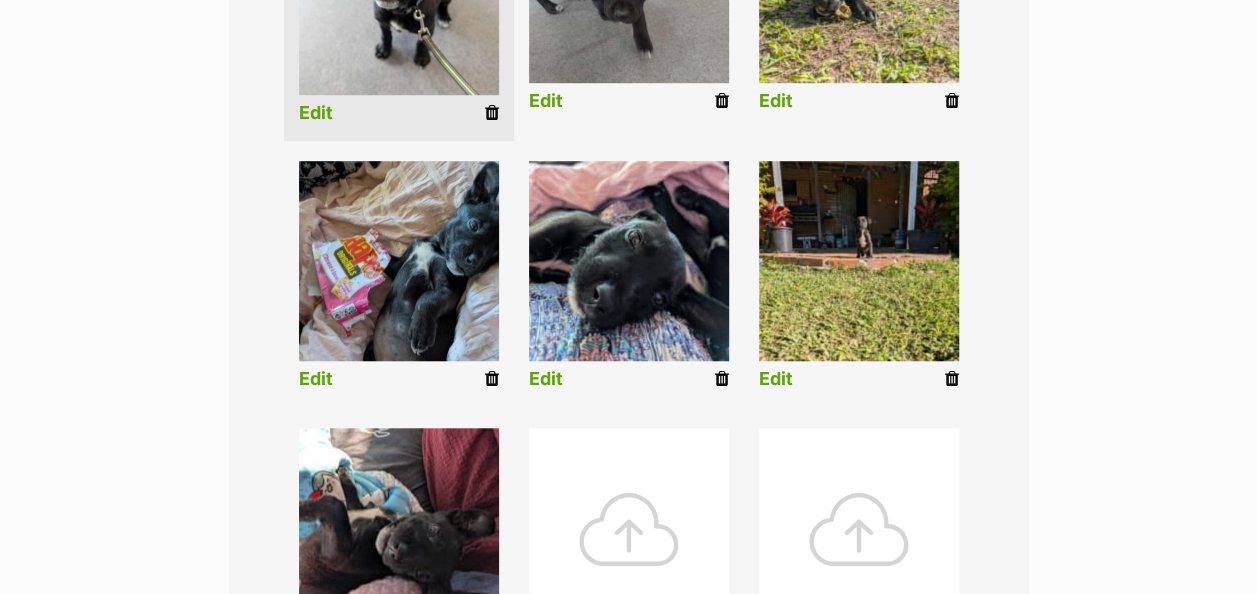 click at bounding box center (722, 379) 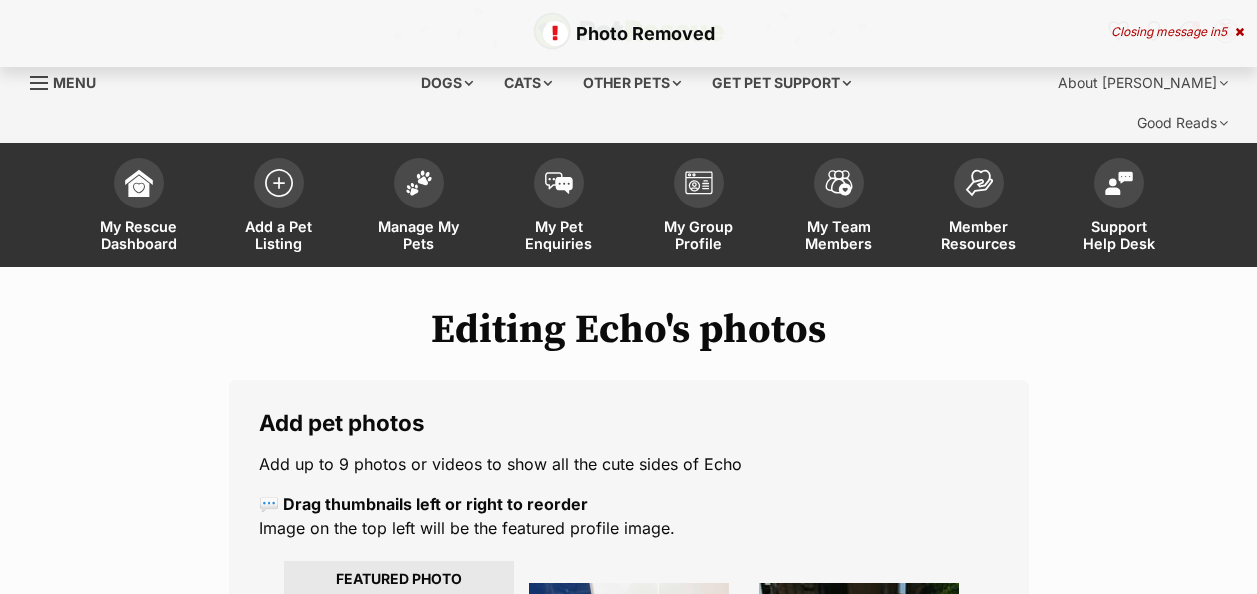 scroll, scrollTop: 0, scrollLeft: 0, axis: both 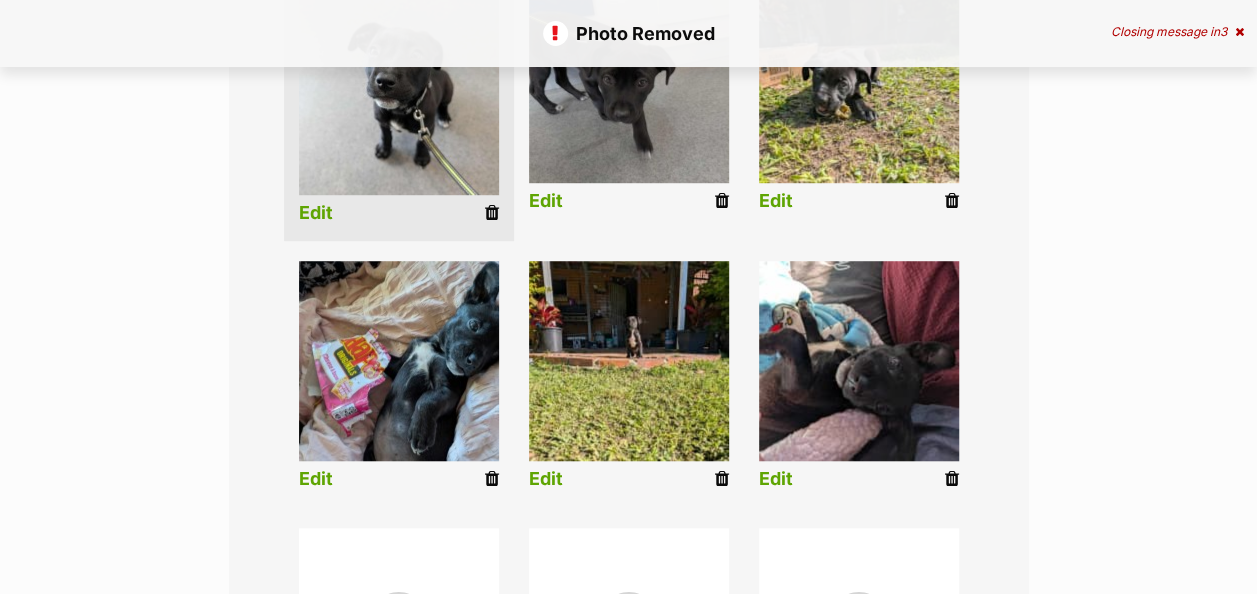 click on "Edit" at bounding box center [546, 479] 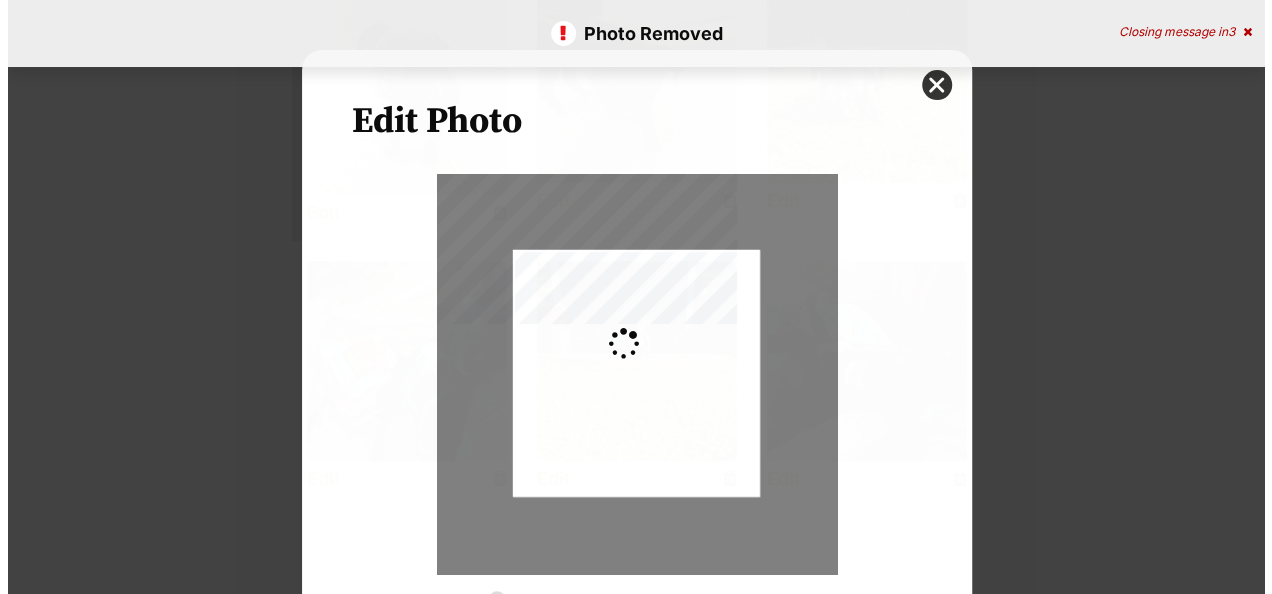 scroll, scrollTop: 0, scrollLeft: 0, axis: both 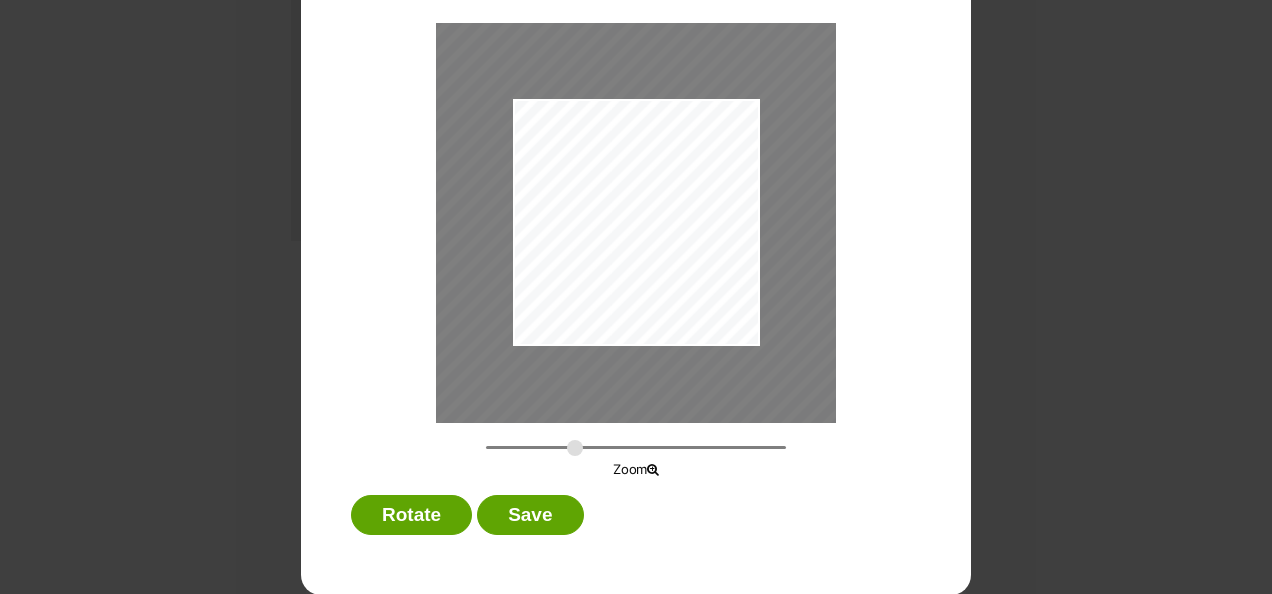 drag, startPoint x: 484, startPoint y: 442, endPoint x: 574, endPoint y: 424, distance: 91.78235 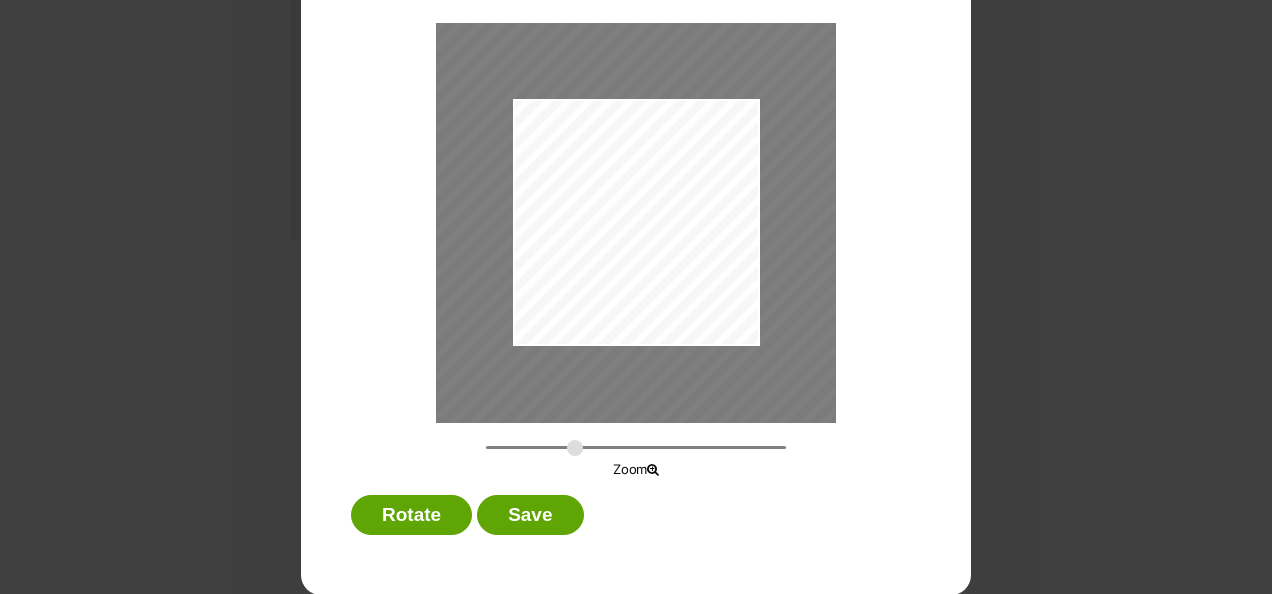 drag, startPoint x: 658, startPoint y: 209, endPoint x: 647, endPoint y: 380, distance: 171.35344 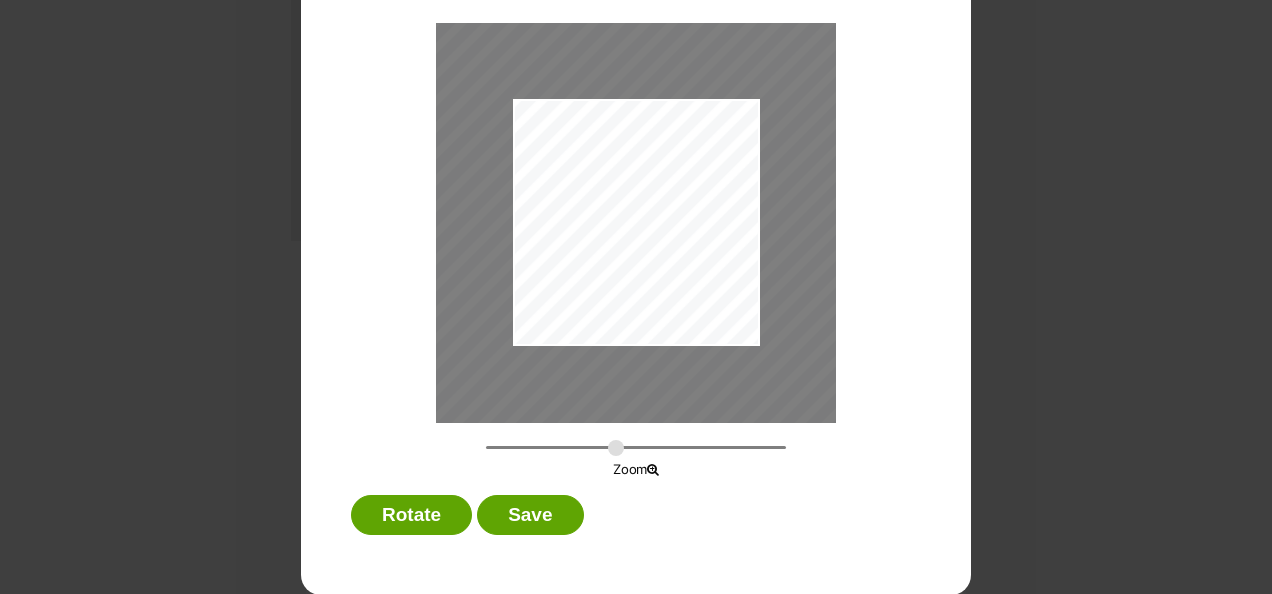 drag, startPoint x: 562, startPoint y: 448, endPoint x: 608, endPoint y: 448, distance: 46 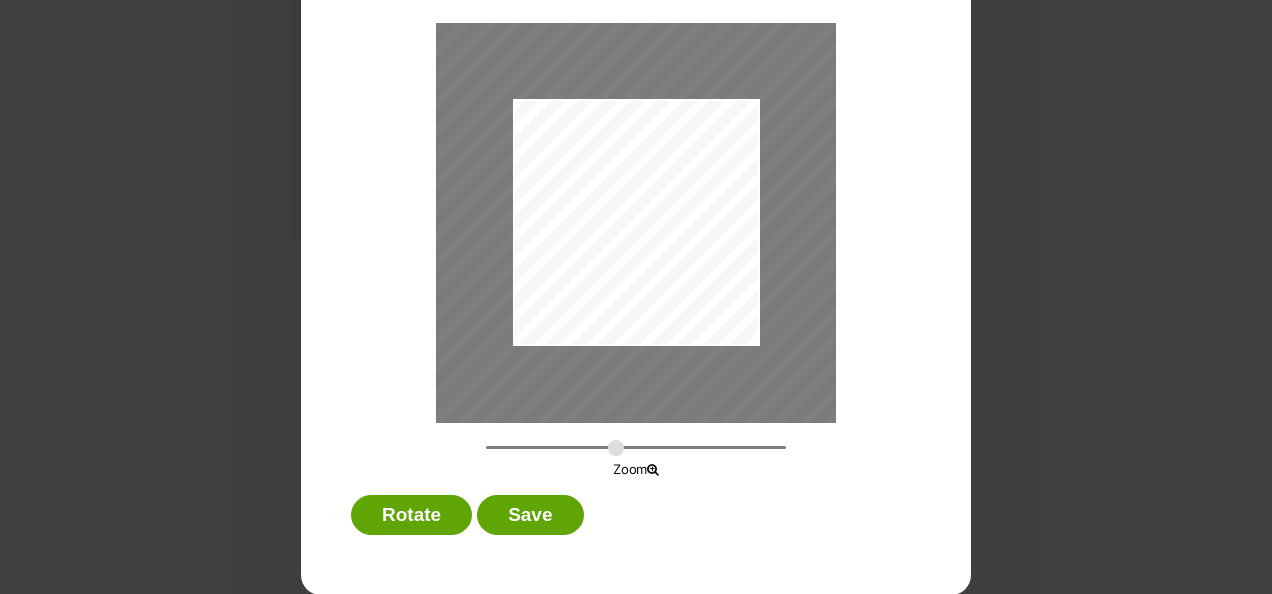 drag, startPoint x: 640, startPoint y: 298, endPoint x: 647, endPoint y: 268, distance: 30.805843 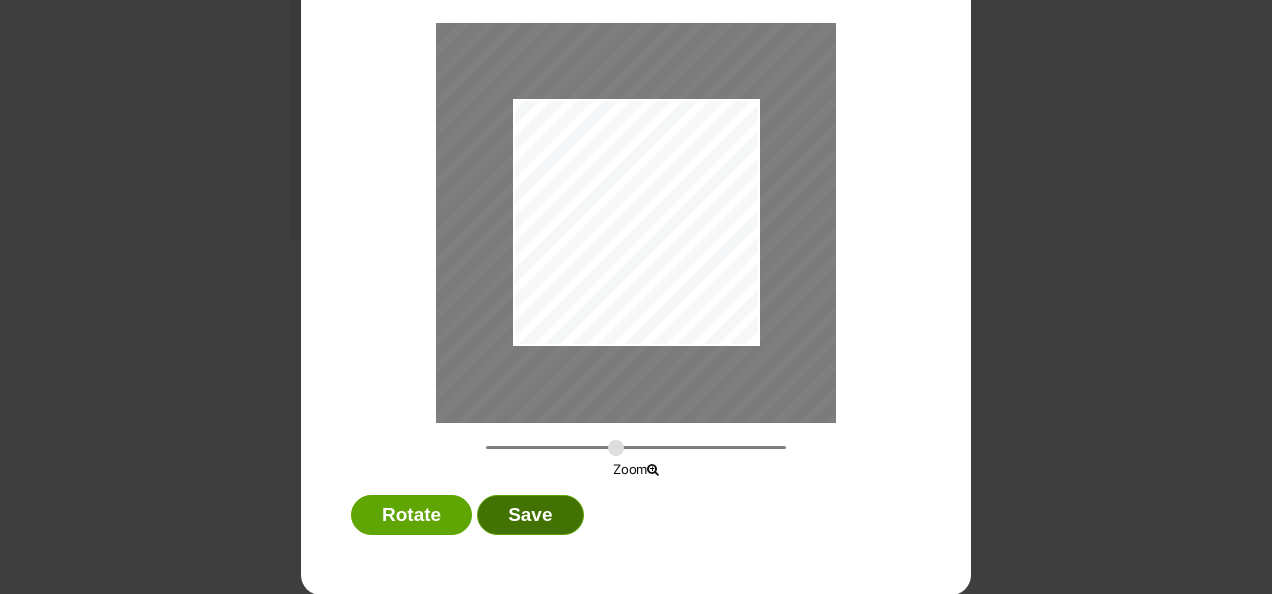 click on "Save" at bounding box center [530, 515] 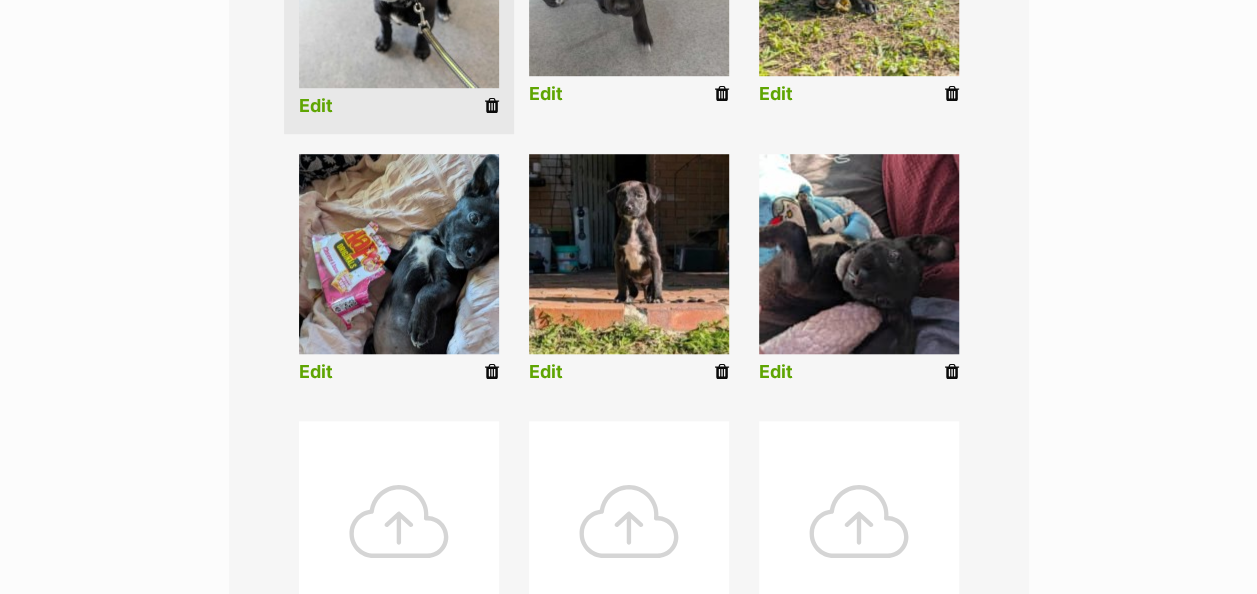 scroll, scrollTop: 900, scrollLeft: 0, axis: vertical 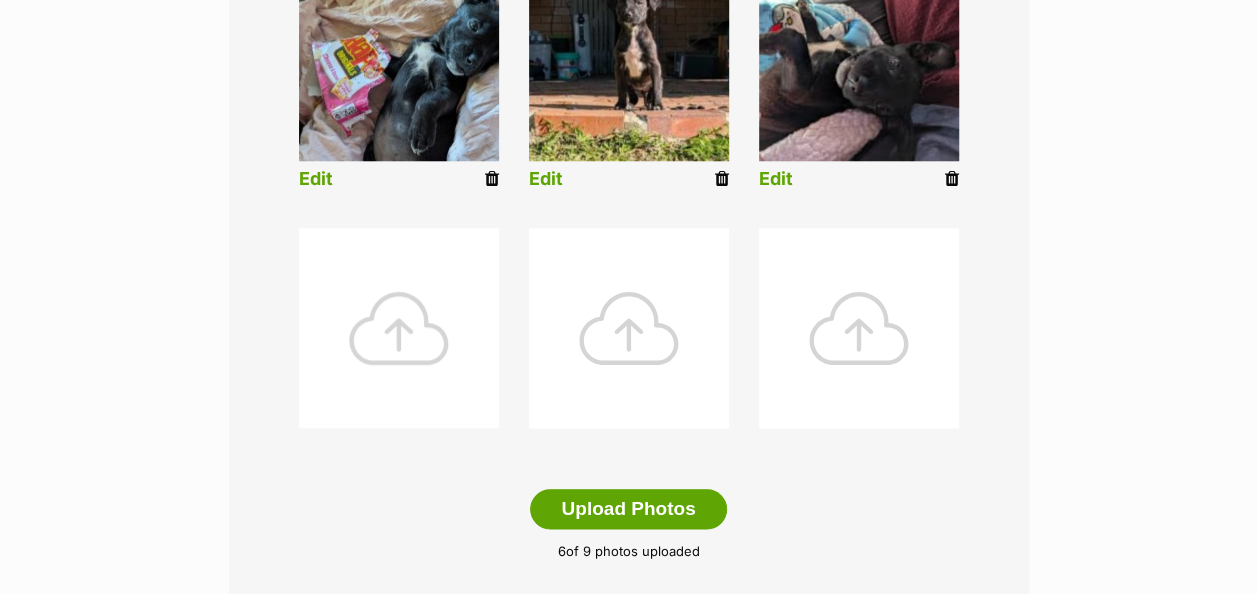 click at bounding box center [399, 328] 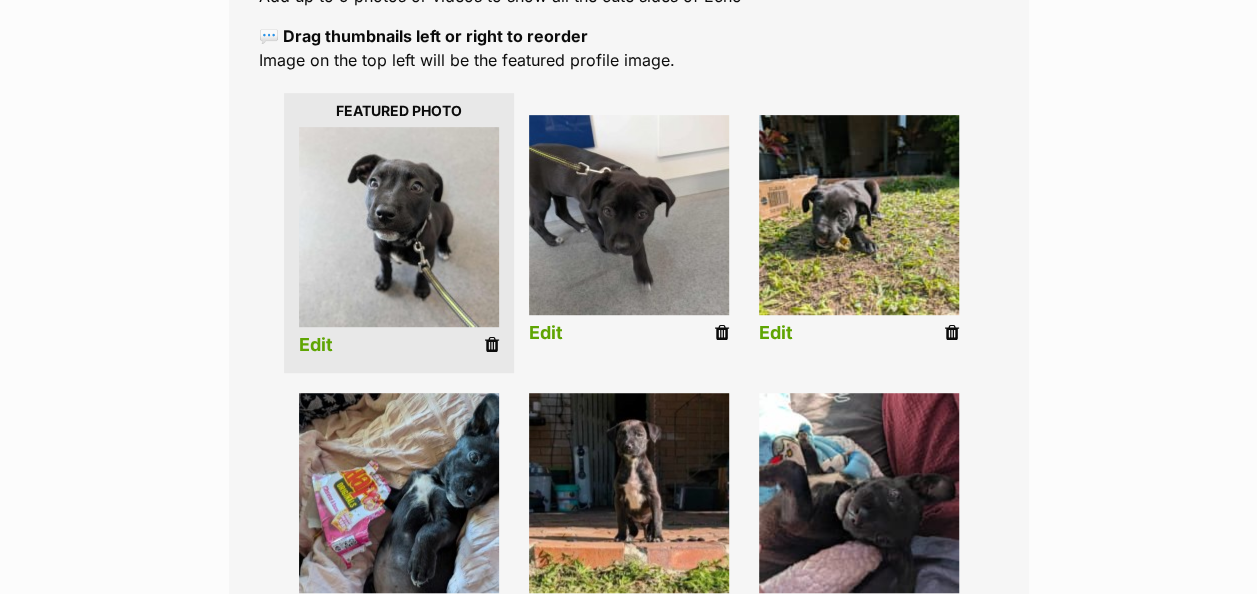 scroll, scrollTop: 500, scrollLeft: 0, axis: vertical 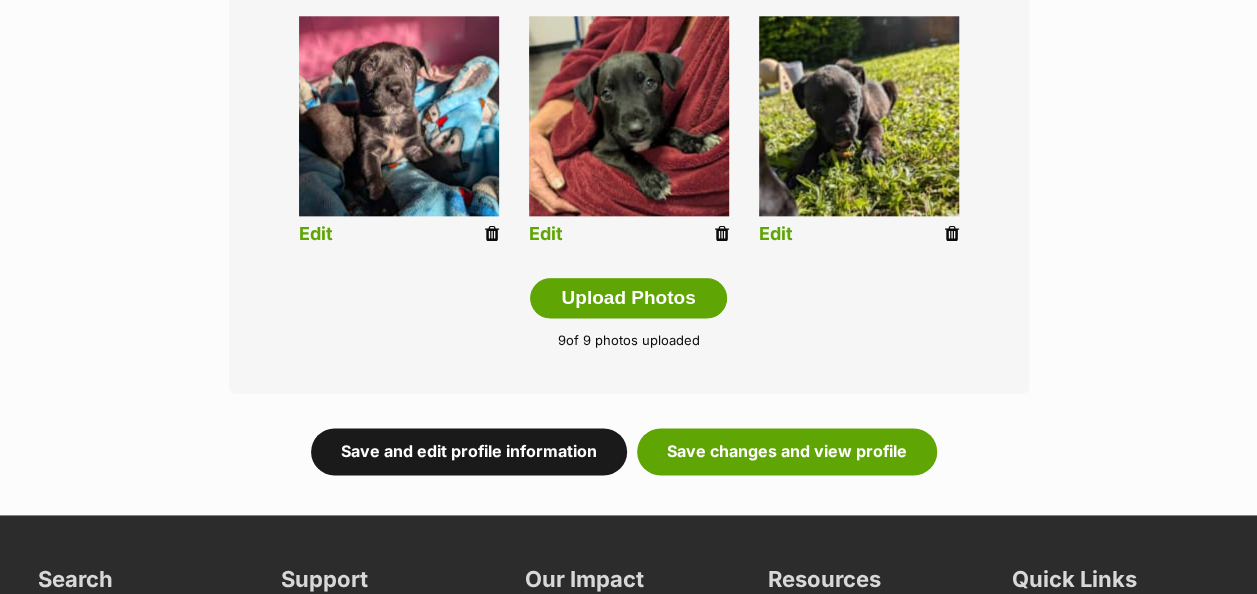 click on "Save and edit profile information" at bounding box center [469, 451] 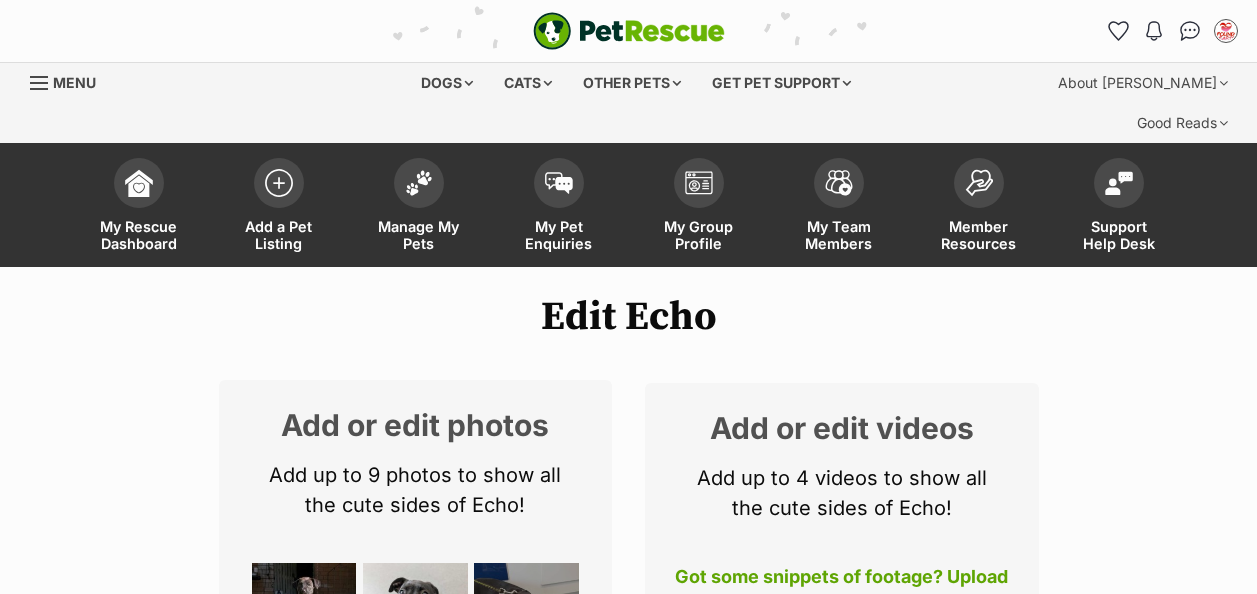 scroll, scrollTop: 0, scrollLeft: 0, axis: both 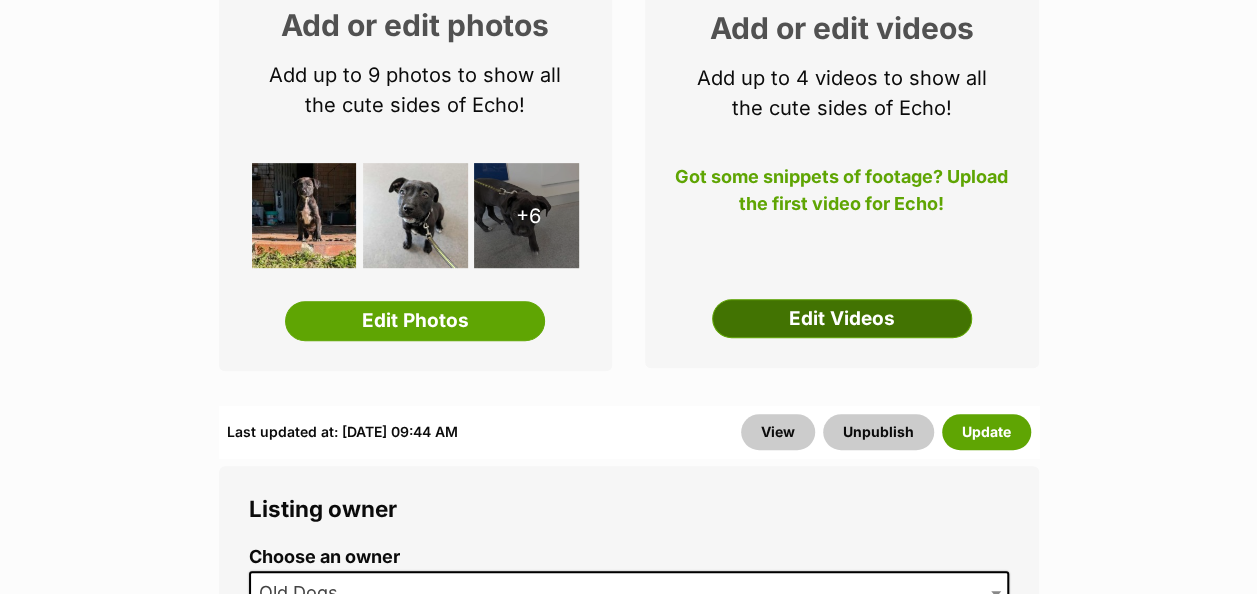 click on "Edit Videos" at bounding box center (842, 319) 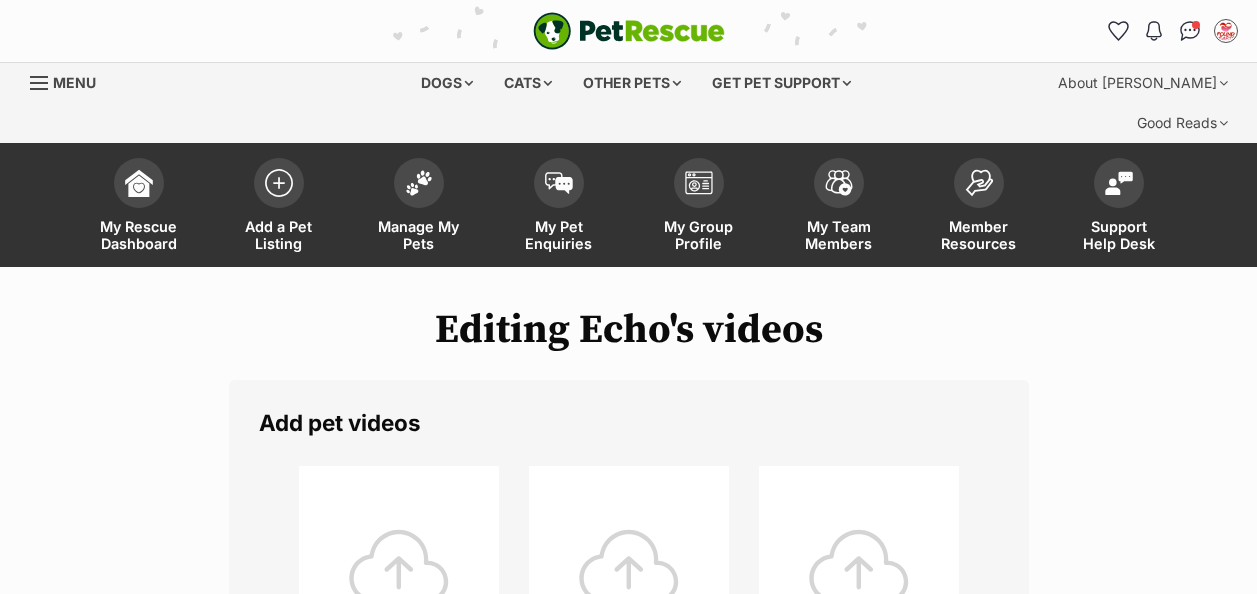 scroll, scrollTop: 0, scrollLeft: 0, axis: both 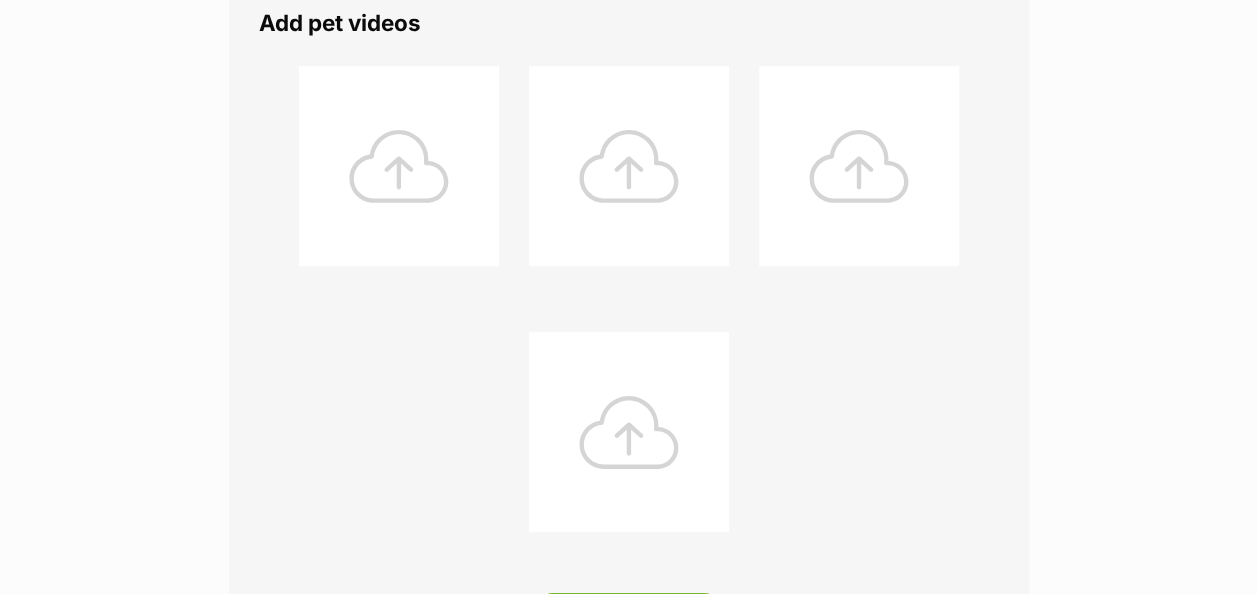 click at bounding box center [399, 166] 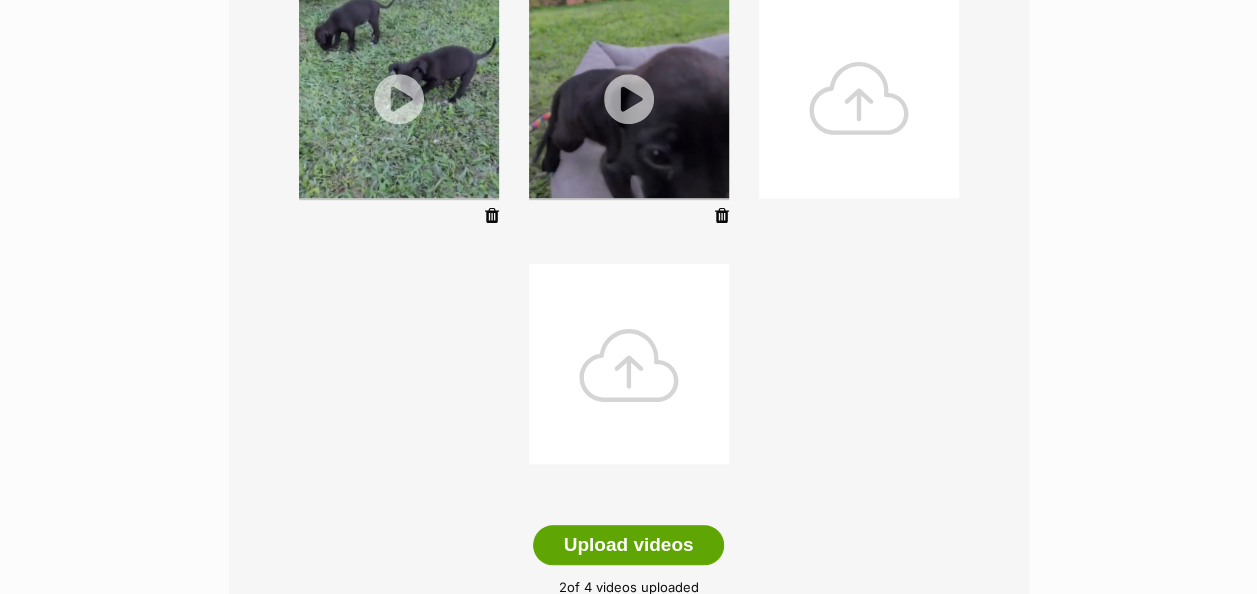 scroll, scrollTop: 700, scrollLeft: 0, axis: vertical 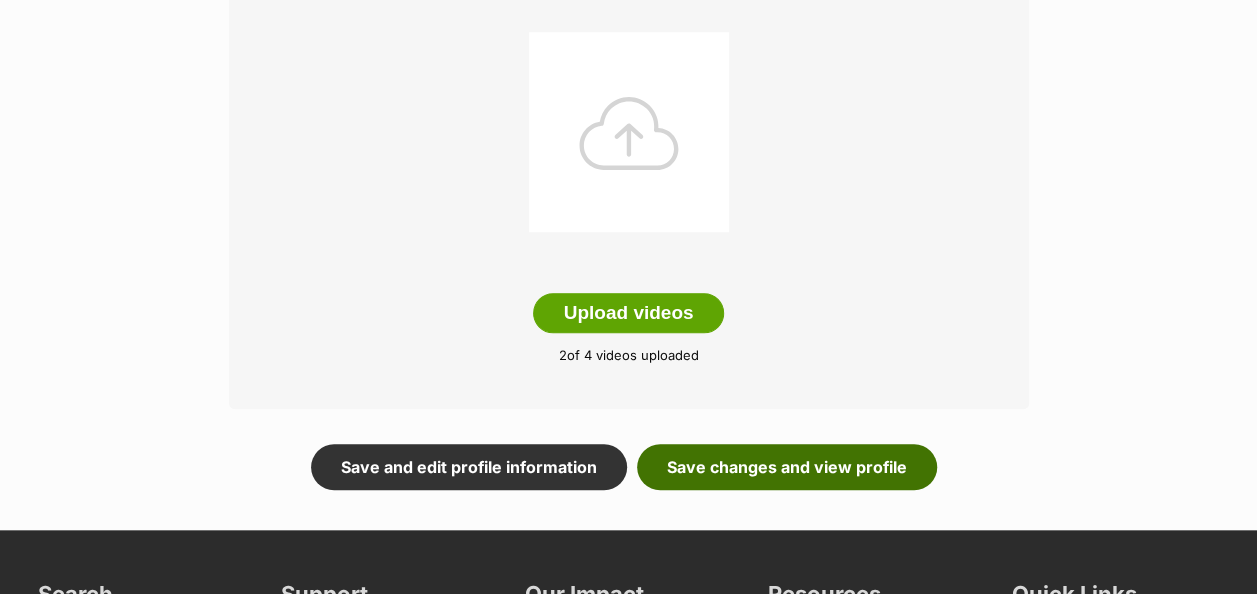 click on "Save changes and view profile" at bounding box center (787, 467) 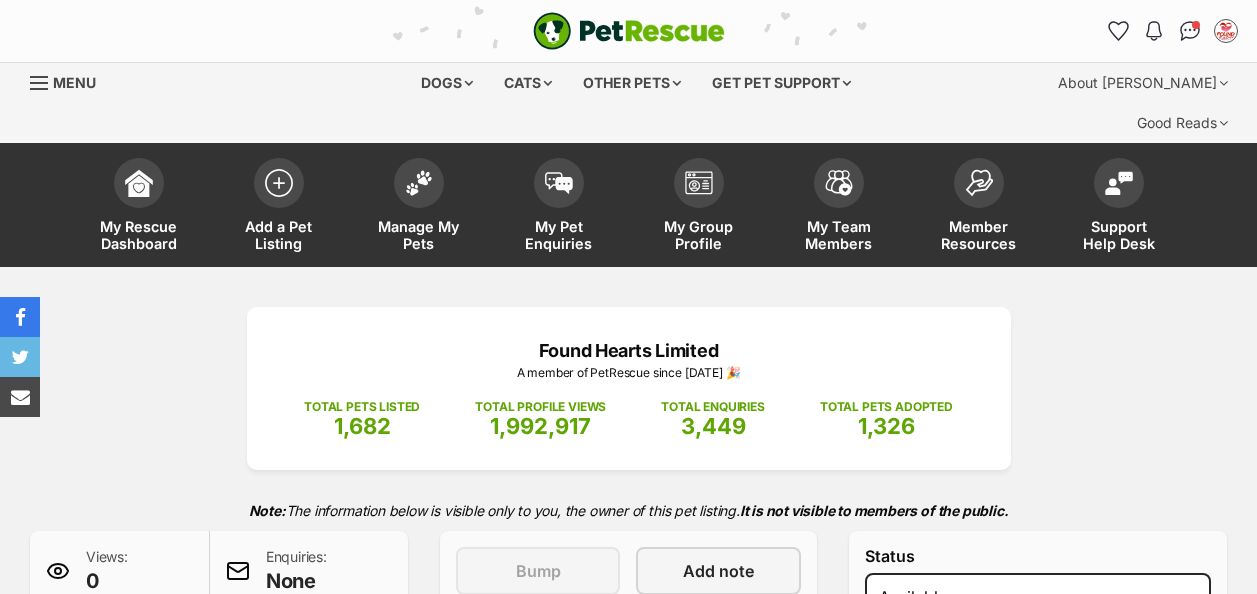 scroll, scrollTop: 0, scrollLeft: 0, axis: both 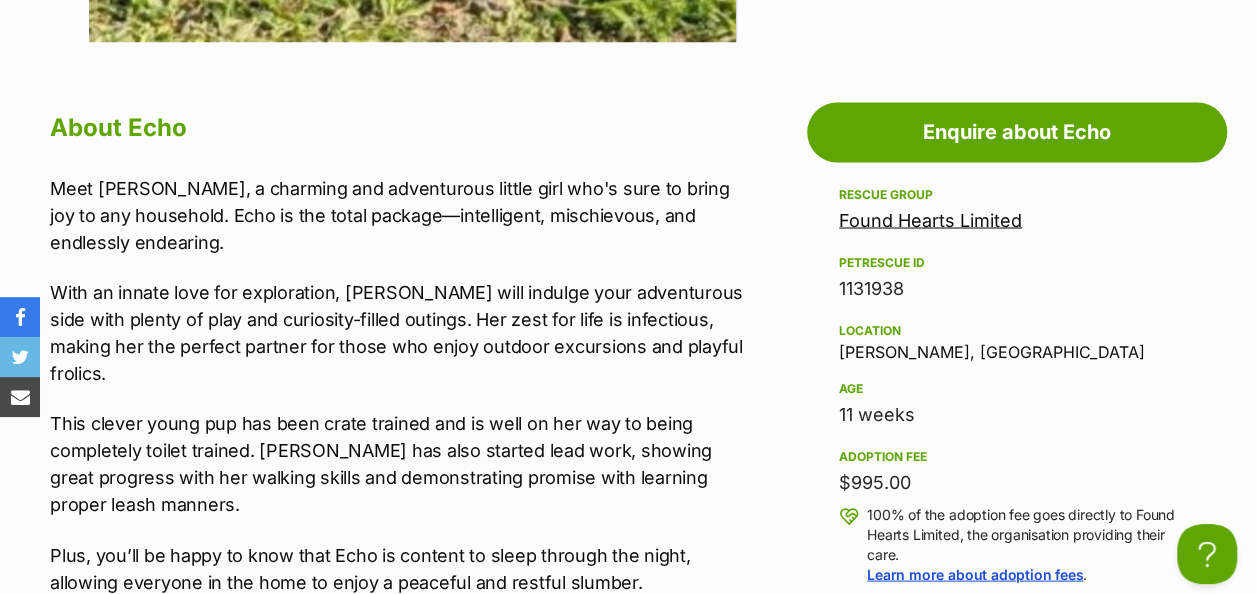 click on "Meet Echo, a charming and adventurous little girl who's sure to bring joy to any household. Echo is the total package—intelligent, mischievous, and endlessly endearing." at bounding box center [399, 214] 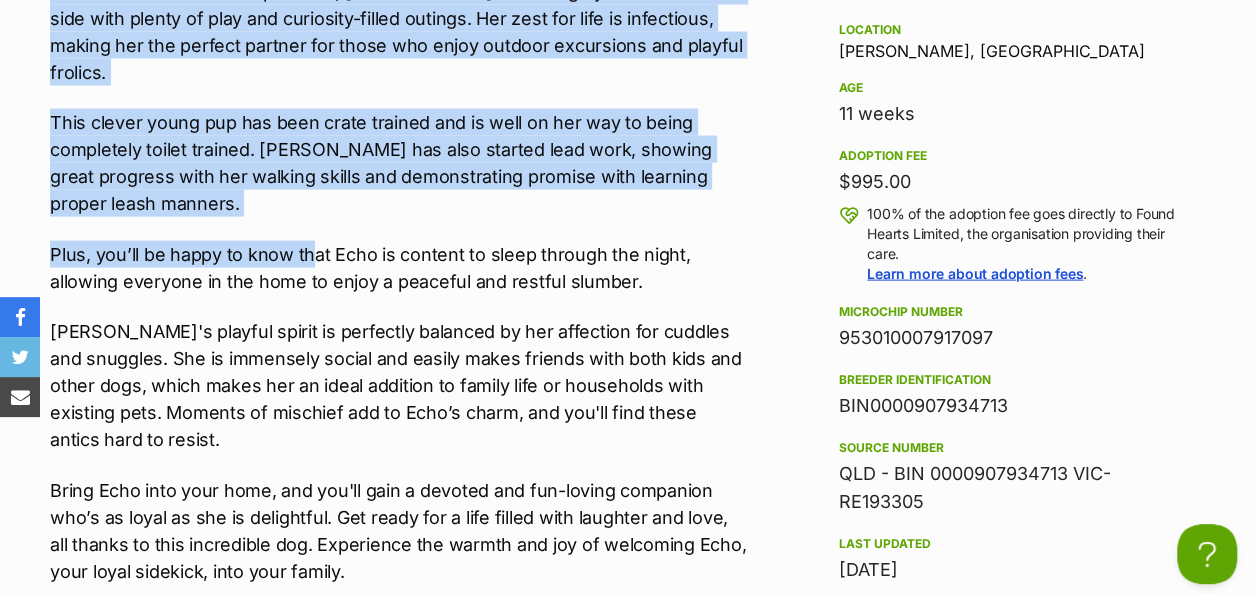 scroll, scrollTop: 2100, scrollLeft: 0, axis: vertical 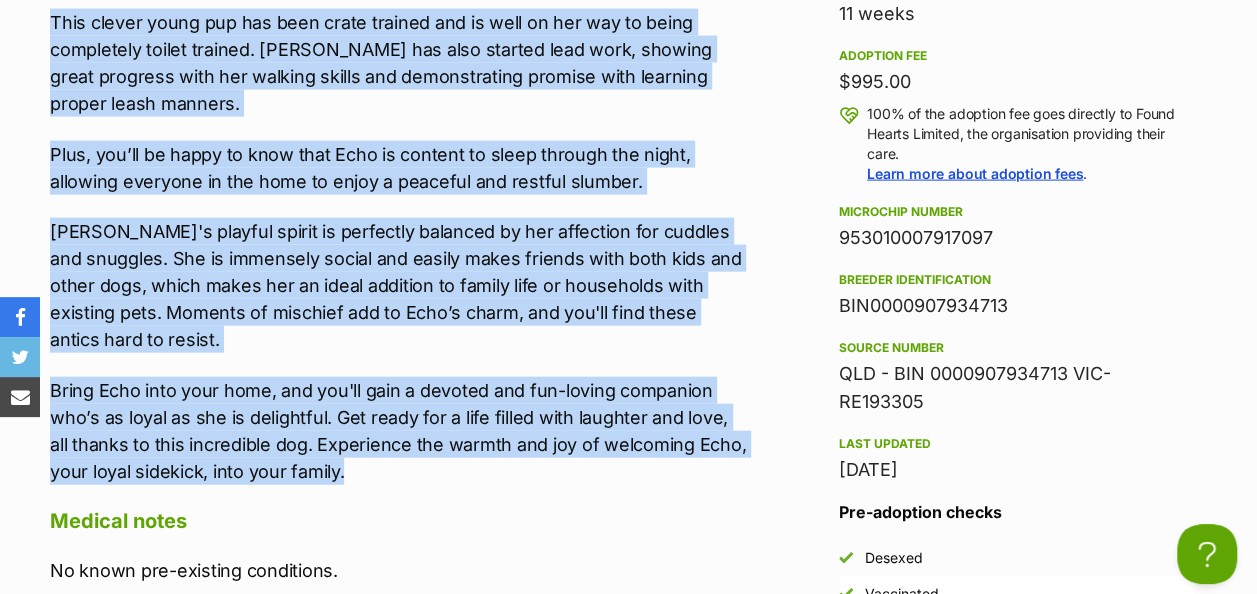 drag, startPoint x: 50, startPoint y: 140, endPoint x: 398, endPoint y: 368, distance: 416.03845 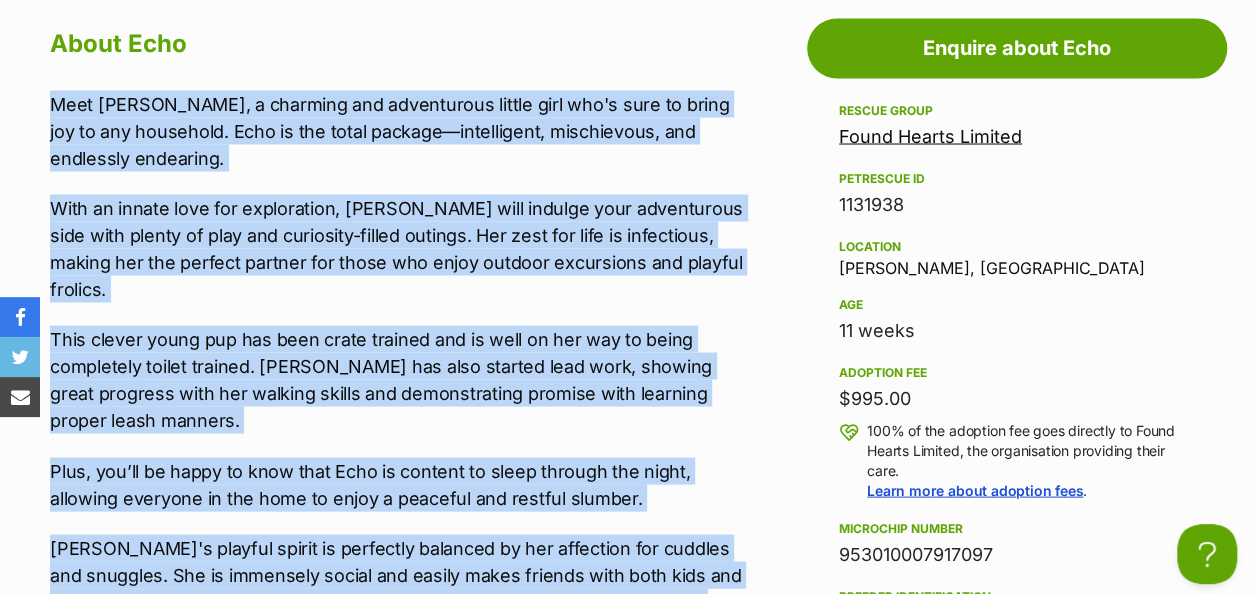 scroll, scrollTop: 2000, scrollLeft: 0, axis: vertical 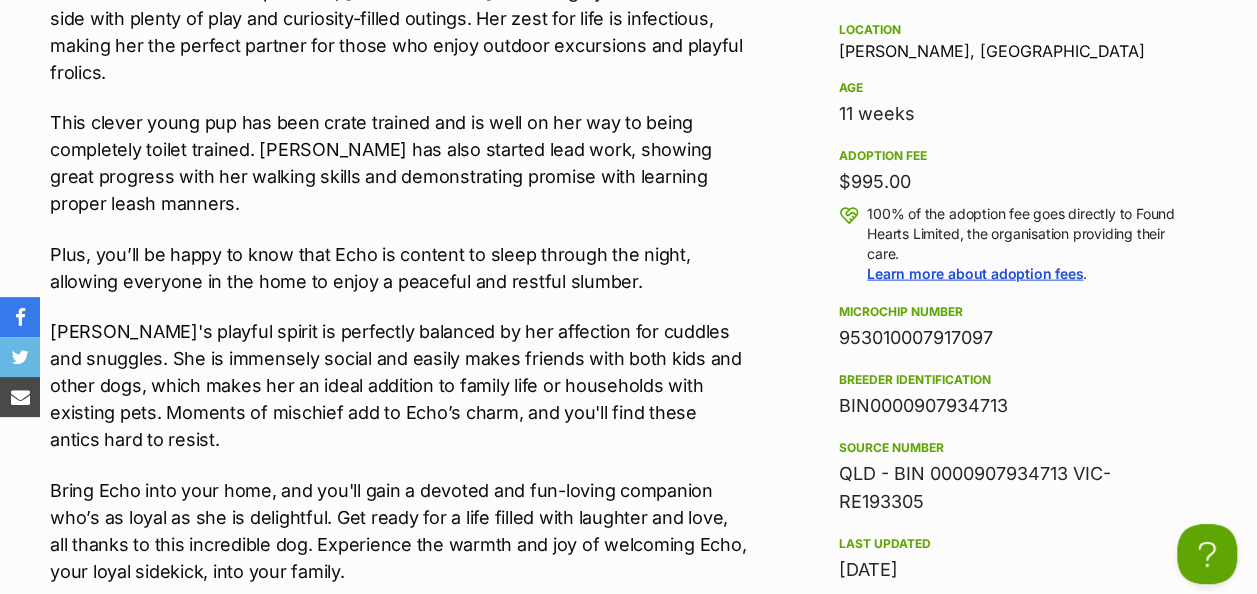 click on "953010007917097" at bounding box center [1017, 338] 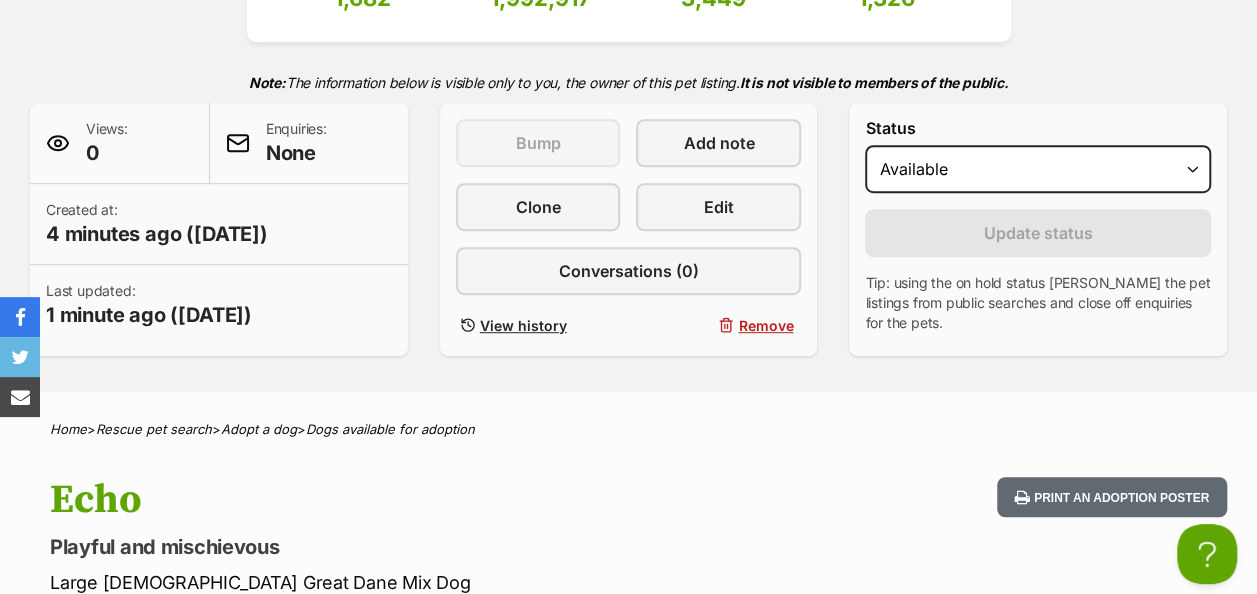 scroll, scrollTop: 200, scrollLeft: 0, axis: vertical 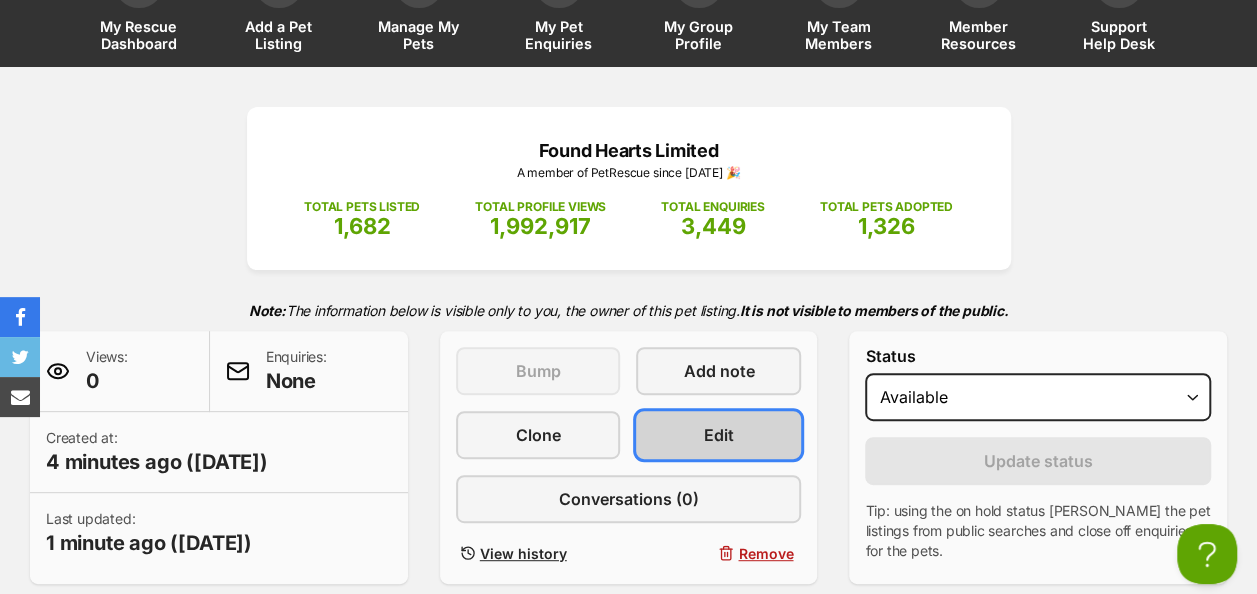 click on "Edit" at bounding box center [718, 435] 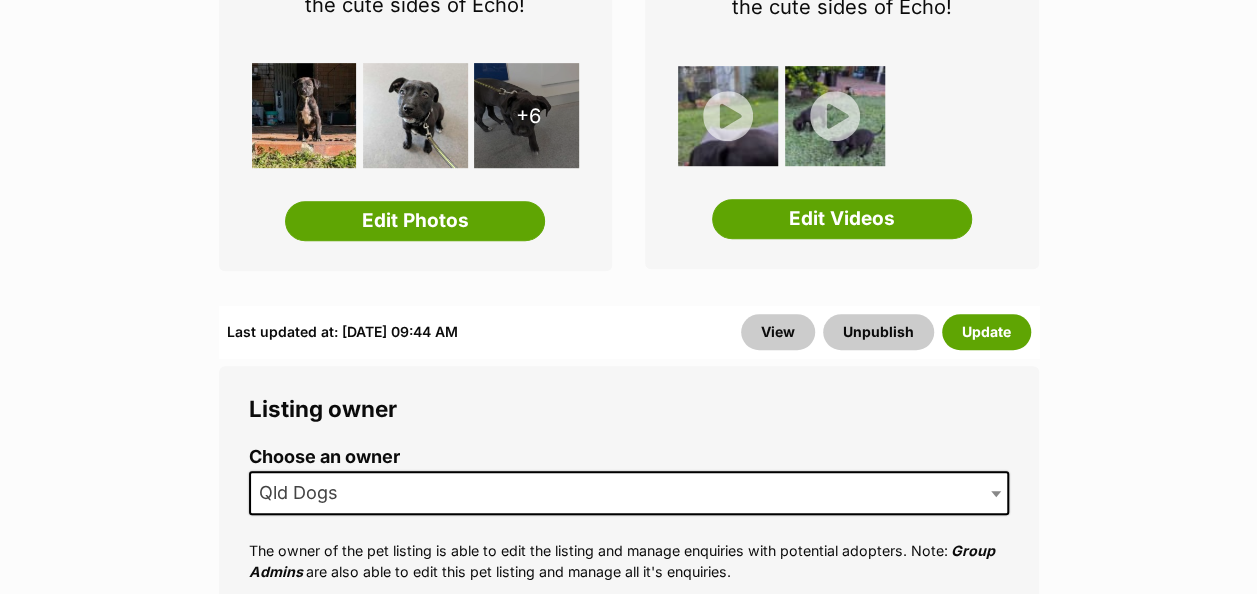 scroll, scrollTop: 0, scrollLeft: 0, axis: both 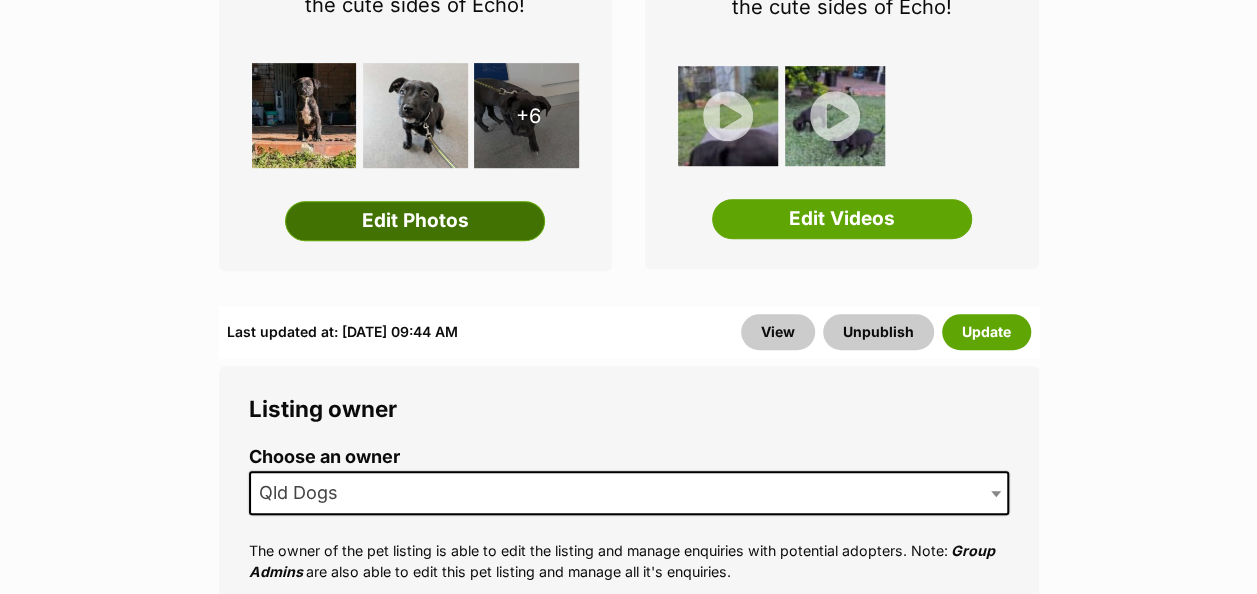 click on "Edit Photos" at bounding box center [415, 221] 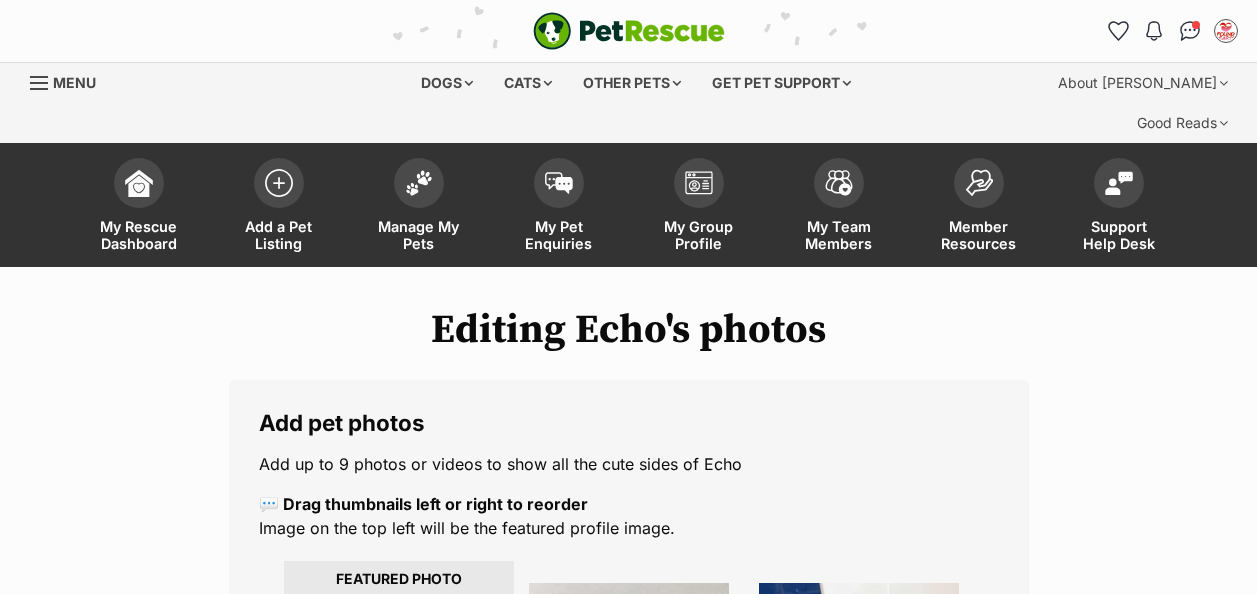 scroll, scrollTop: 0, scrollLeft: 0, axis: both 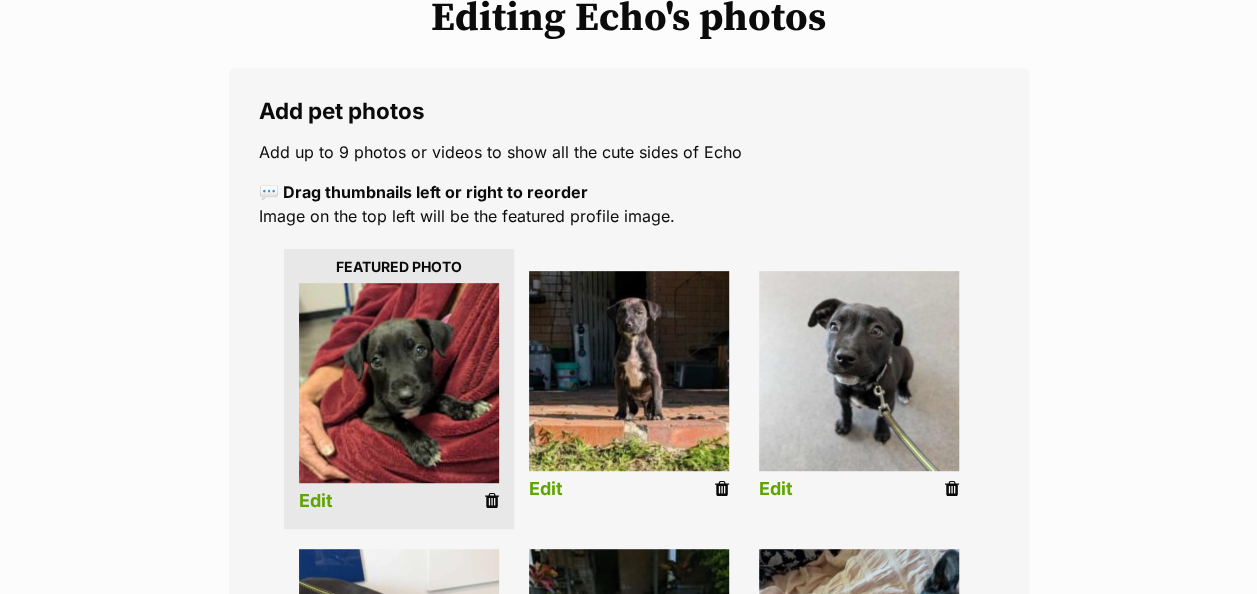 click on "Edit" at bounding box center [316, 501] 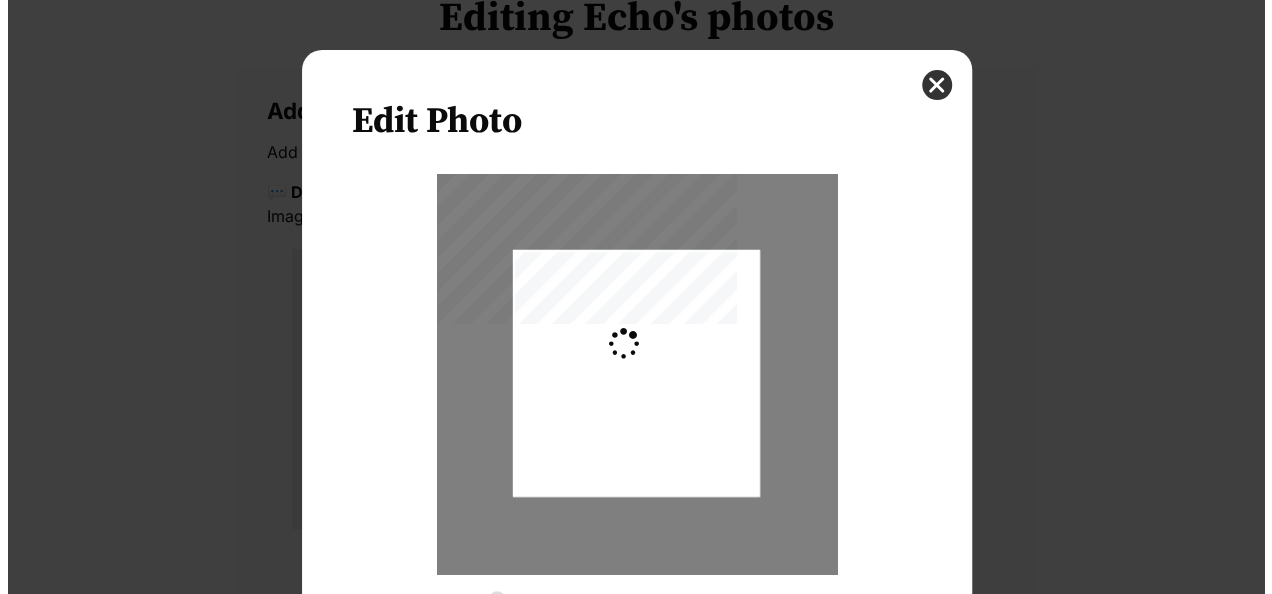 scroll, scrollTop: 0, scrollLeft: 0, axis: both 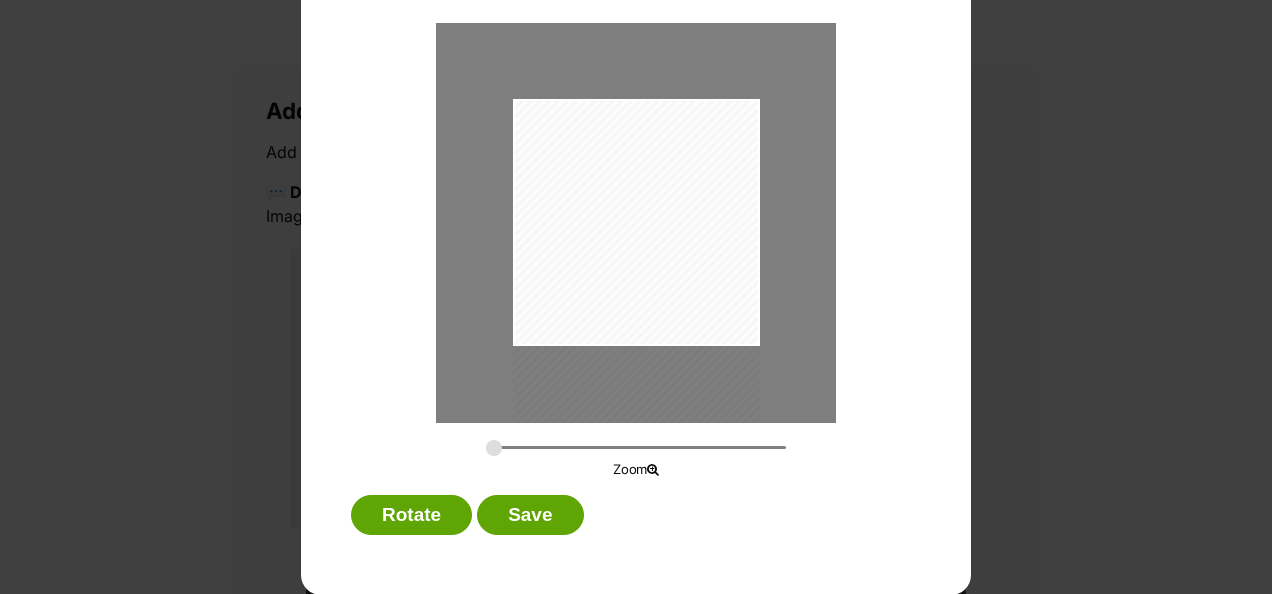 drag, startPoint x: 664, startPoint y: 206, endPoint x: 658, endPoint y: 302, distance: 96.18732 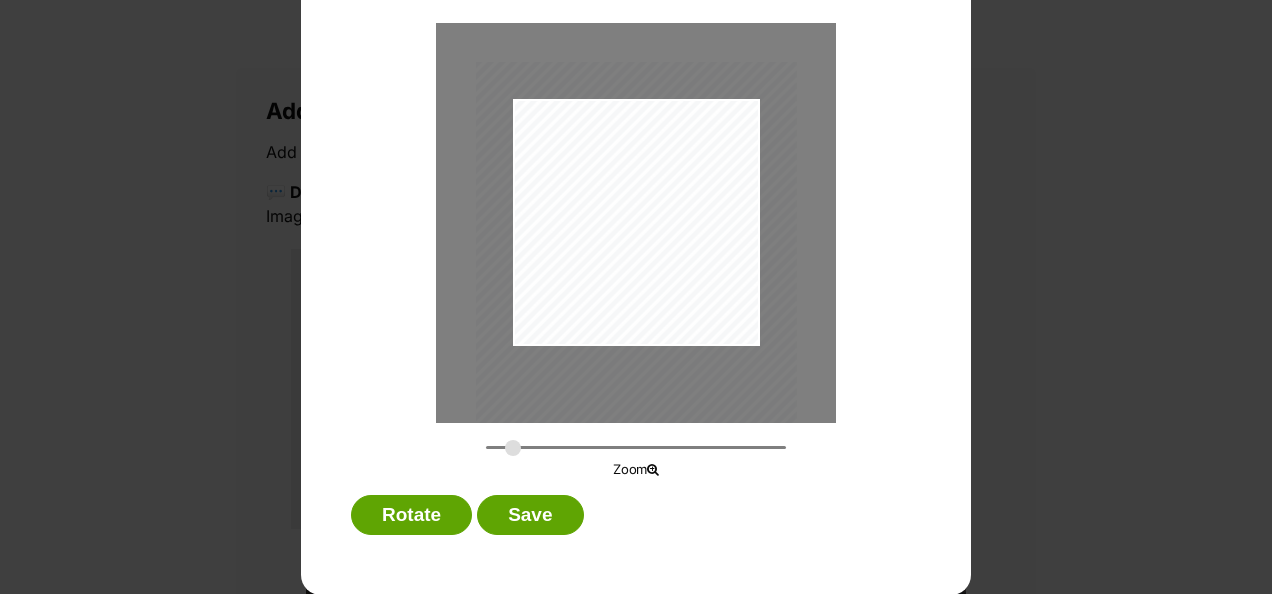 drag, startPoint x: 487, startPoint y: 442, endPoint x: 505, endPoint y: 444, distance: 18.110771 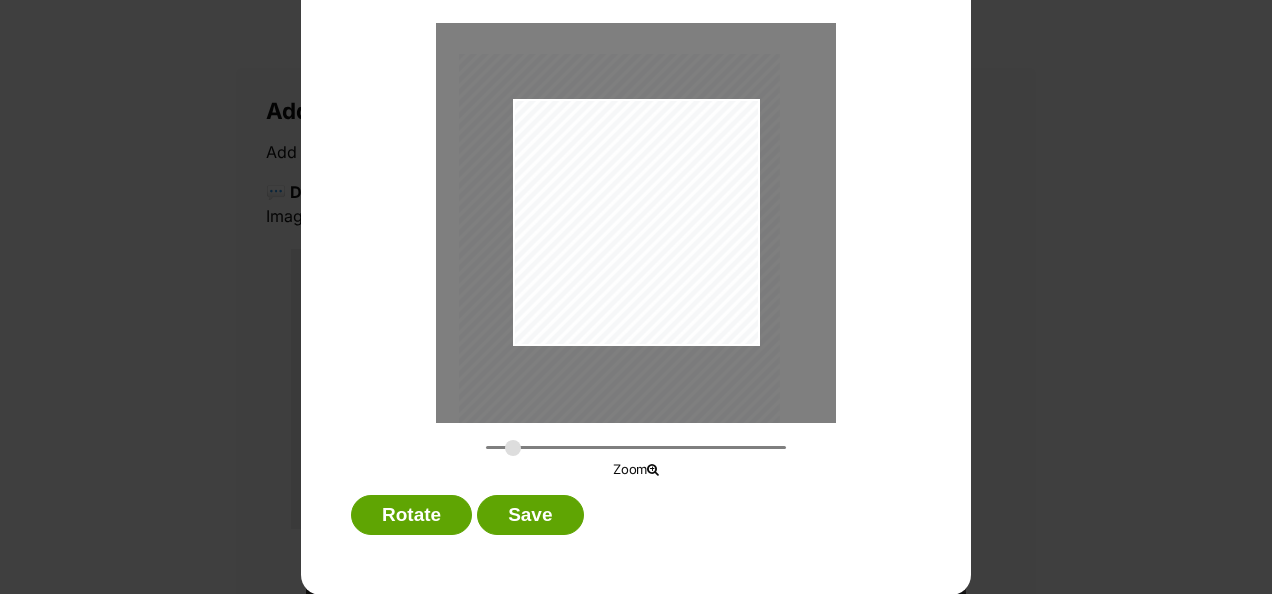 drag, startPoint x: 613, startPoint y: 262, endPoint x: 596, endPoint y: 254, distance: 18.788294 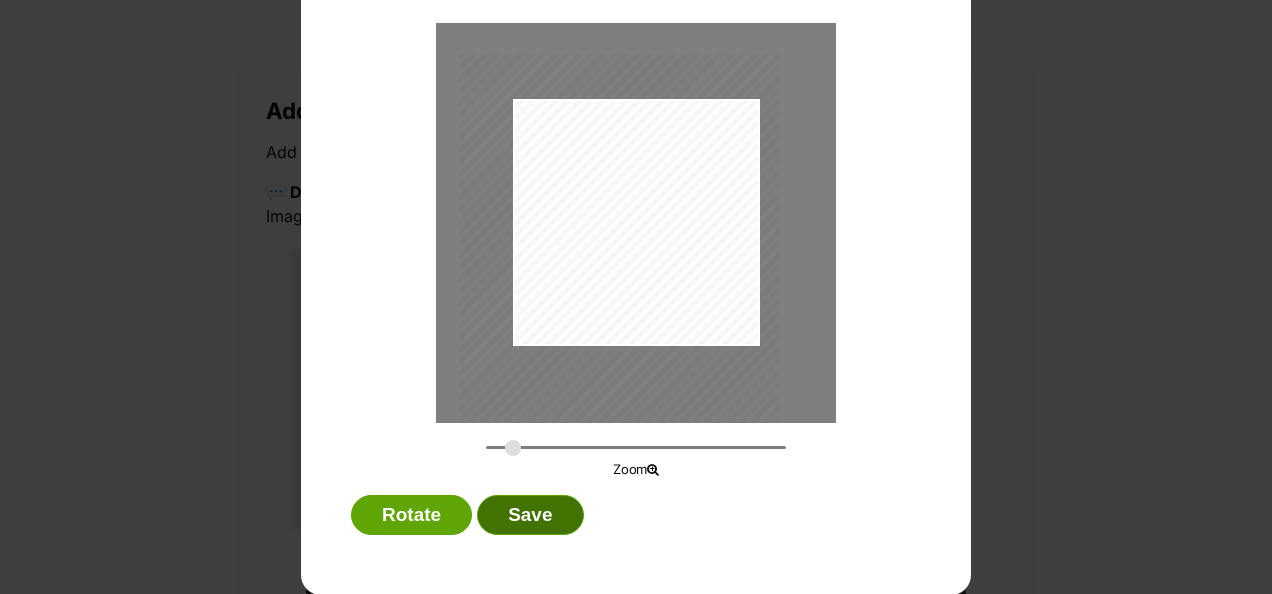 click on "Save" at bounding box center [530, 515] 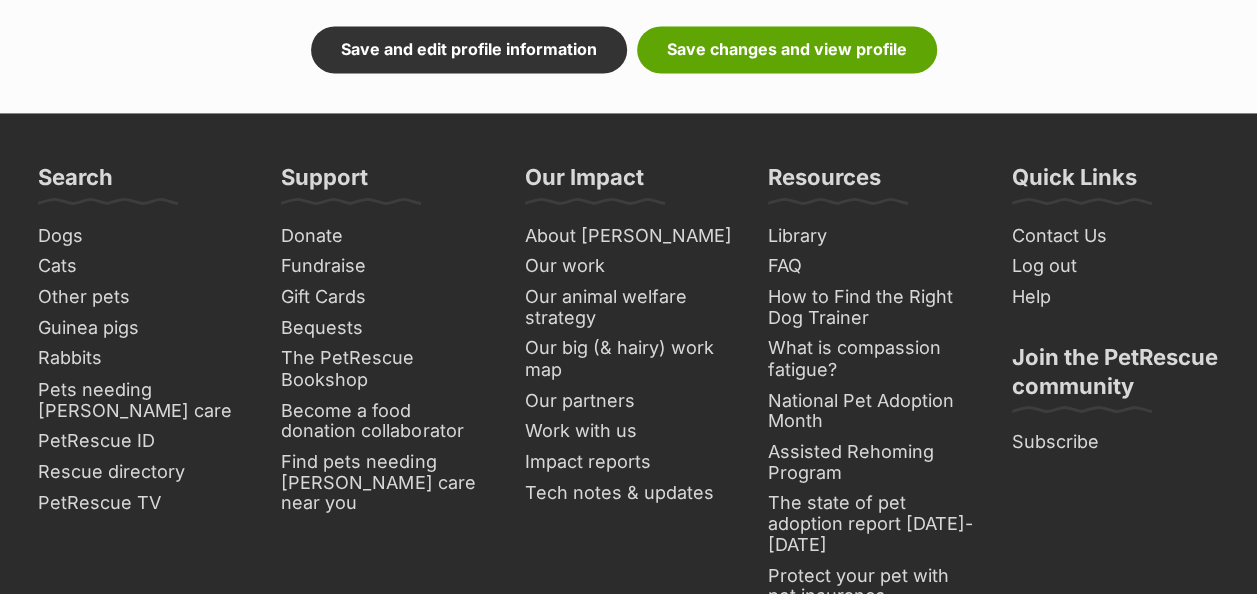 scroll, scrollTop: 1112, scrollLeft: 0, axis: vertical 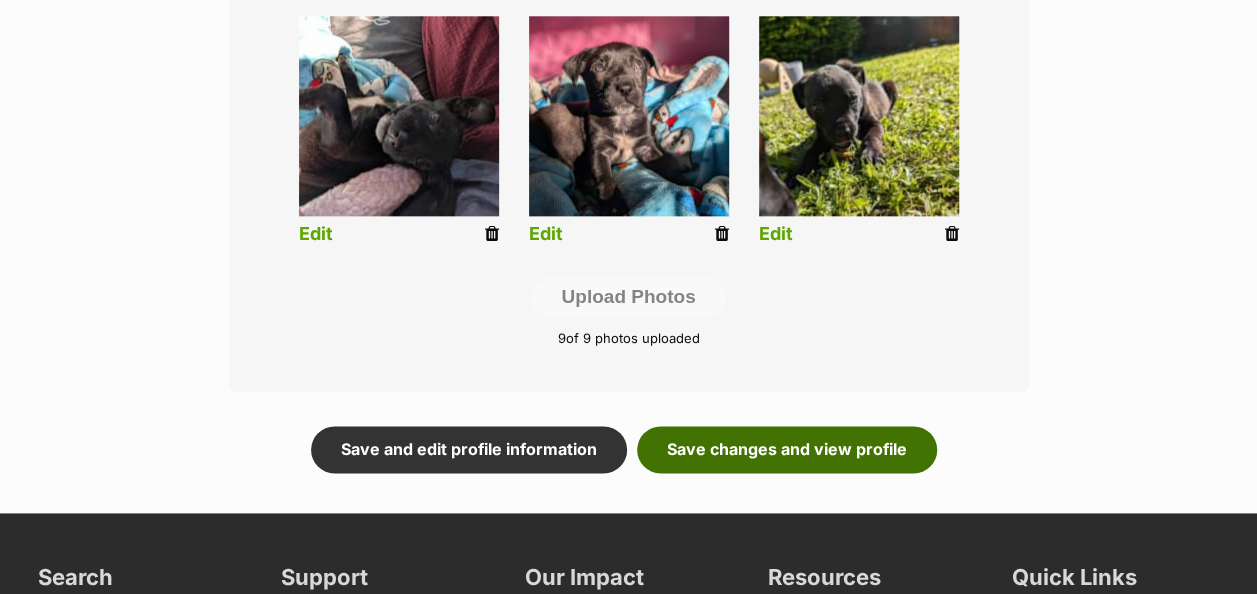 click on "Save changes and view profile" at bounding box center [787, 449] 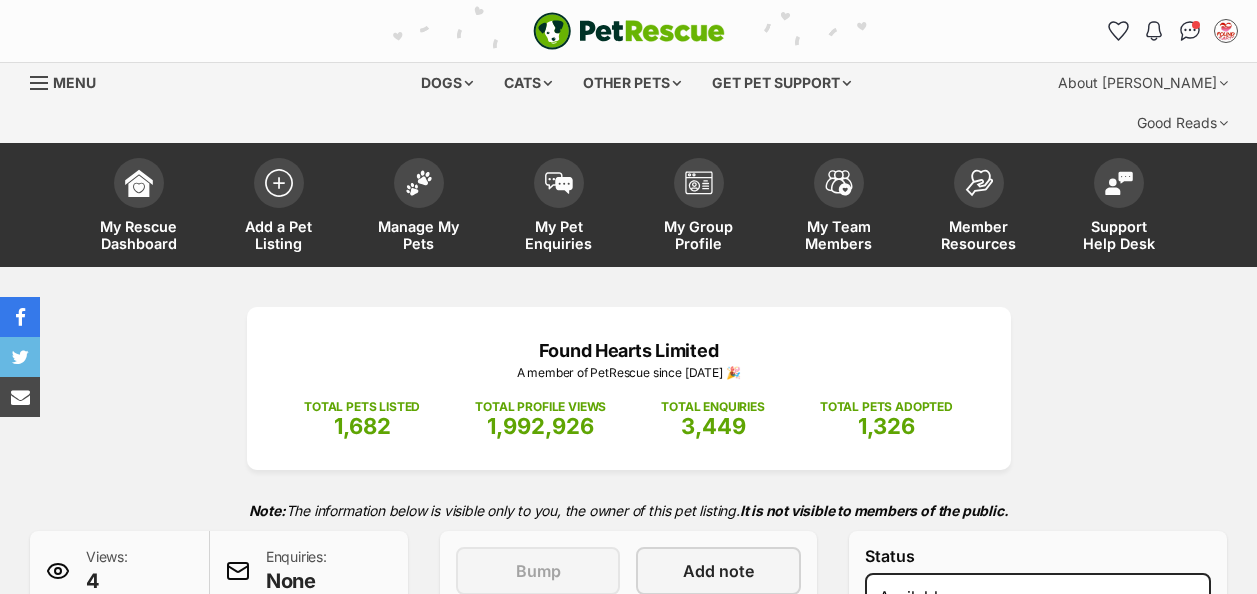 scroll, scrollTop: 500, scrollLeft: 0, axis: vertical 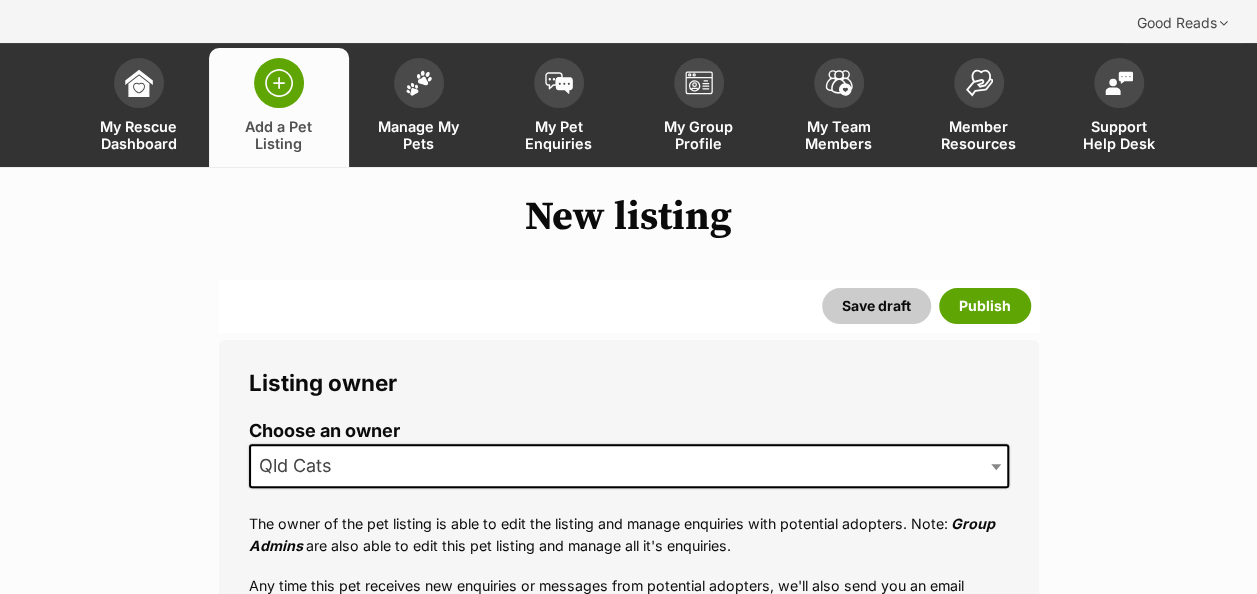 click on "Qld Cats" at bounding box center [629, 466] 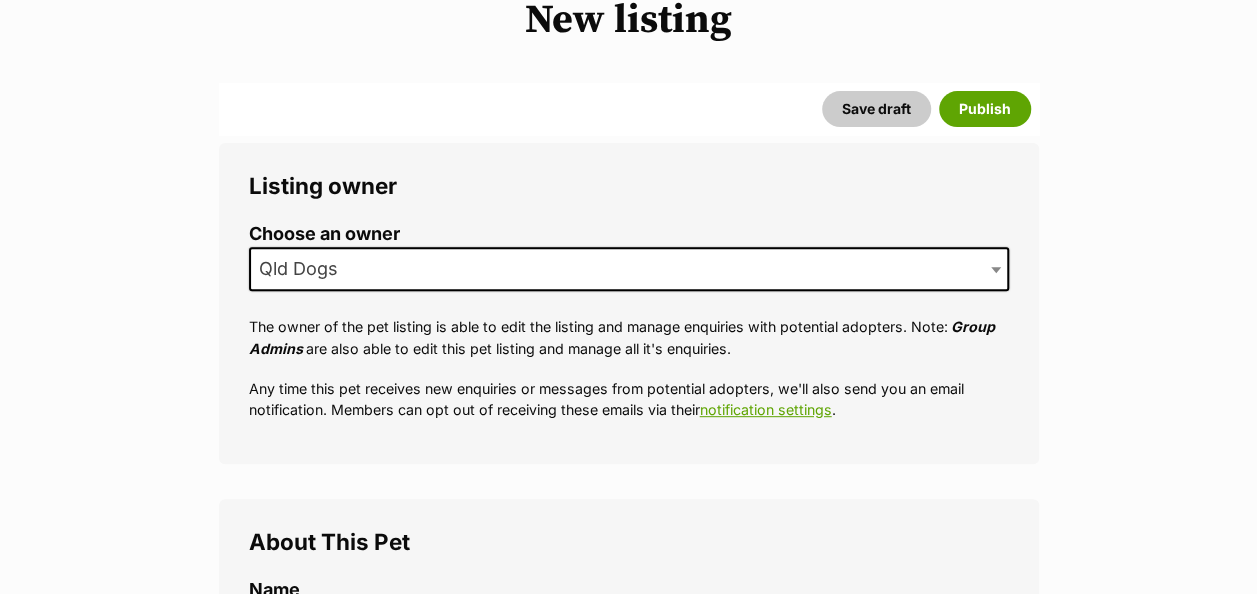 scroll, scrollTop: 500, scrollLeft: 0, axis: vertical 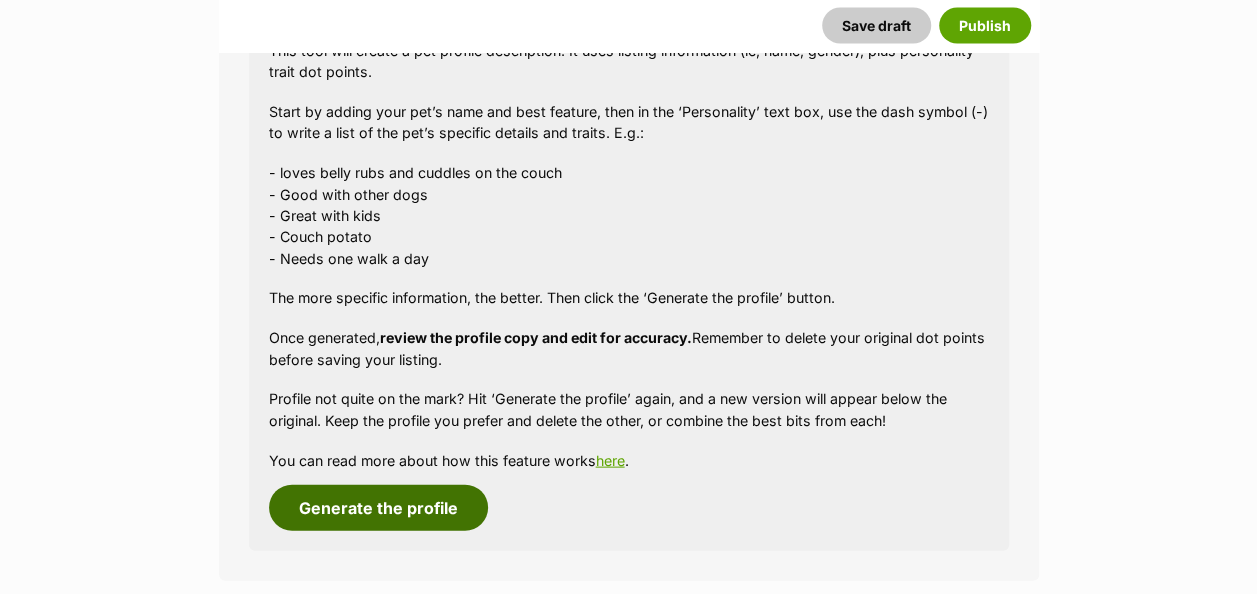click on "Generate the profile" at bounding box center [378, 508] 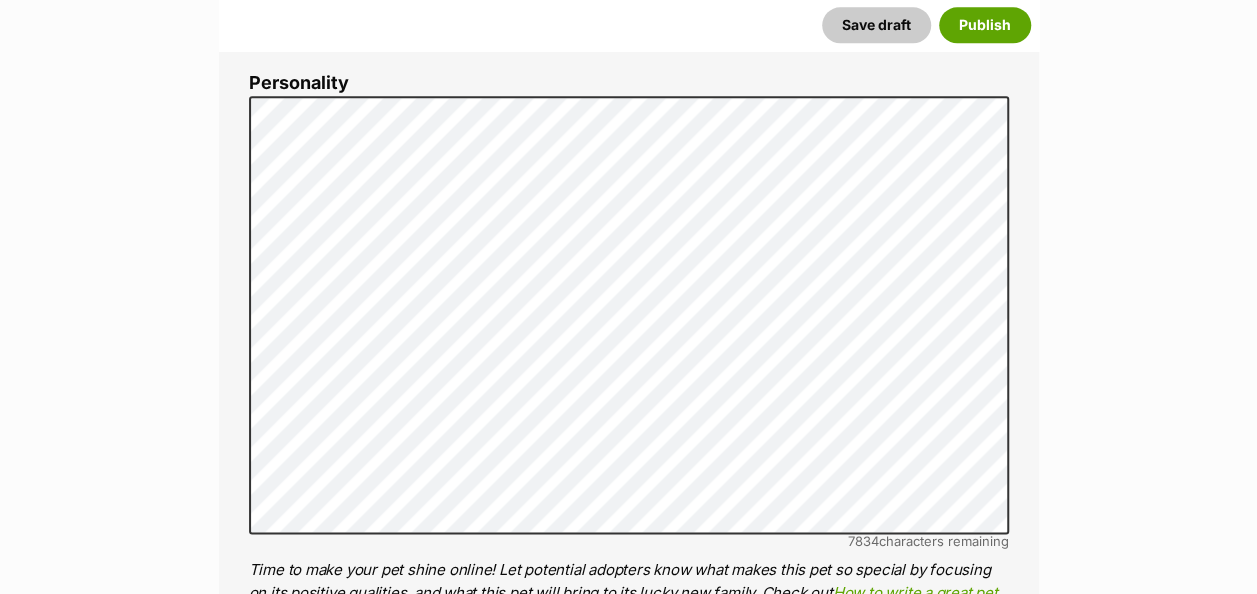scroll, scrollTop: 1208, scrollLeft: 0, axis: vertical 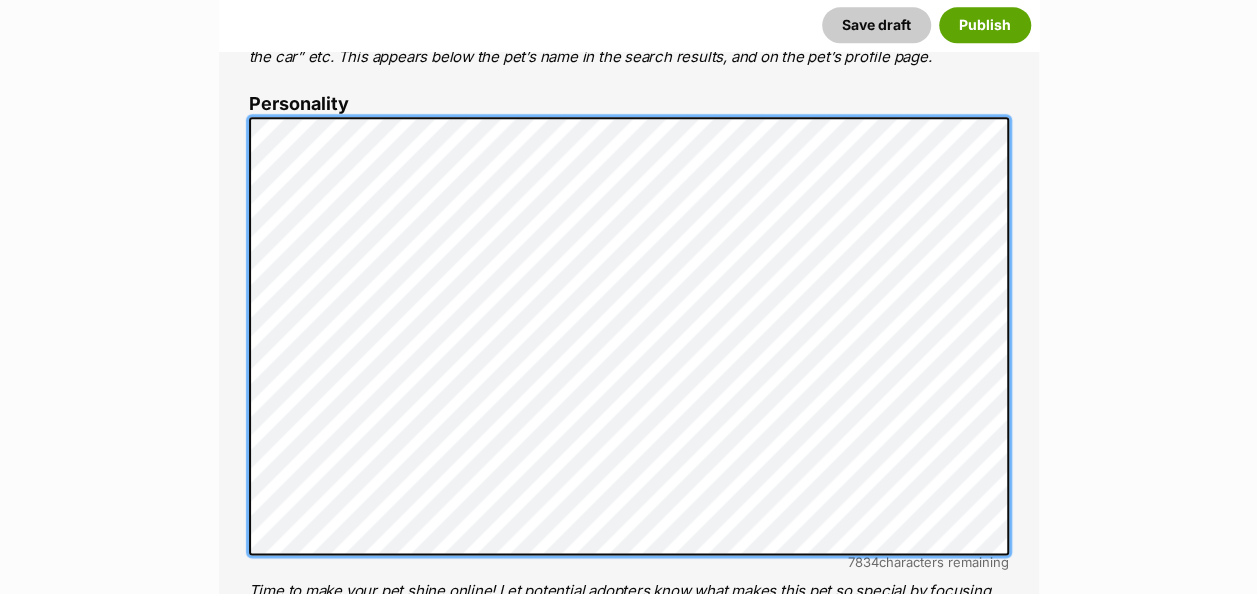 click on "New listing
Listing owner Choose an owner Qld Dogs
The owner of the pet listing is able to edit the listing and manage enquiries with potential adopters. Note:
Group Admins
are also able to edit this pet listing and manage all it's enquiries.
Any time this pet receives new enquiries or messages from potential adopters, we'll also send you an email notification. Members can opt out of receiving these emails via their
notification settings .
About This Pet Name
Henlo there, it looks like you might be using the pet name field to indicate that this pet is now on hold - we recommend updating the status to on hold from the listing page instead!
Every pet deserves a name. If you don’t know the pet’s name, make one up! It can be something simple and sweet like ‘Fluffy’, or get creative and have some fun with it. A name helps potential adopters connect with the pet.
Species
Best feature (optional)
Personality 7834  characters remaining
for more info." at bounding box center [628, 2631] 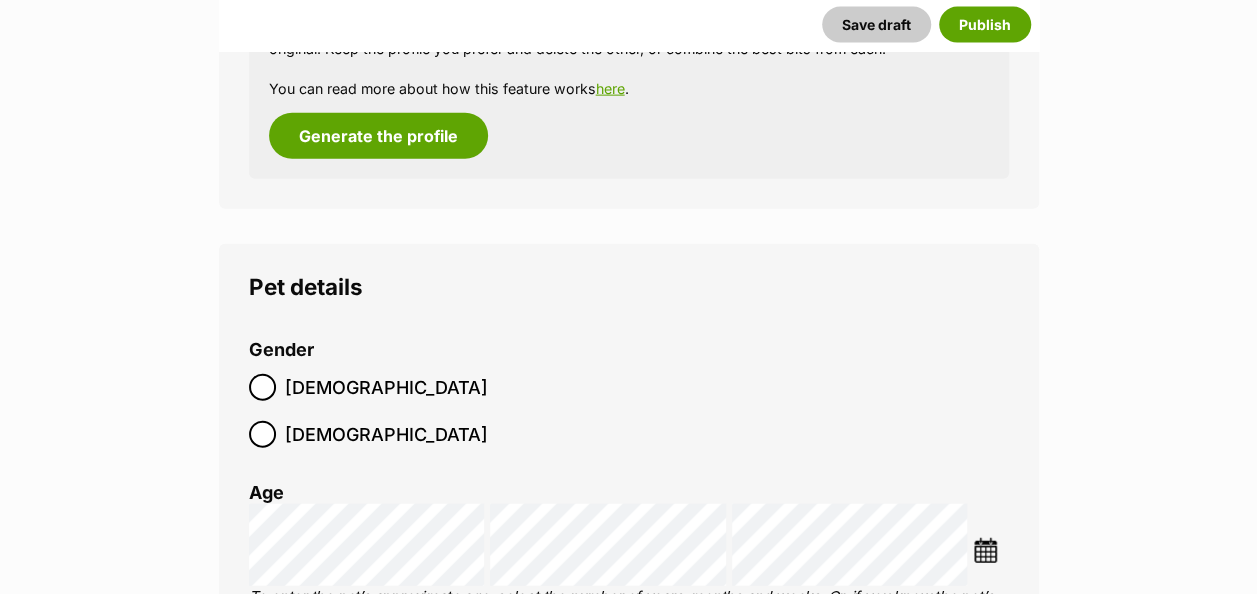 scroll, scrollTop: 2308, scrollLeft: 0, axis: vertical 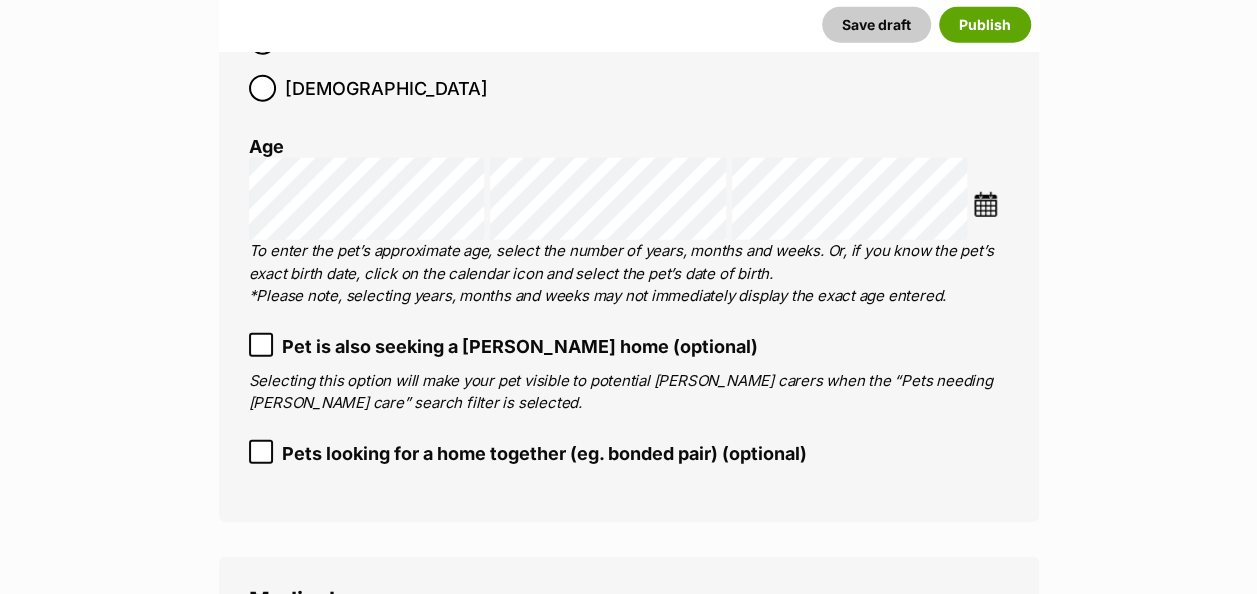 click at bounding box center [985, 204] 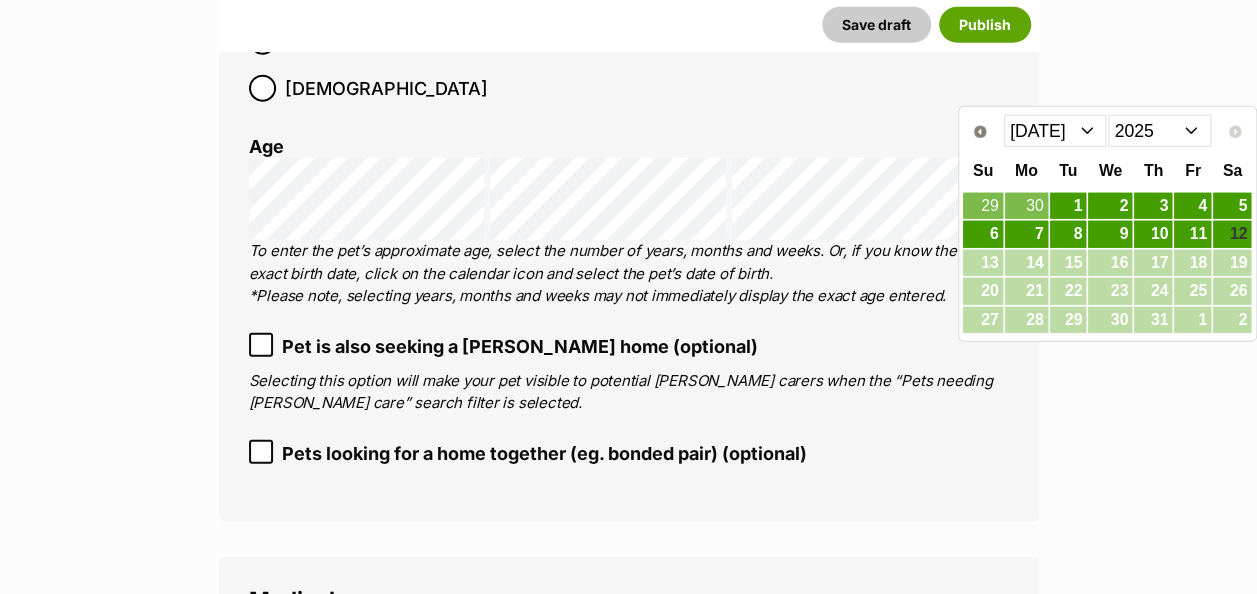 click on "Jan Feb Mar Apr May Jun Jul" at bounding box center [1055, 131] 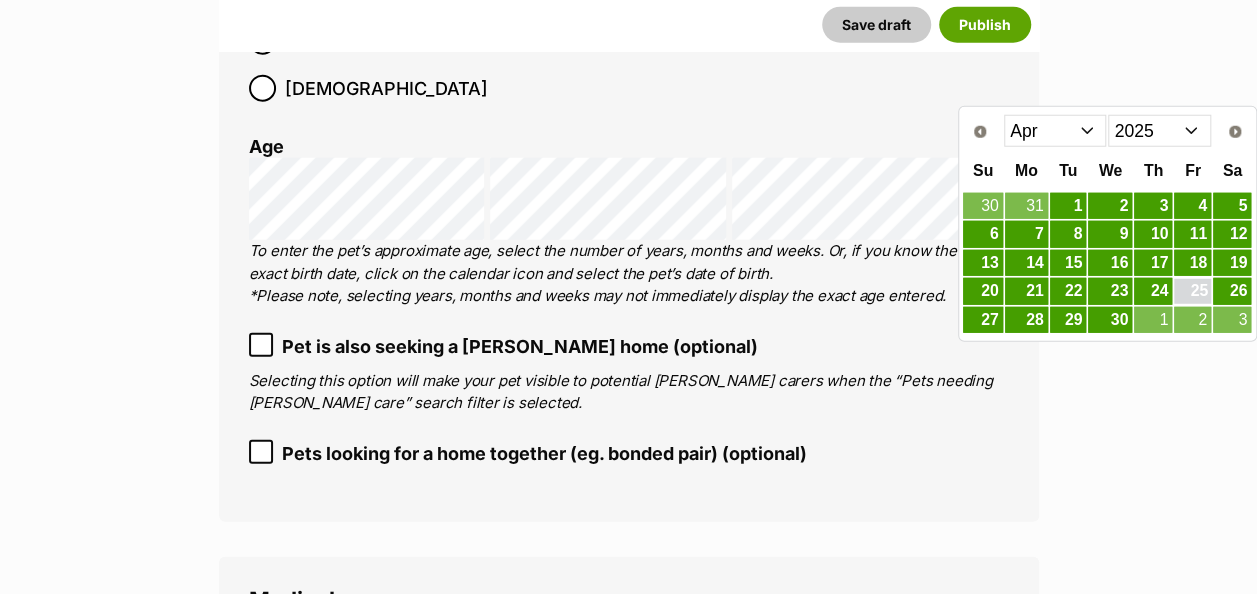 click on "25" at bounding box center [1192, 291] 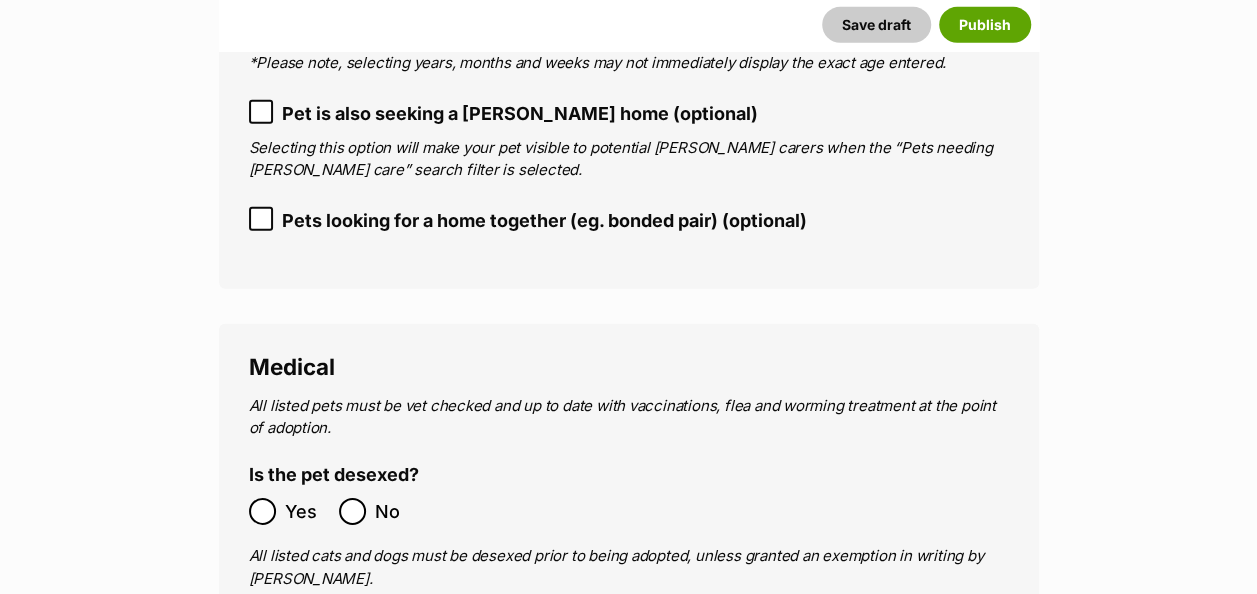 scroll, scrollTop: 3008, scrollLeft: 0, axis: vertical 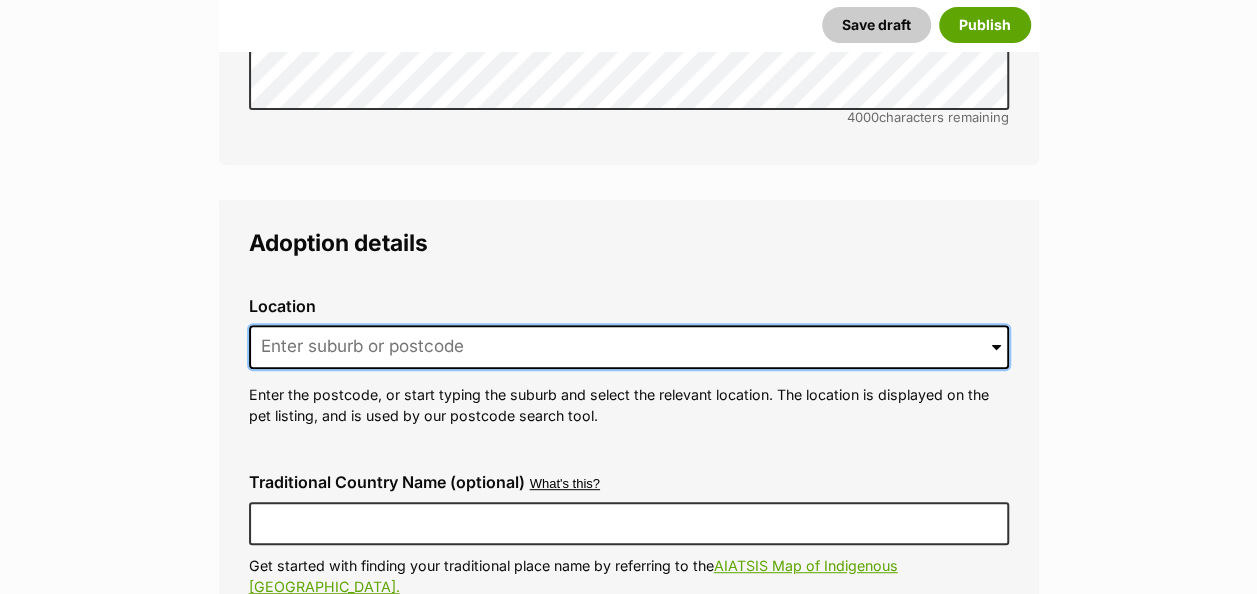 click at bounding box center (629, 347) 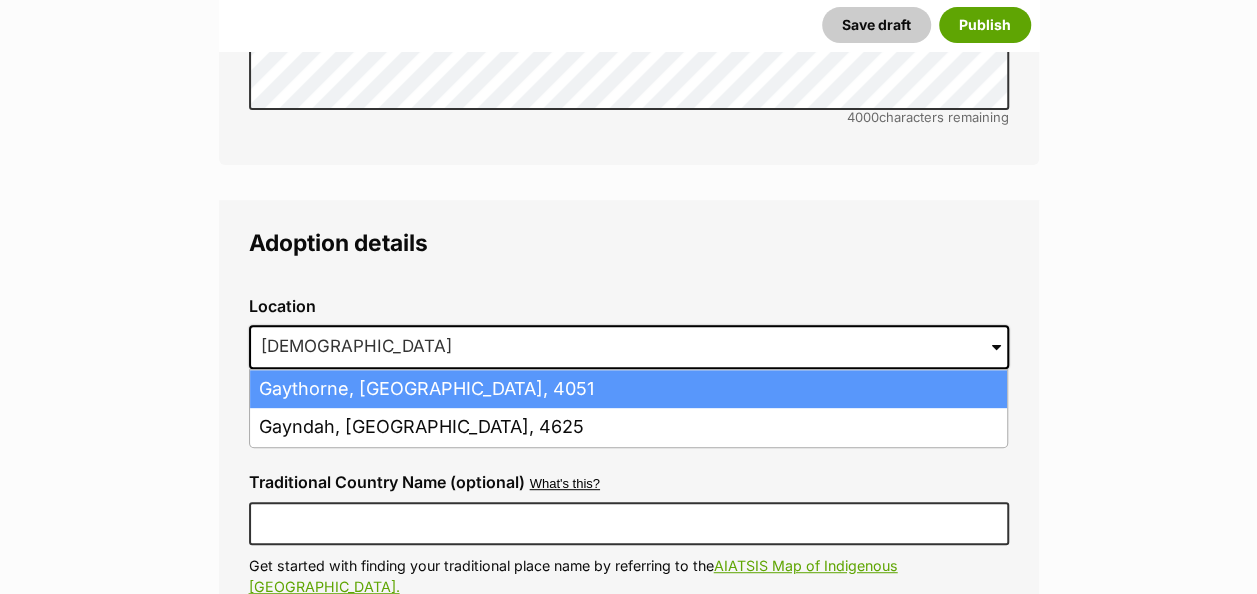 click on "Gaythorne, Queensland, 4051" at bounding box center [628, 389] 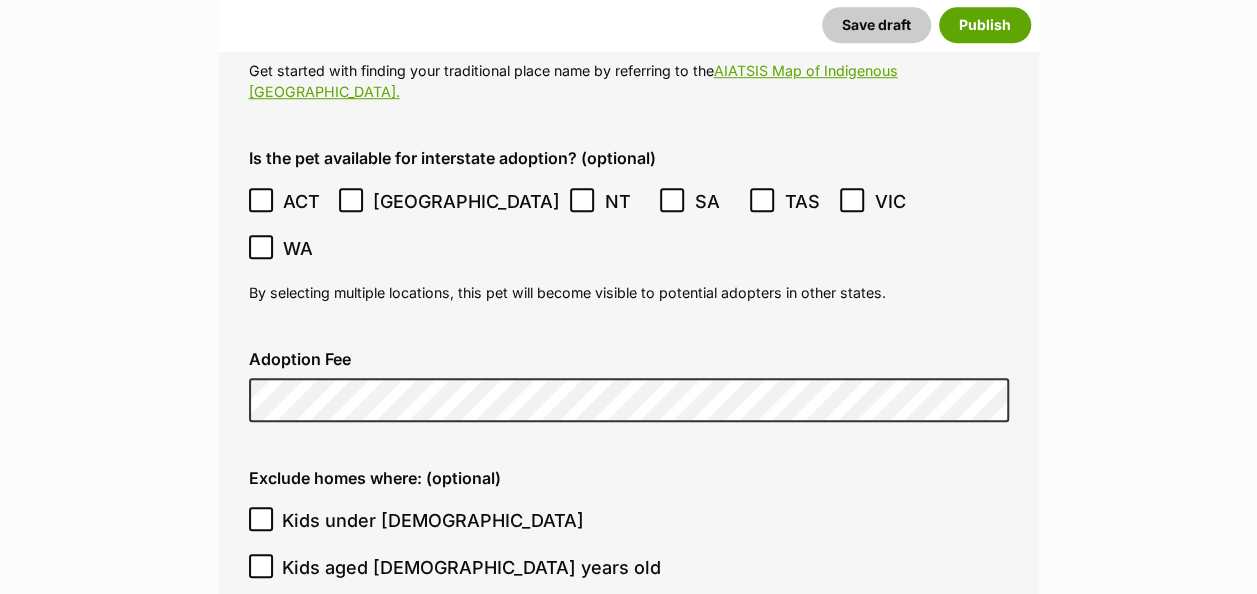 scroll, scrollTop: 4508, scrollLeft: 0, axis: vertical 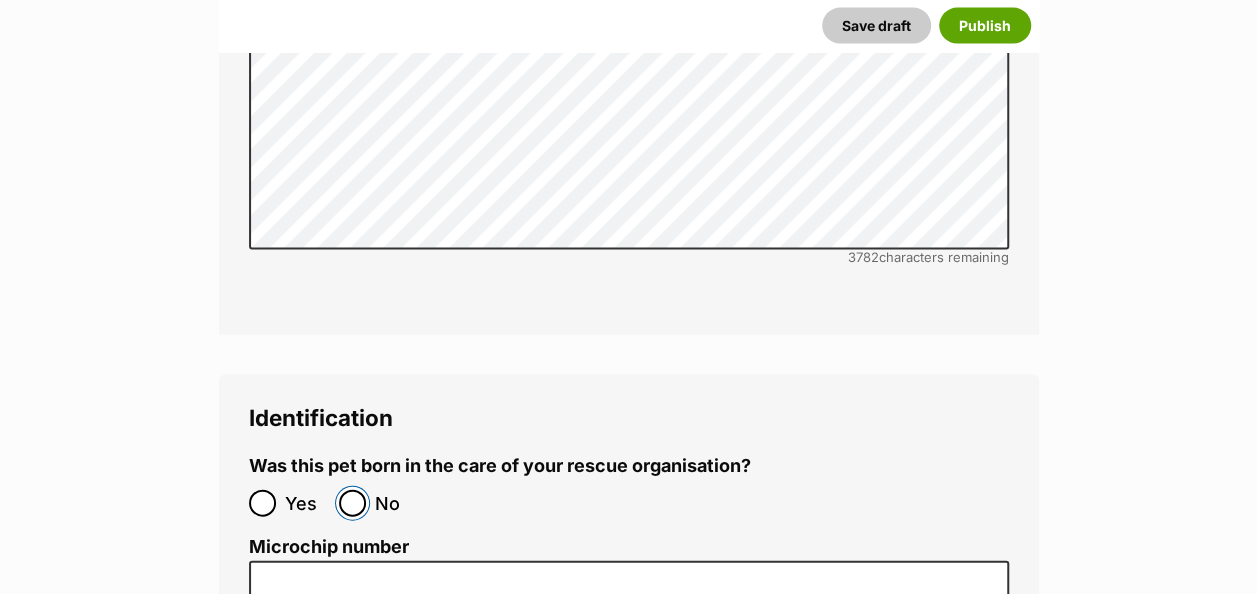 click on "No" at bounding box center [352, 503] 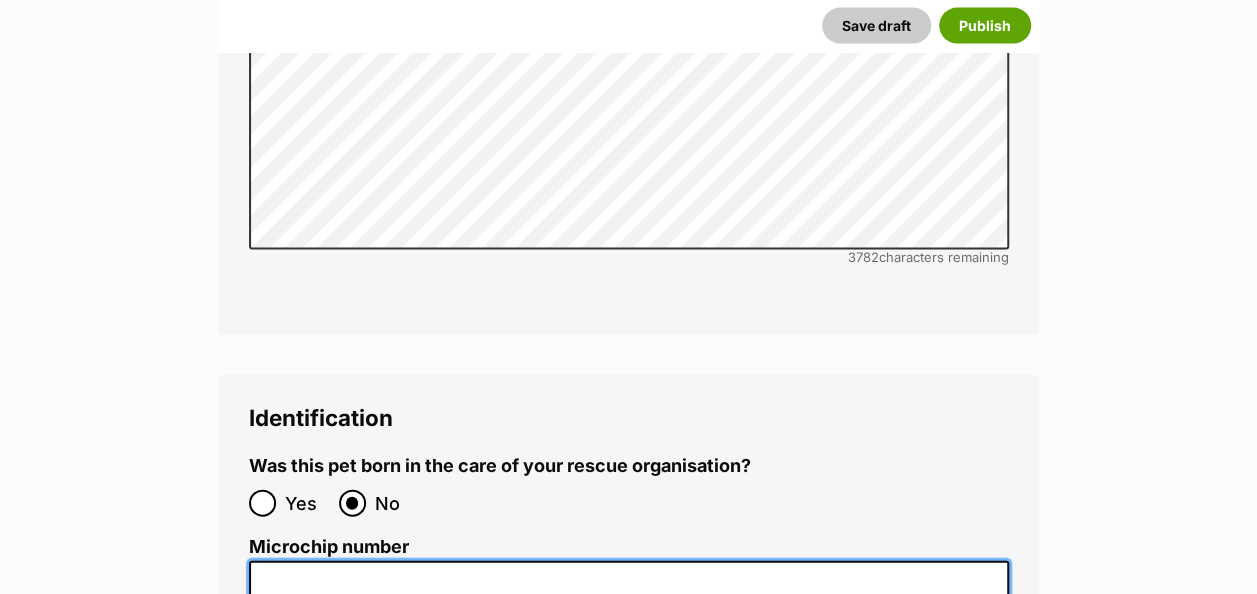 click on "Microchip number" at bounding box center [629, 583] 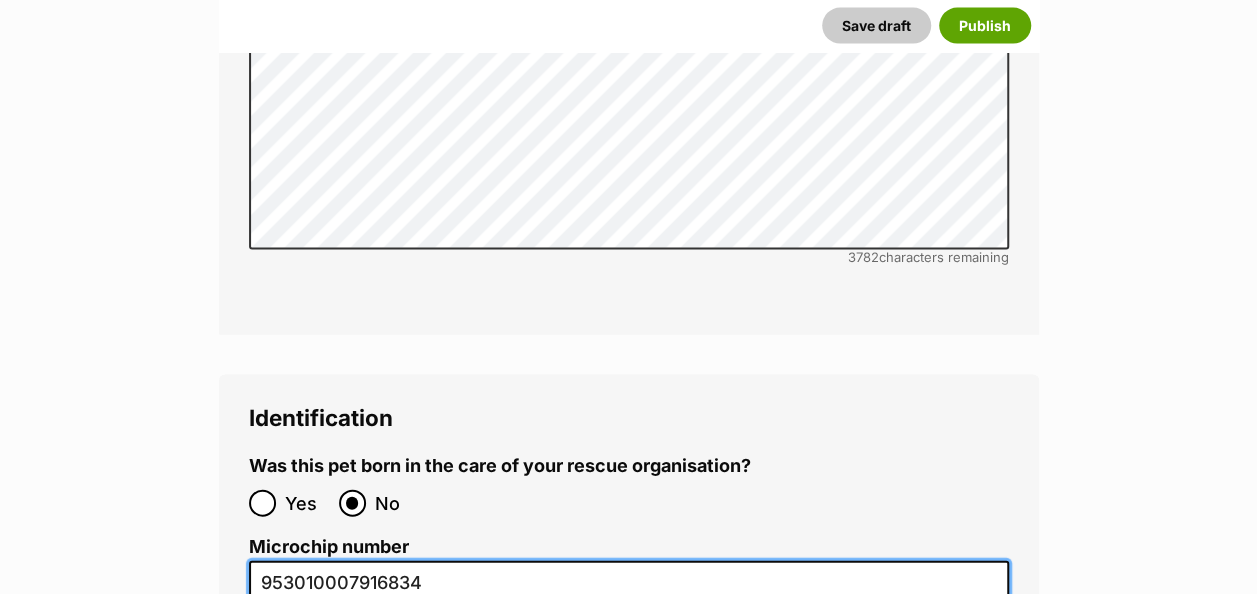 click on "953010007916834" at bounding box center [629, 583] 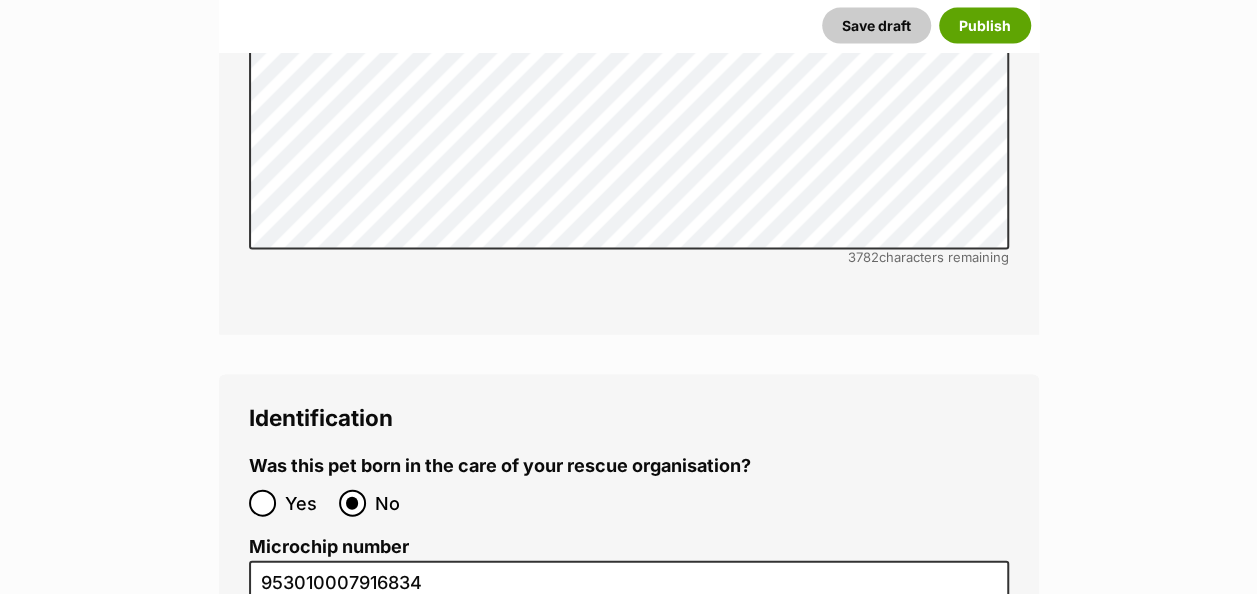 scroll, scrollTop: 0, scrollLeft: 0, axis: both 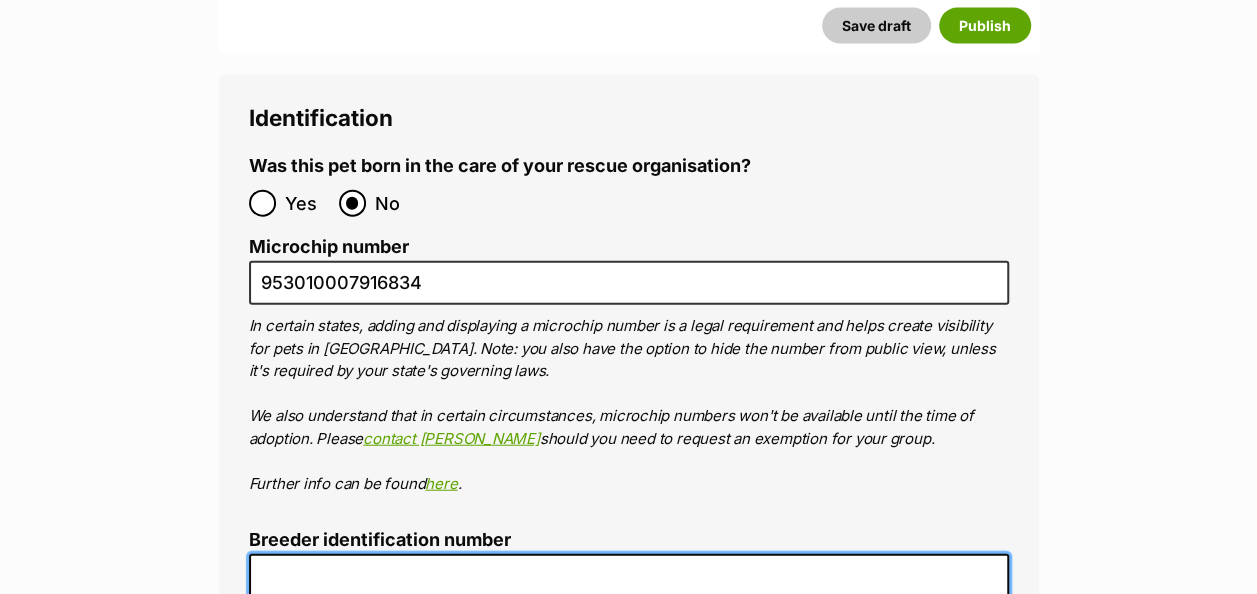 click on "Breeder identification number" at bounding box center (629, 576) 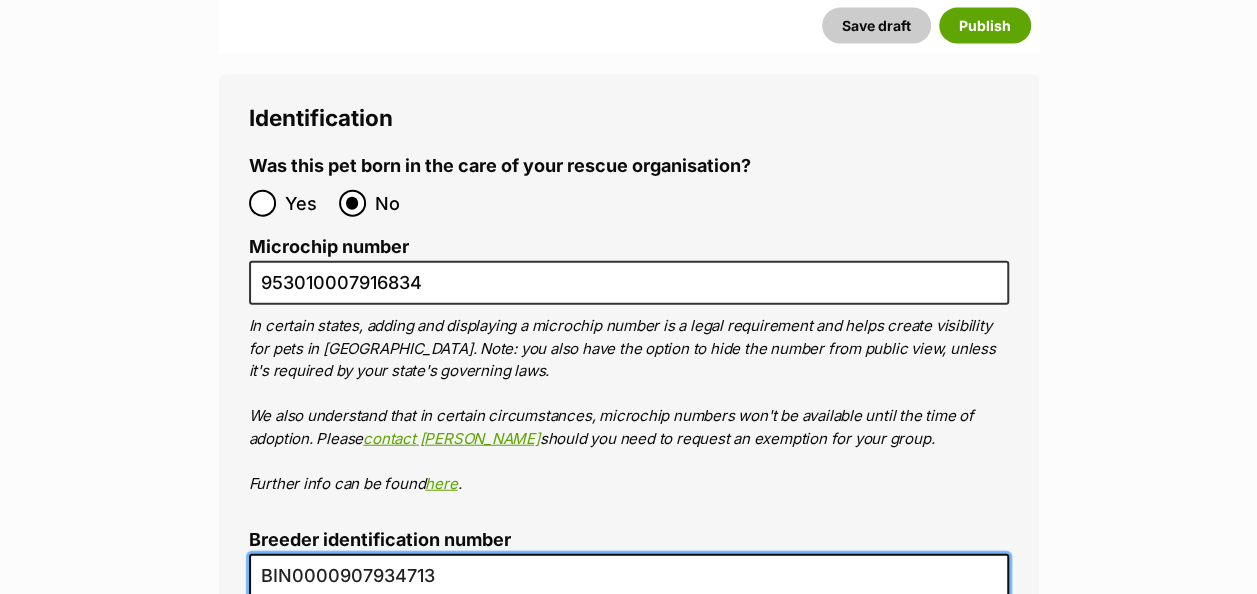 scroll, scrollTop: 0, scrollLeft: 0, axis: both 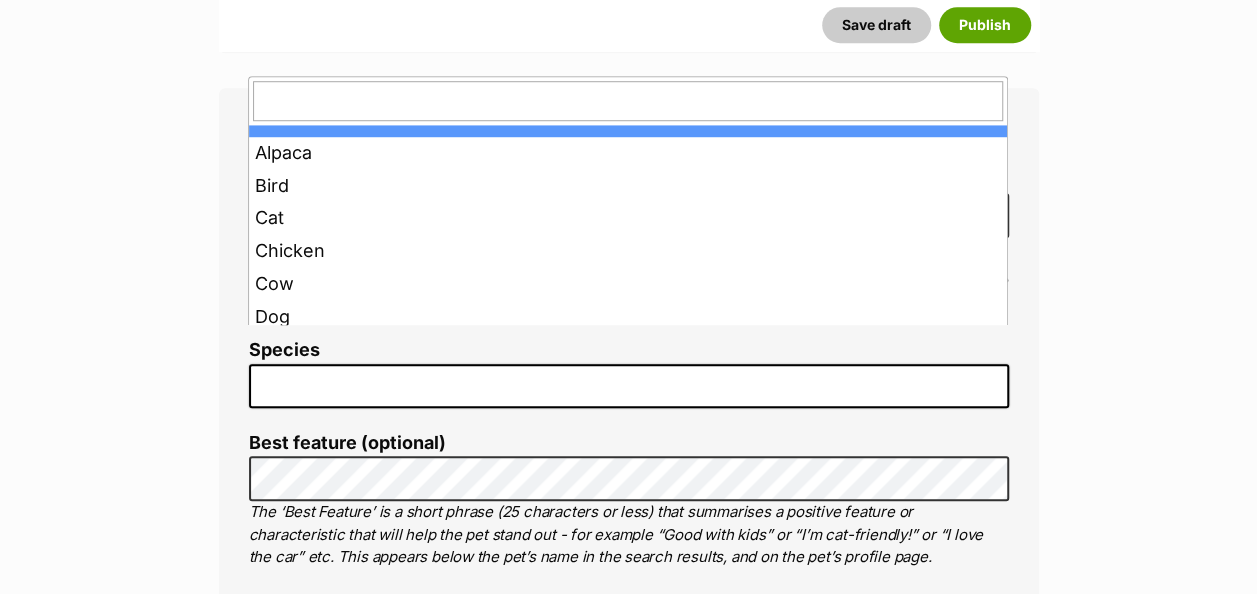 click at bounding box center (629, 386) 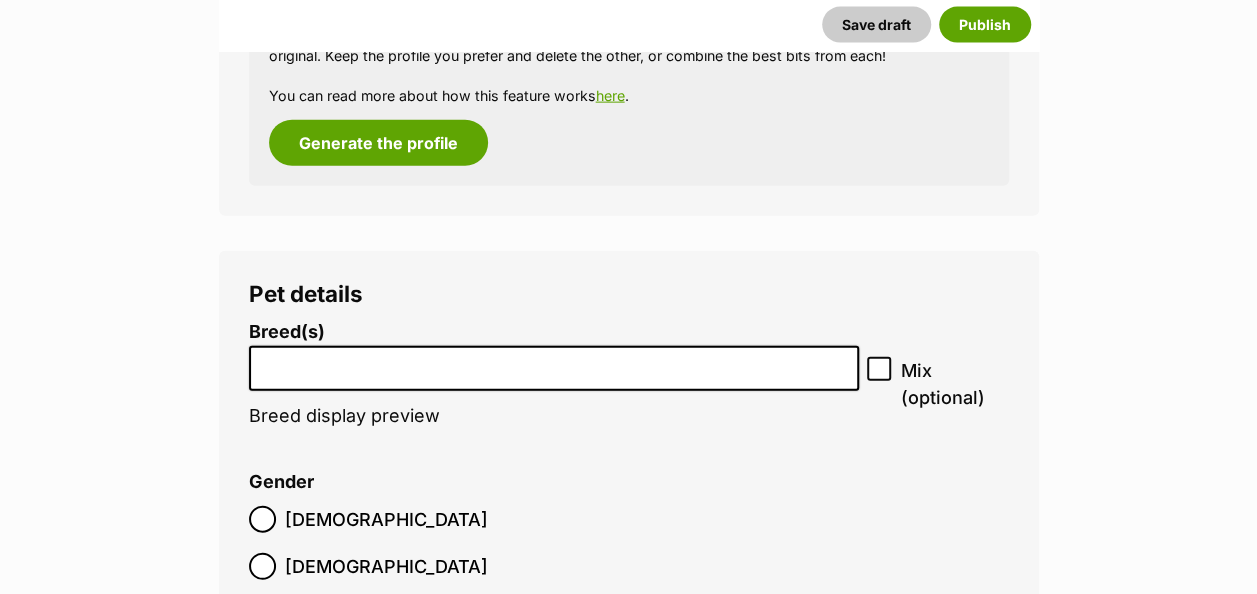 scroll, scrollTop: 2308, scrollLeft: 0, axis: vertical 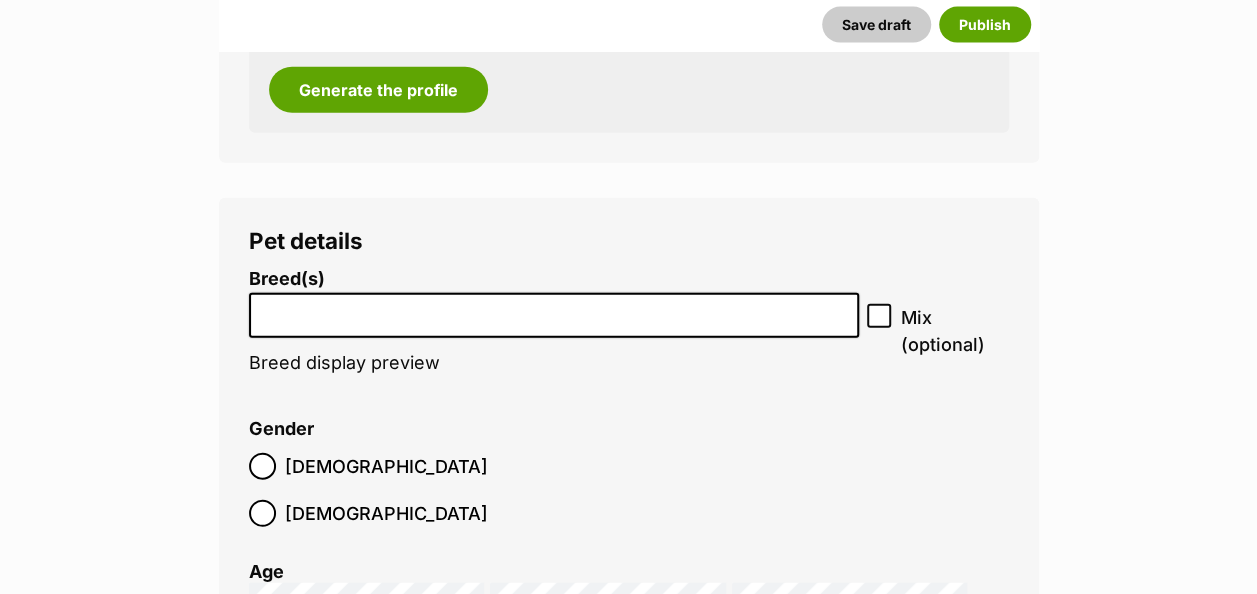 click at bounding box center (554, 315) 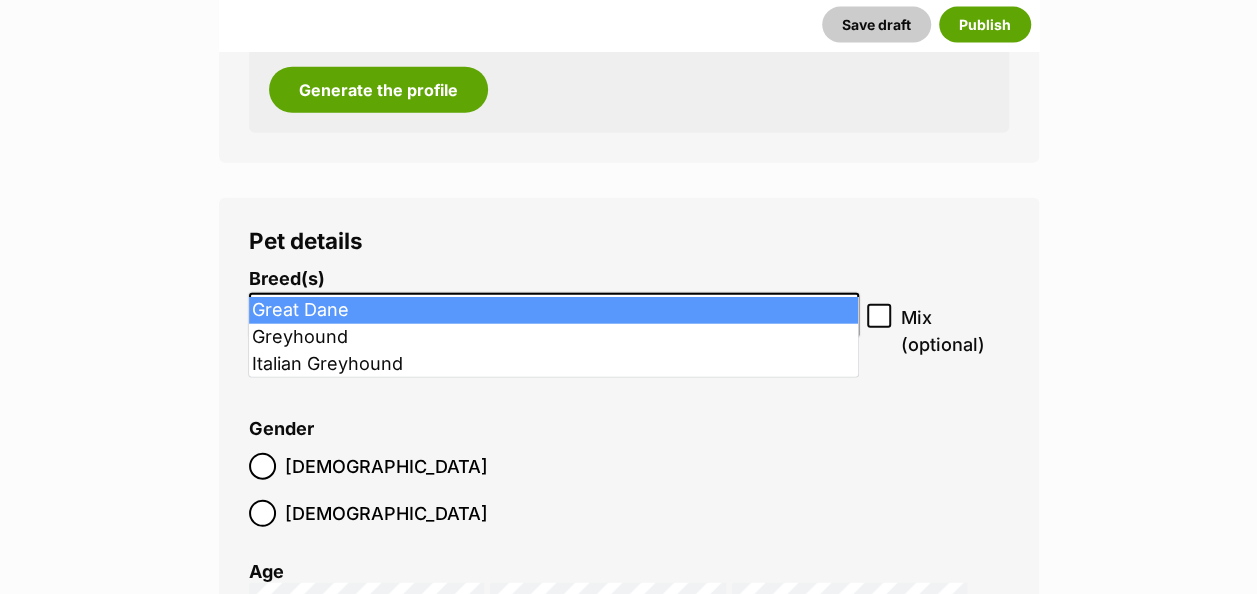 type on "gre" 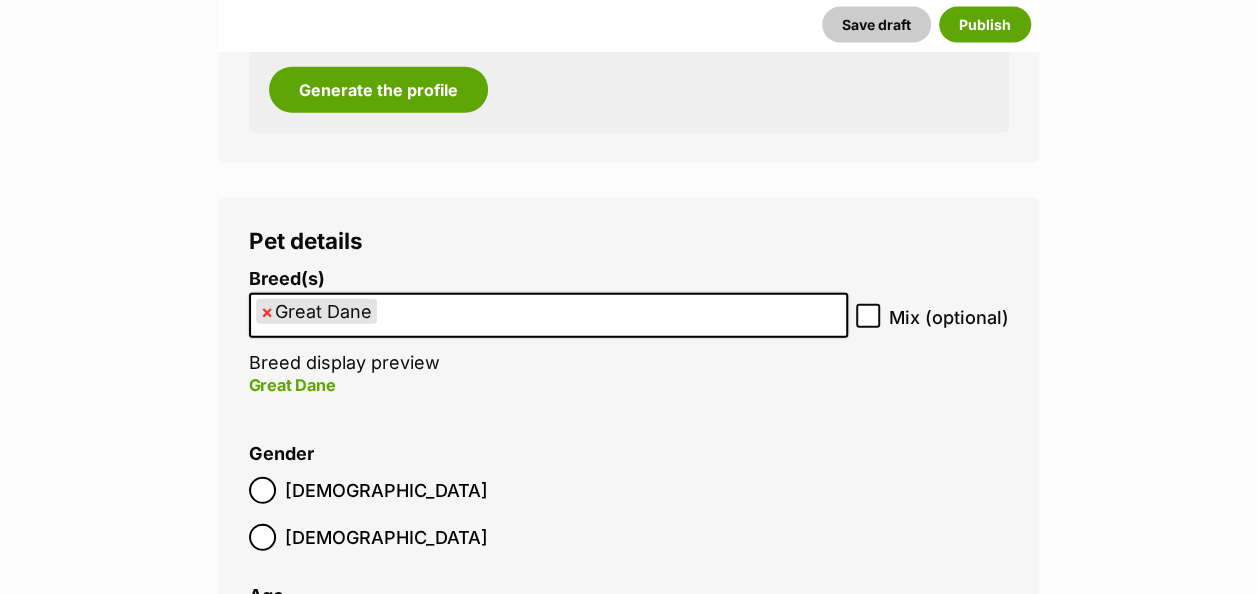 click 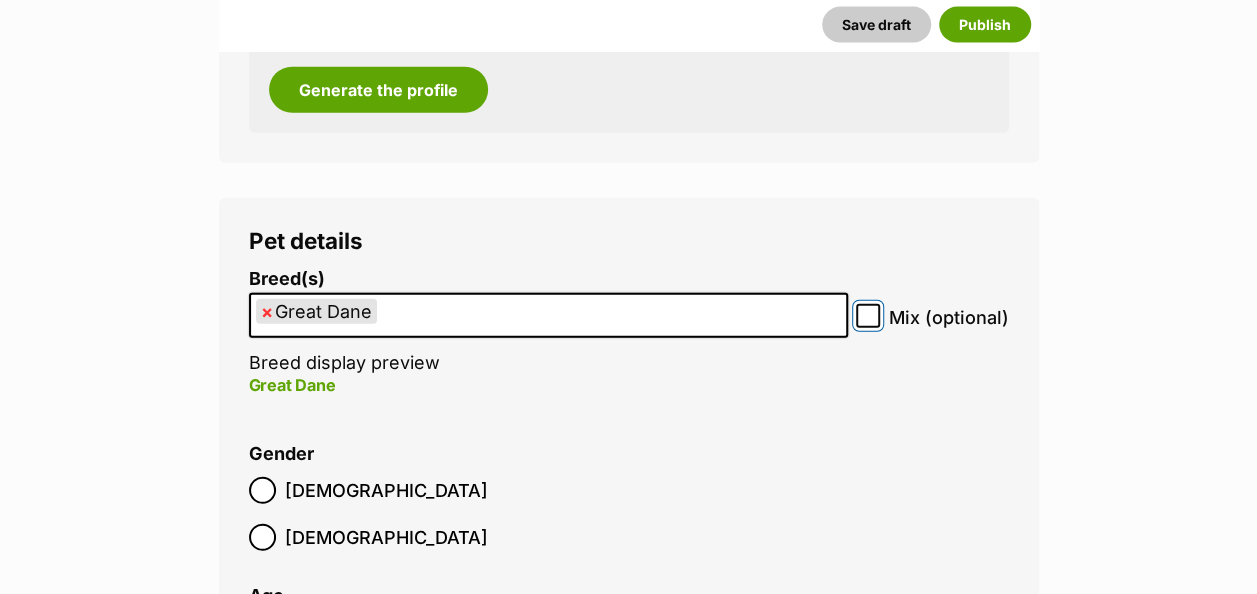 click on "Mix (optional)" at bounding box center (868, 316) 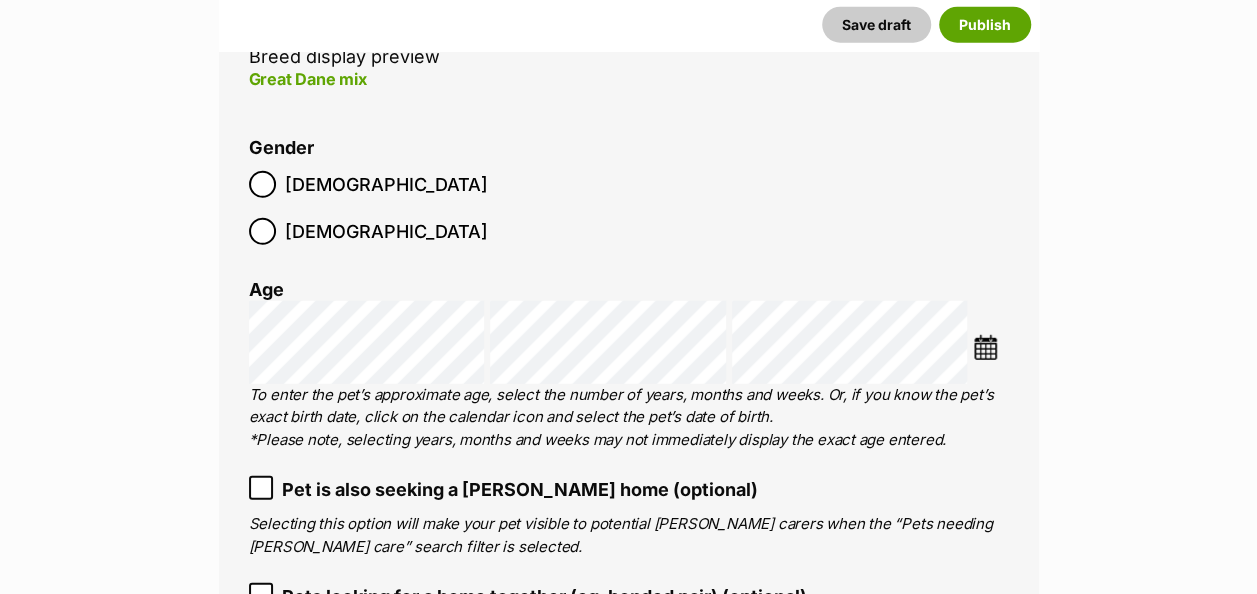scroll, scrollTop: 2708, scrollLeft: 0, axis: vertical 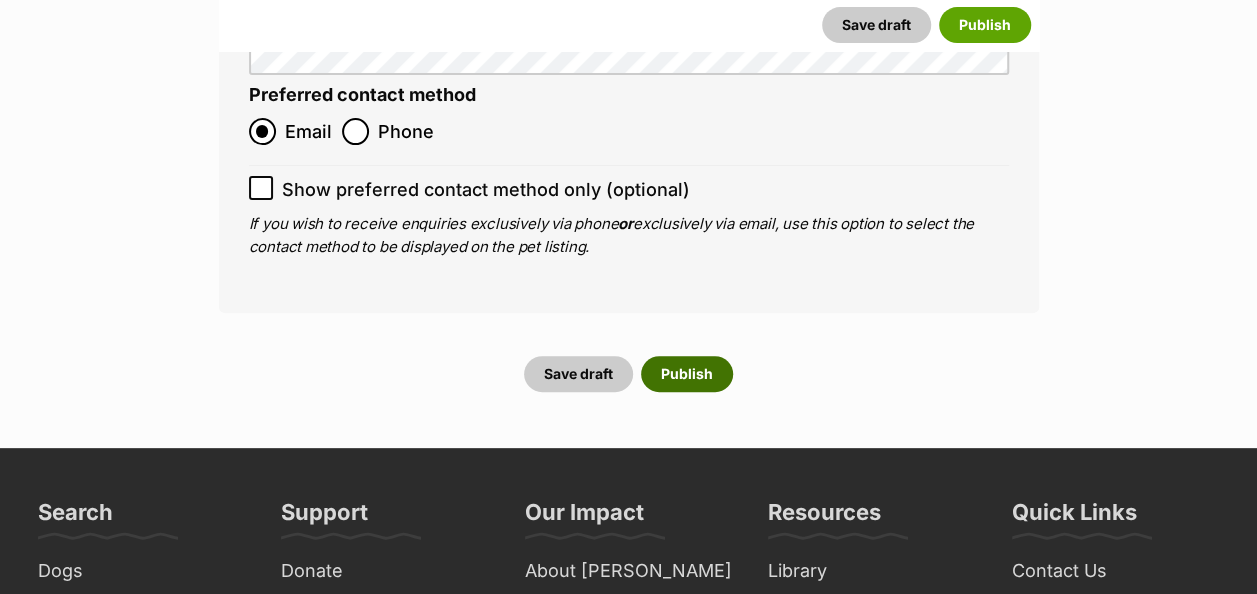 click on "Publish" at bounding box center (687, 374) 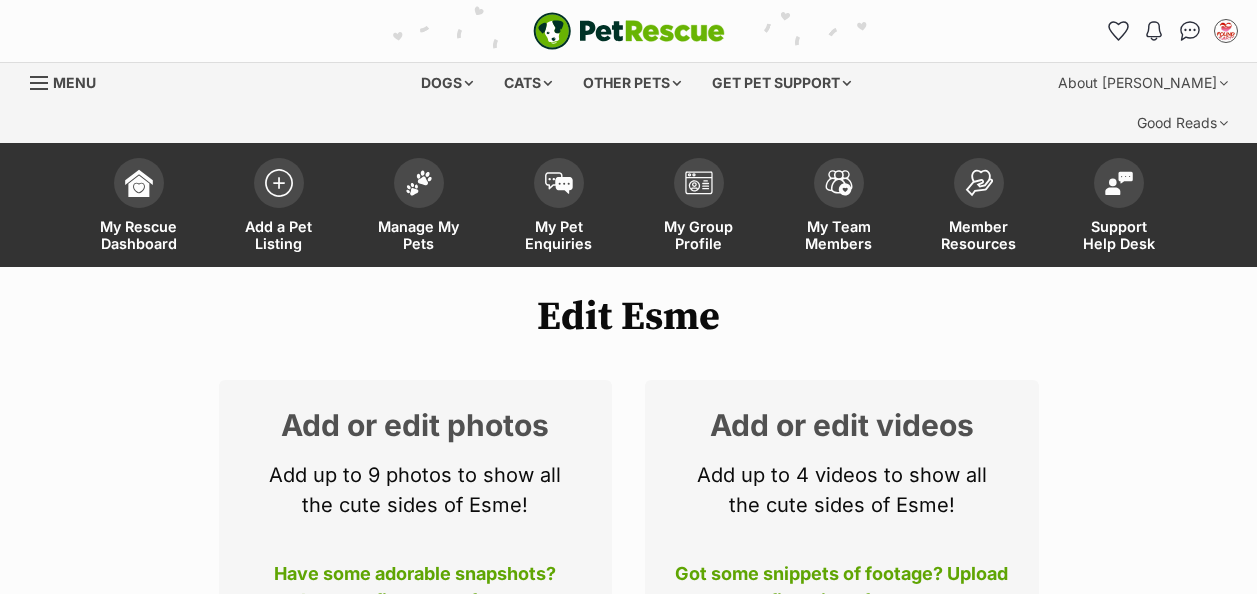 scroll, scrollTop: 272, scrollLeft: 0, axis: vertical 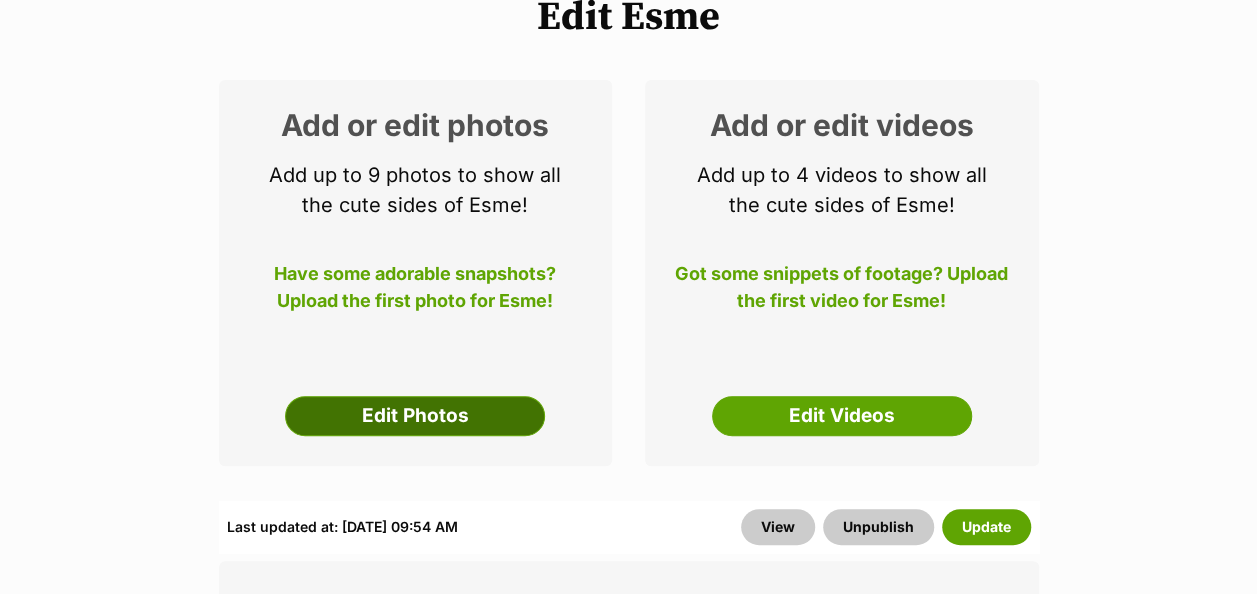 click on "Edit Photos" at bounding box center (415, 416) 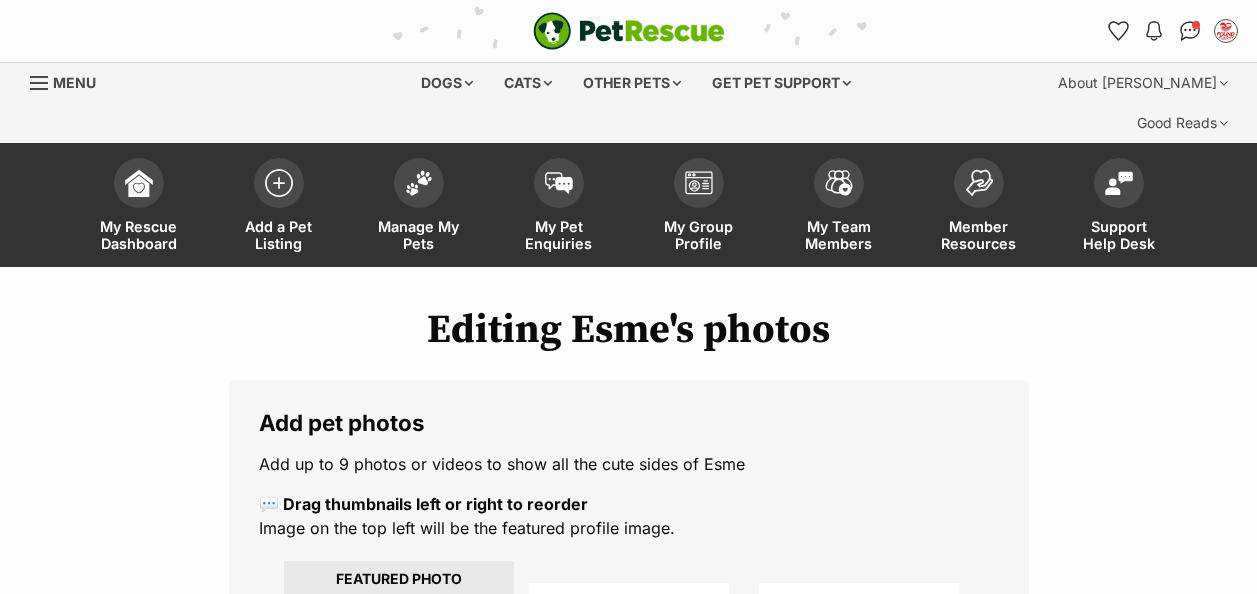 scroll, scrollTop: 0, scrollLeft: 0, axis: both 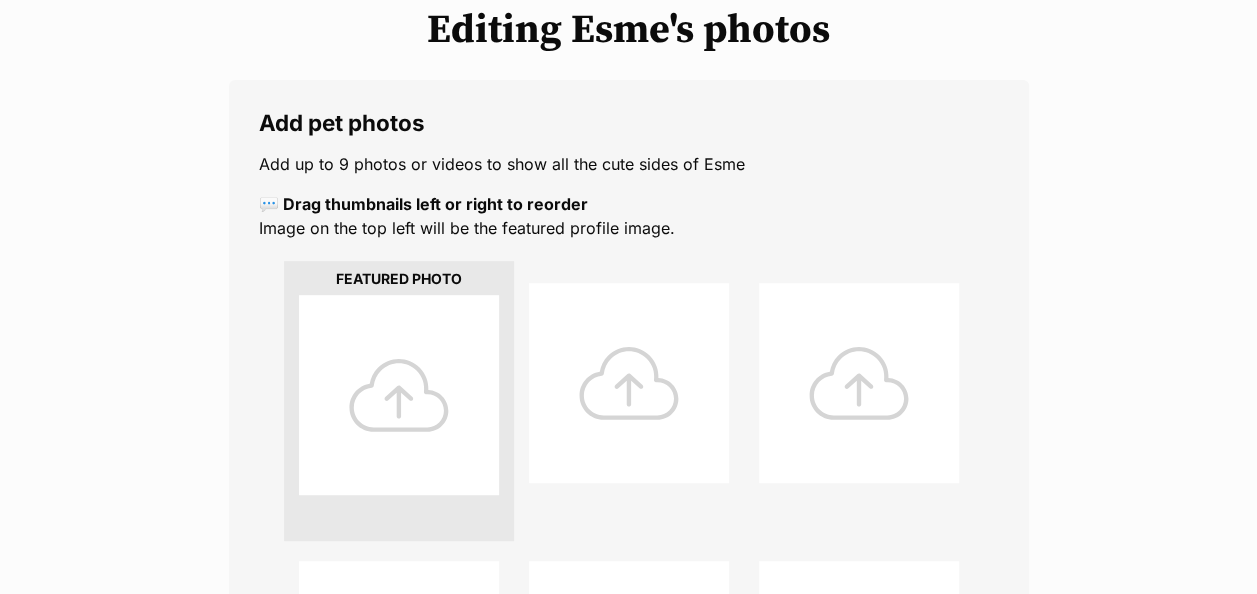 click at bounding box center (399, 395) 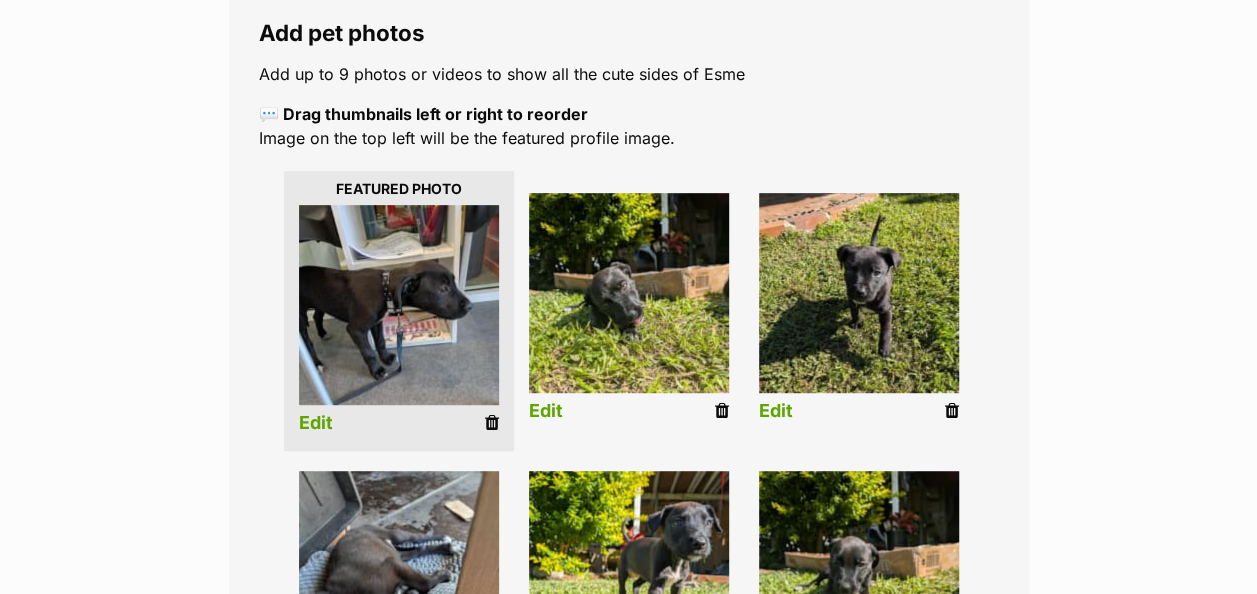 scroll, scrollTop: 500, scrollLeft: 0, axis: vertical 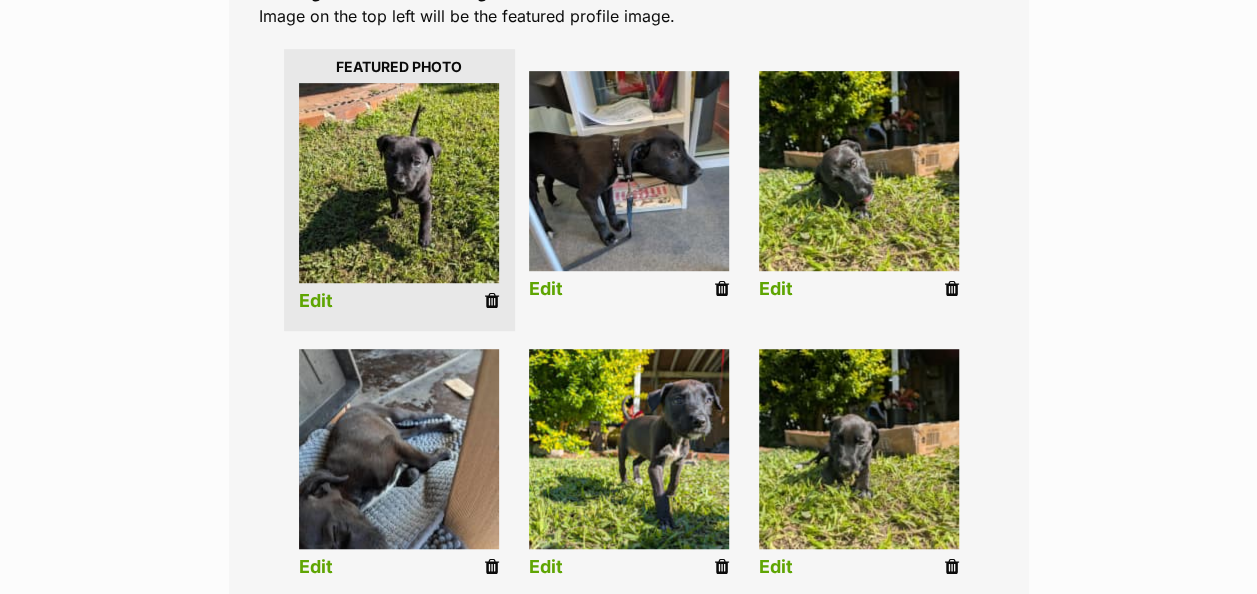 click on "Edit" at bounding box center [316, 301] 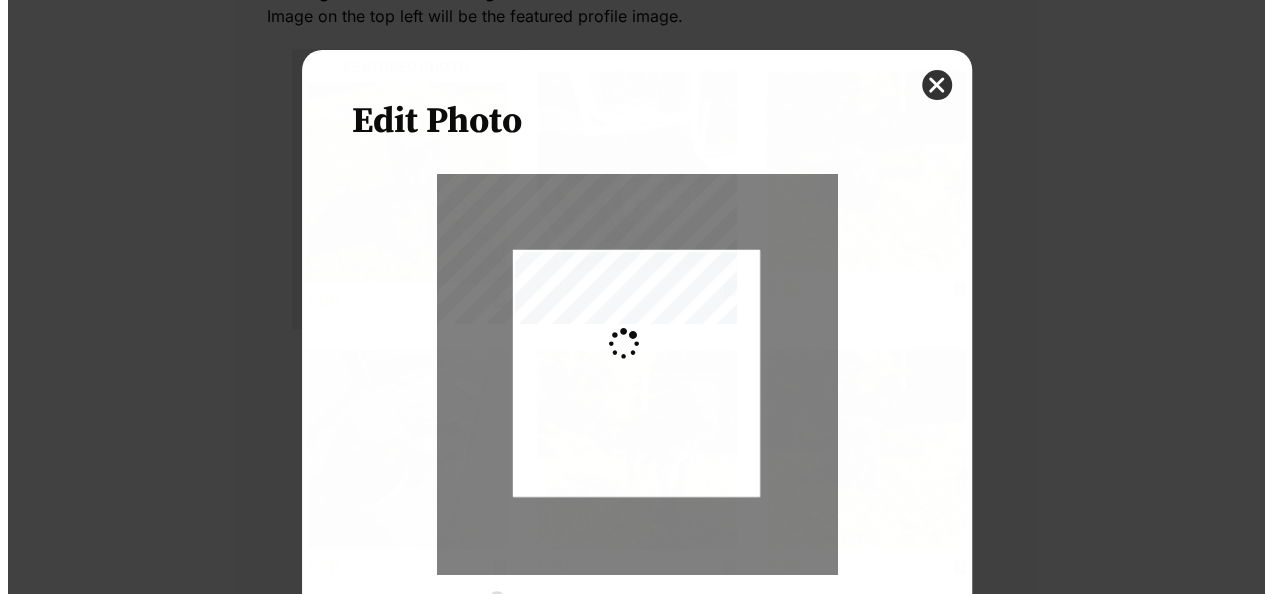 scroll, scrollTop: 0, scrollLeft: 0, axis: both 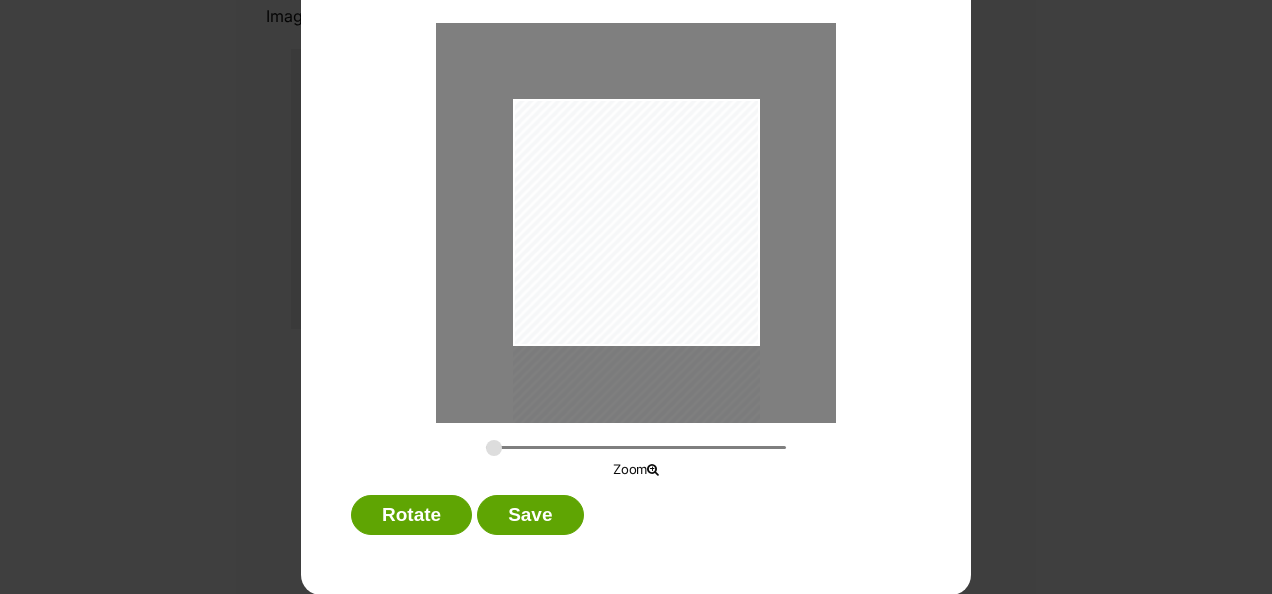 drag, startPoint x: 653, startPoint y: 215, endPoint x: 638, endPoint y: 255, distance: 42.72002 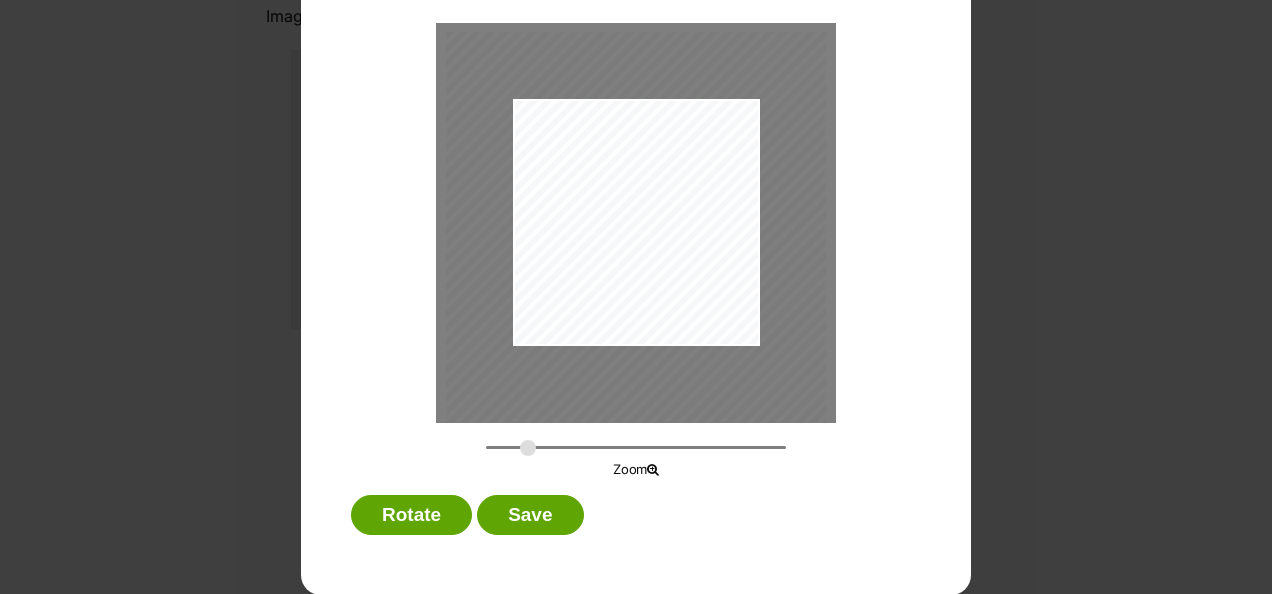 drag, startPoint x: 487, startPoint y: 442, endPoint x: 520, endPoint y: 449, distance: 33.734257 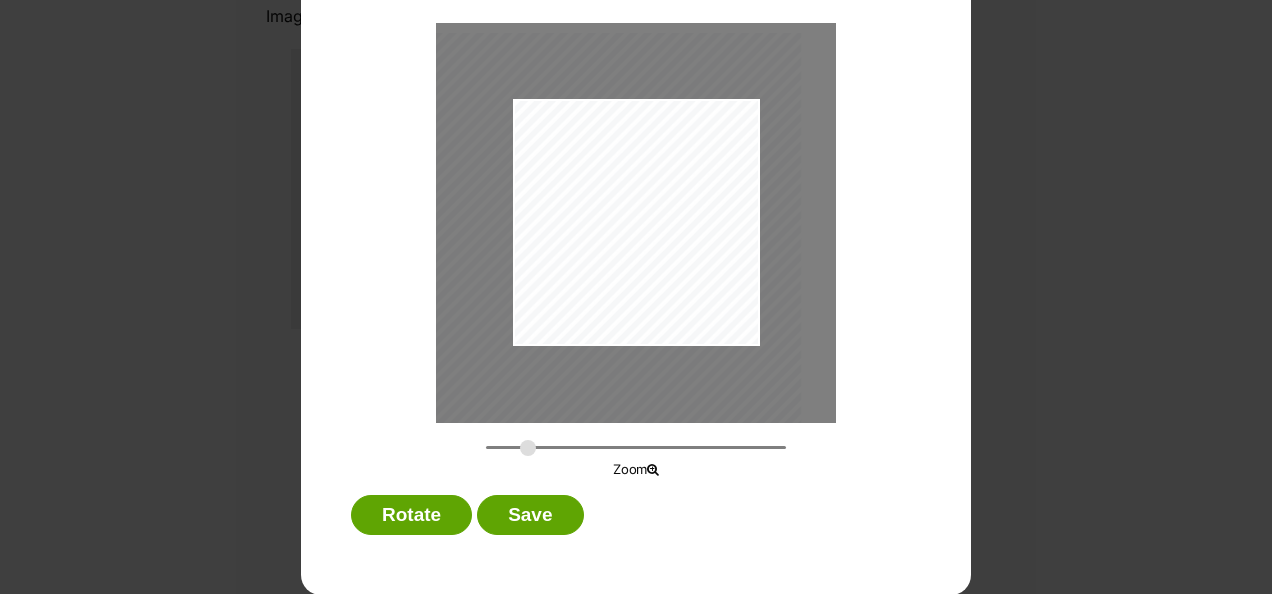 drag, startPoint x: 605, startPoint y: 287, endPoint x: 580, endPoint y: 288, distance: 25.019993 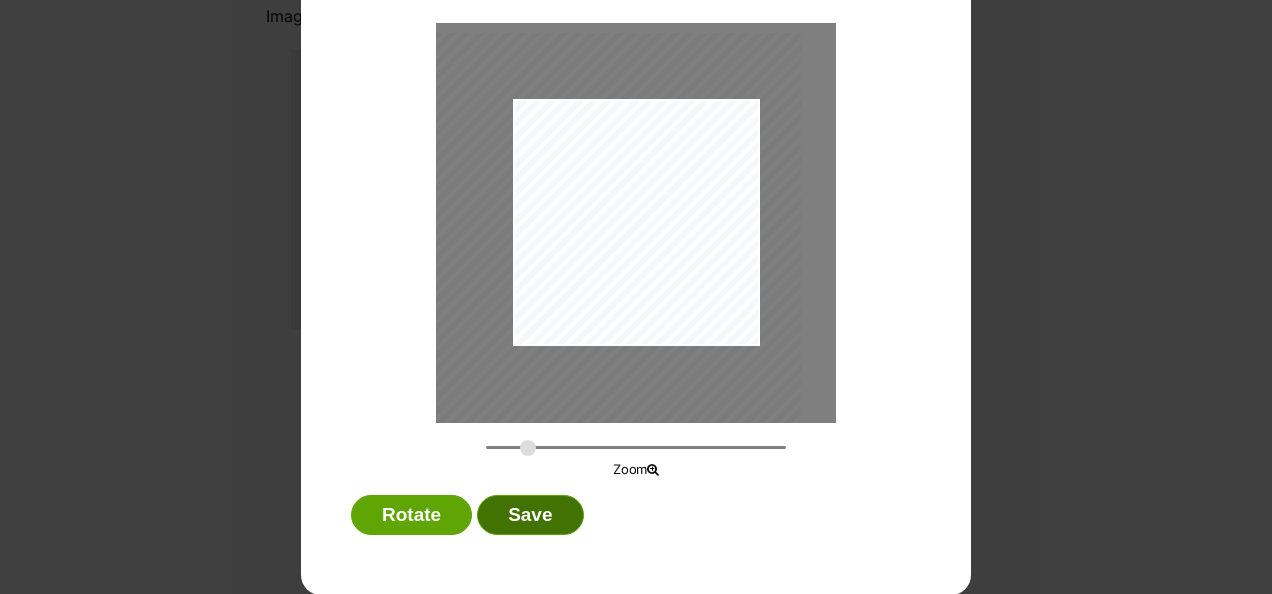 click on "Save" at bounding box center [530, 515] 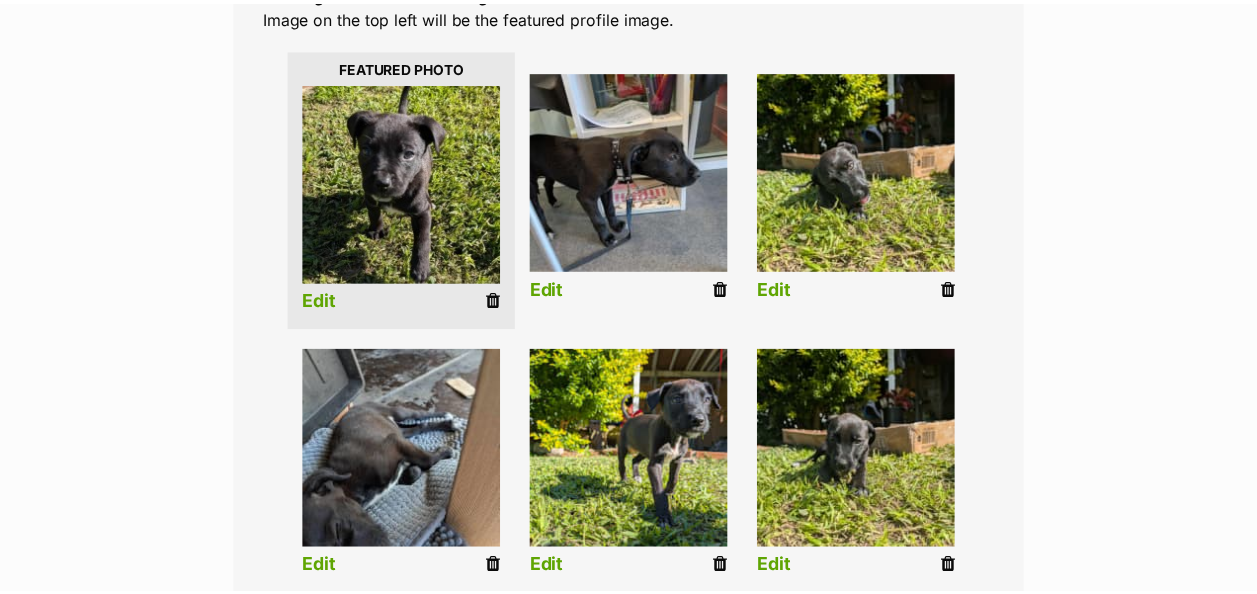 scroll, scrollTop: 512, scrollLeft: 0, axis: vertical 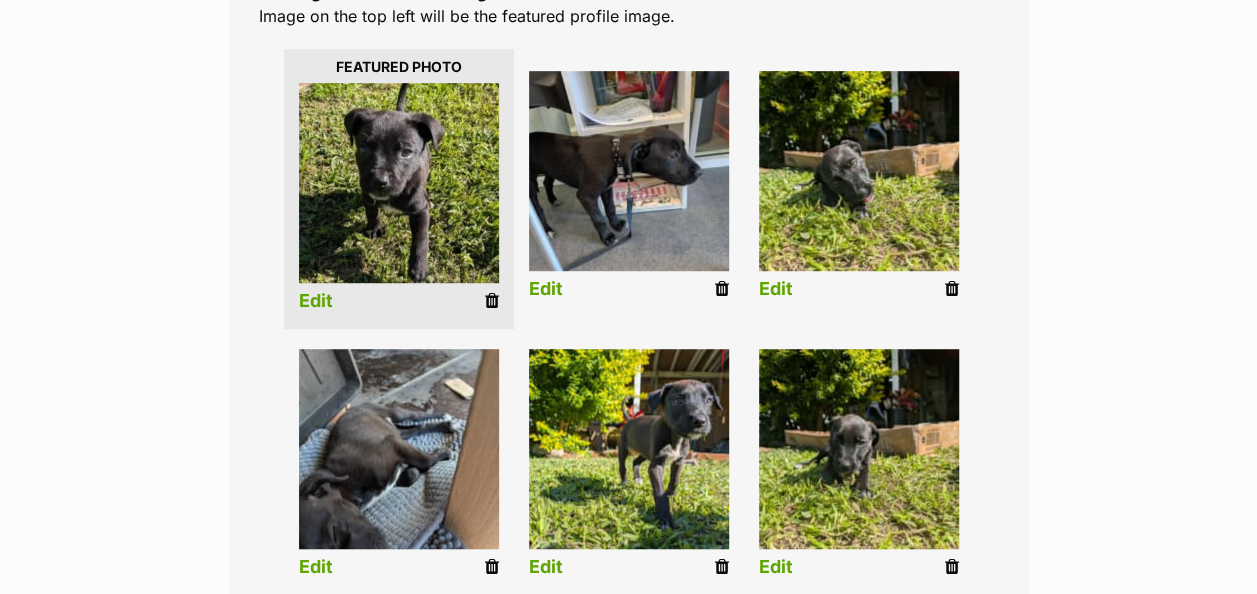 click on "Edit" at bounding box center (316, 567) 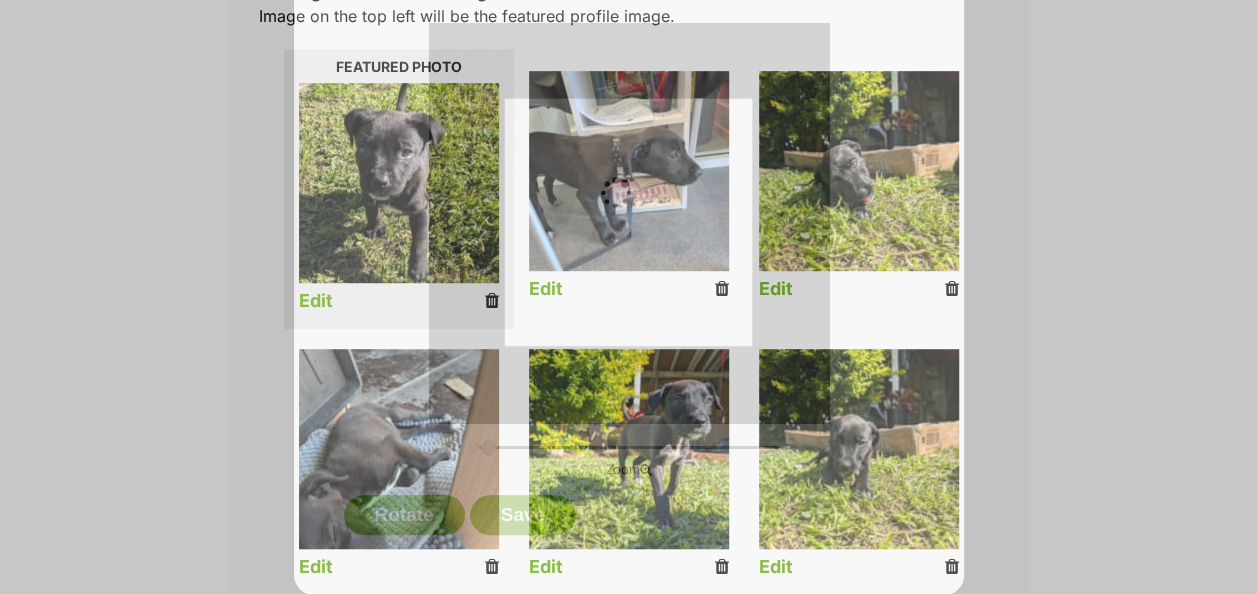 scroll, scrollTop: 0, scrollLeft: 0, axis: both 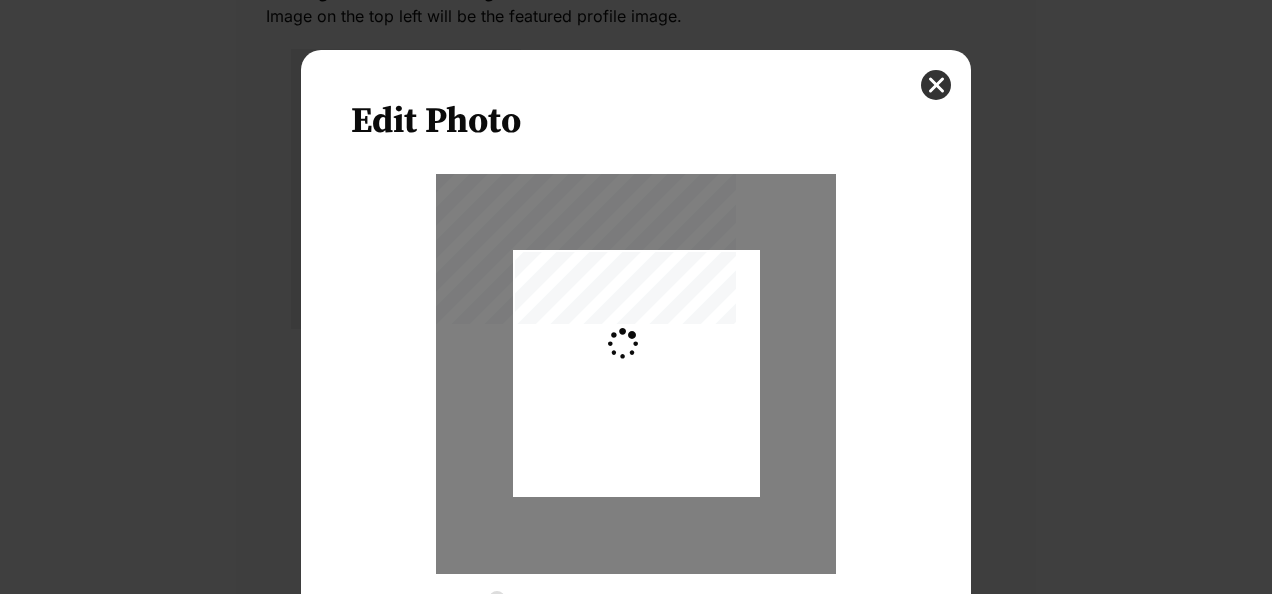 type on "0.2744" 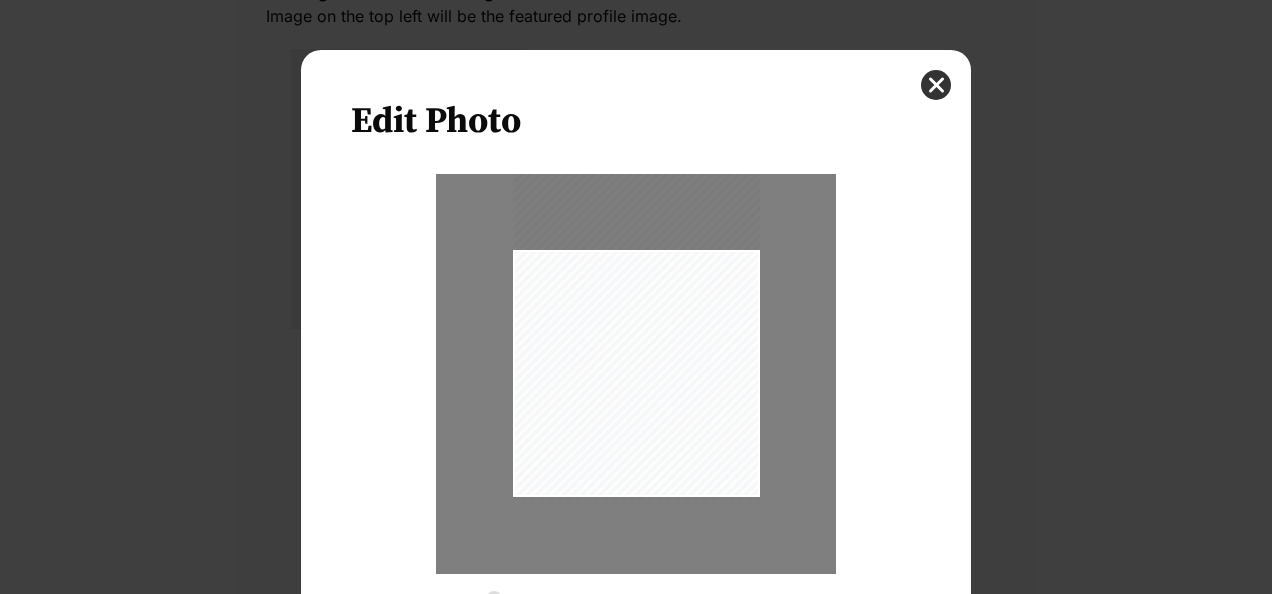 drag, startPoint x: 642, startPoint y: 428, endPoint x: 642, endPoint y: 390, distance: 38 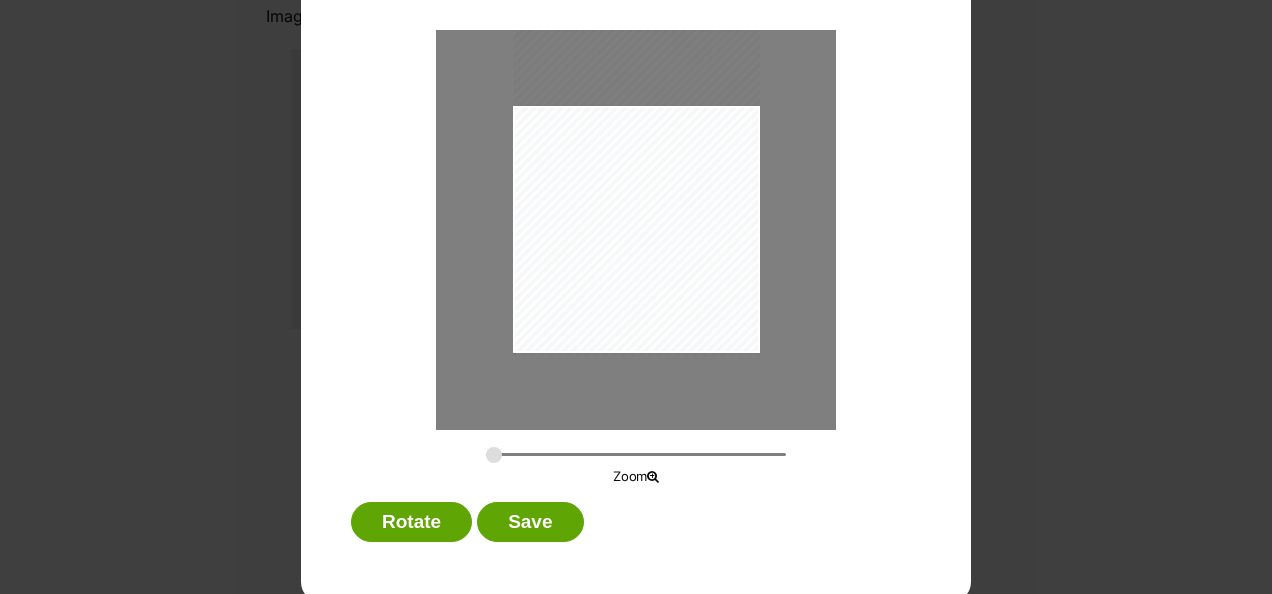 scroll, scrollTop: 151, scrollLeft: 0, axis: vertical 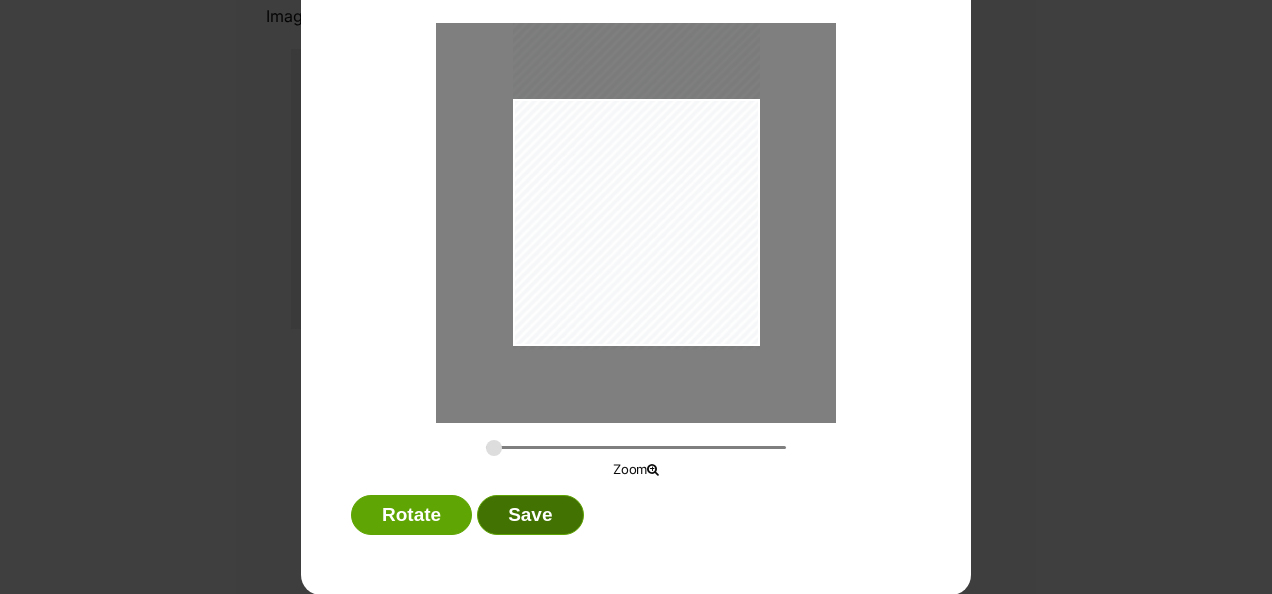 click on "Save" at bounding box center (530, 515) 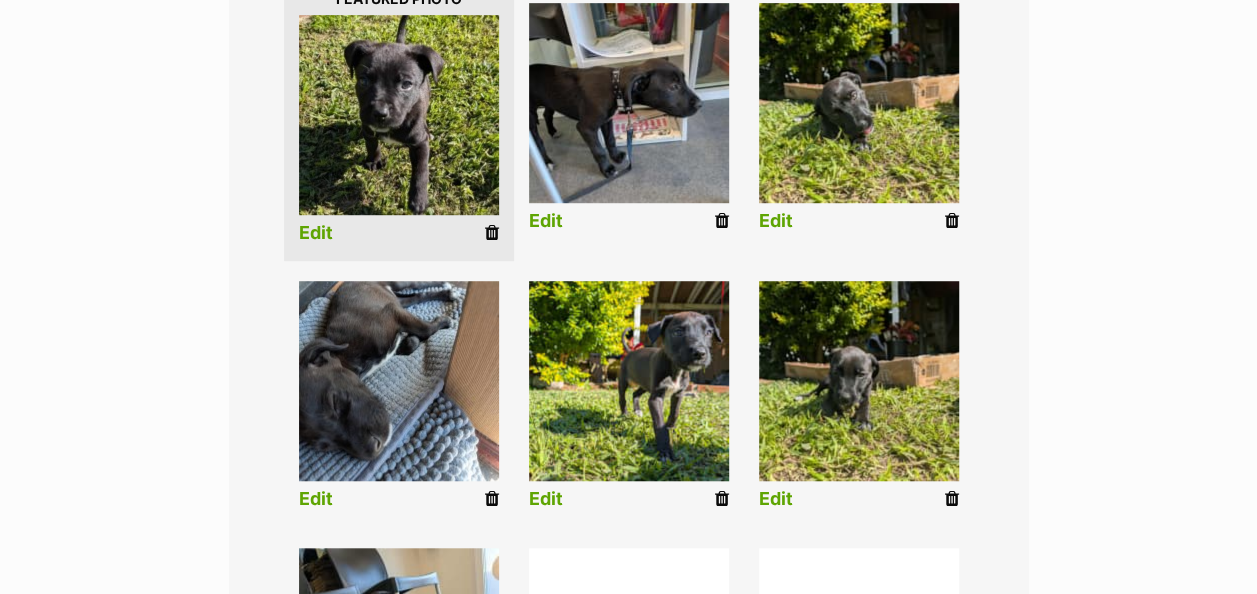 scroll, scrollTop: 712, scrollLeft: 0, axis: vertical 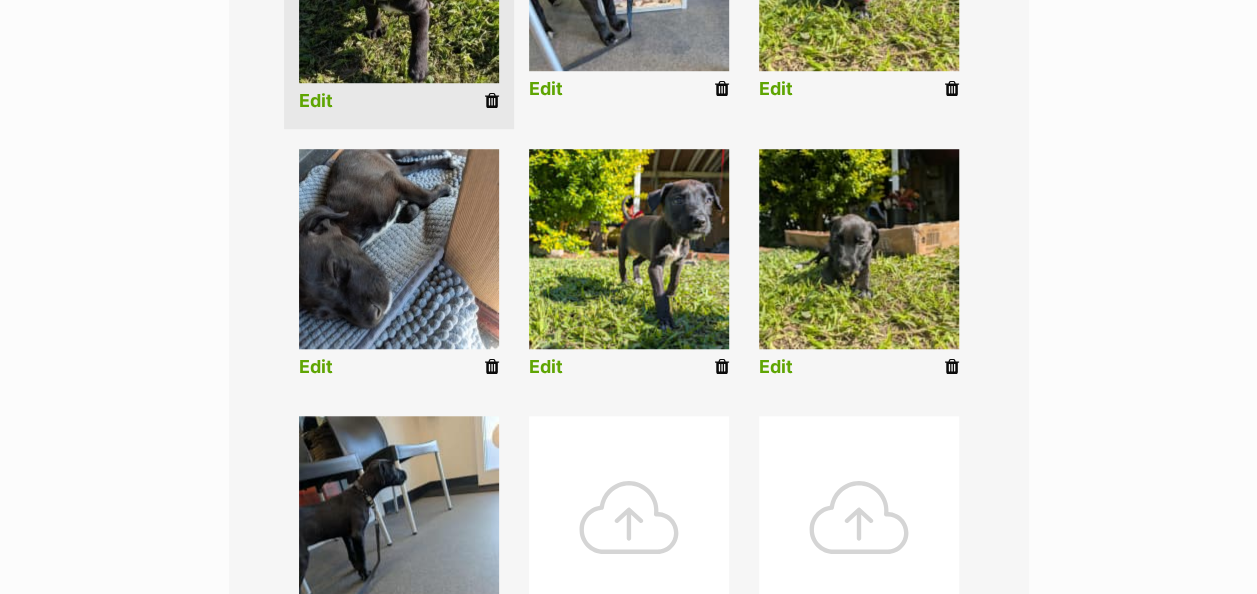 click on "Edit" at bounding box center (546, 367) 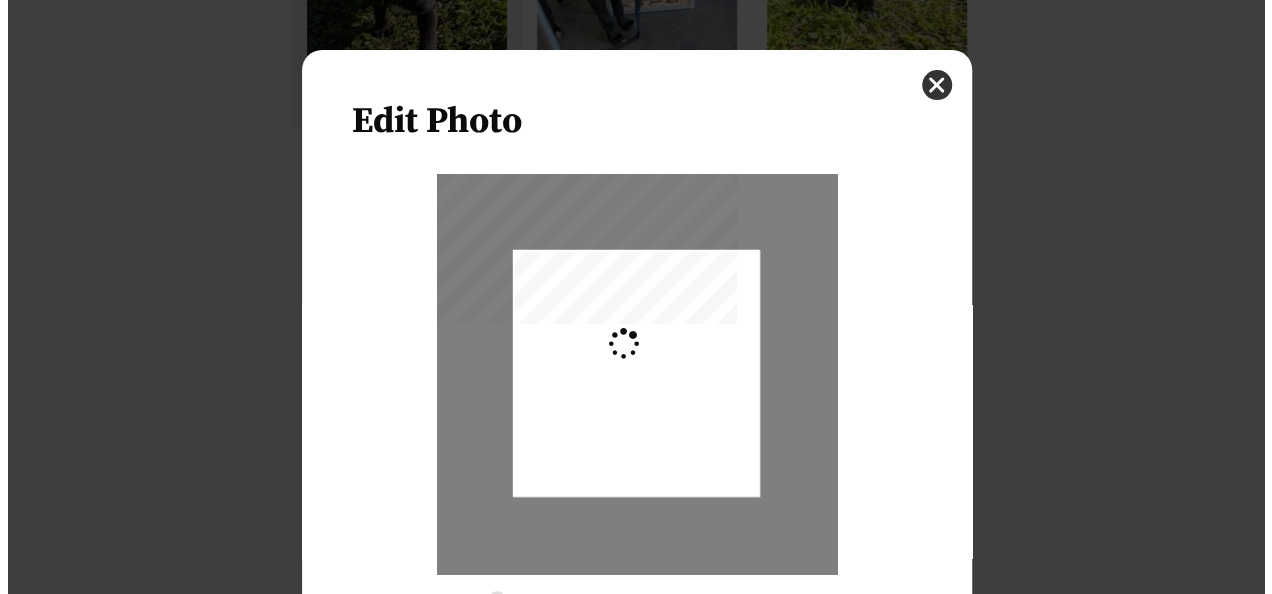 scroll, scrollTop: 0, scrollLeft: 0, axis: both 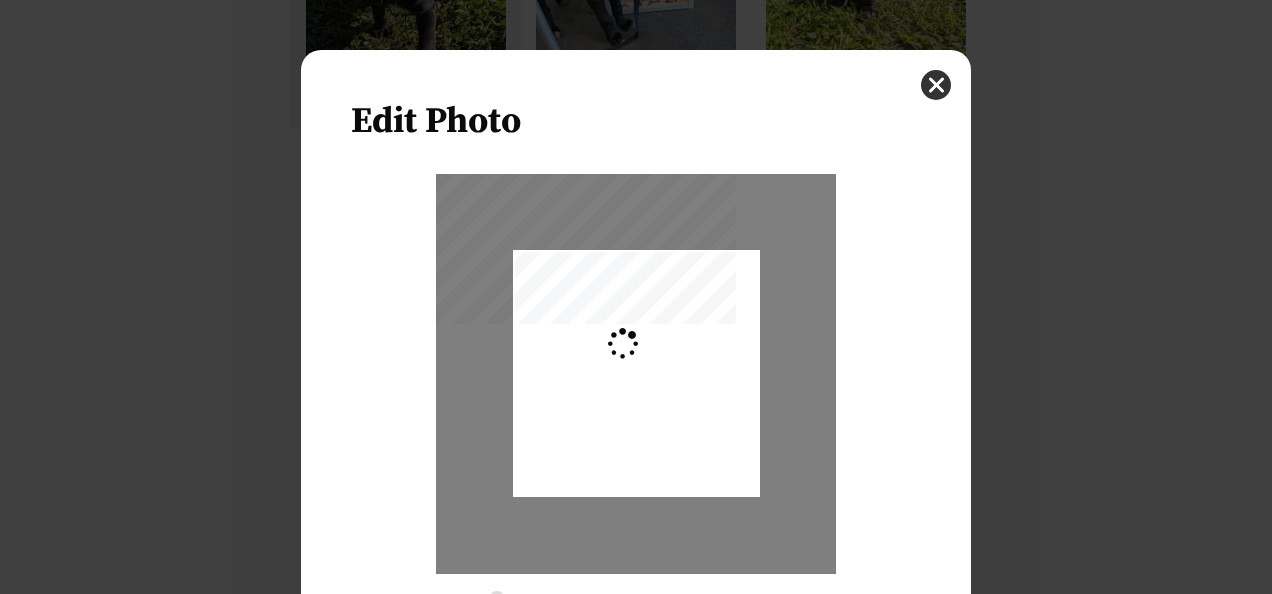 type on "0.2744" 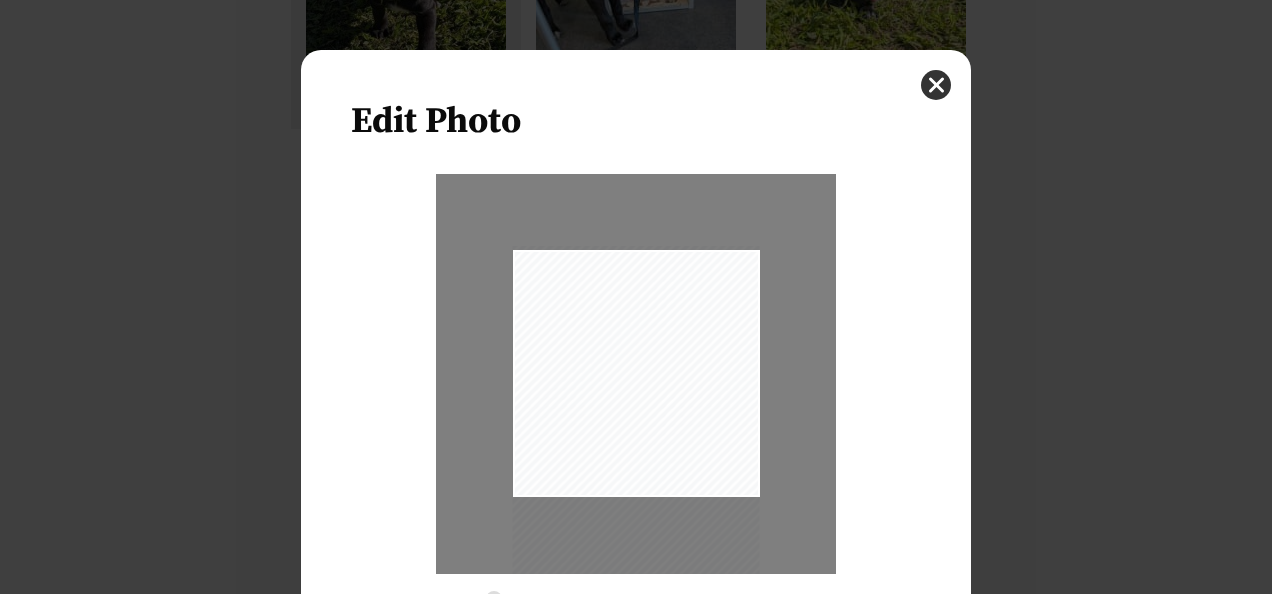 drag, startPoint x: 631, startPoint y: 342, endPoint x: 547, endPoint y: 380, distance: 92.19544 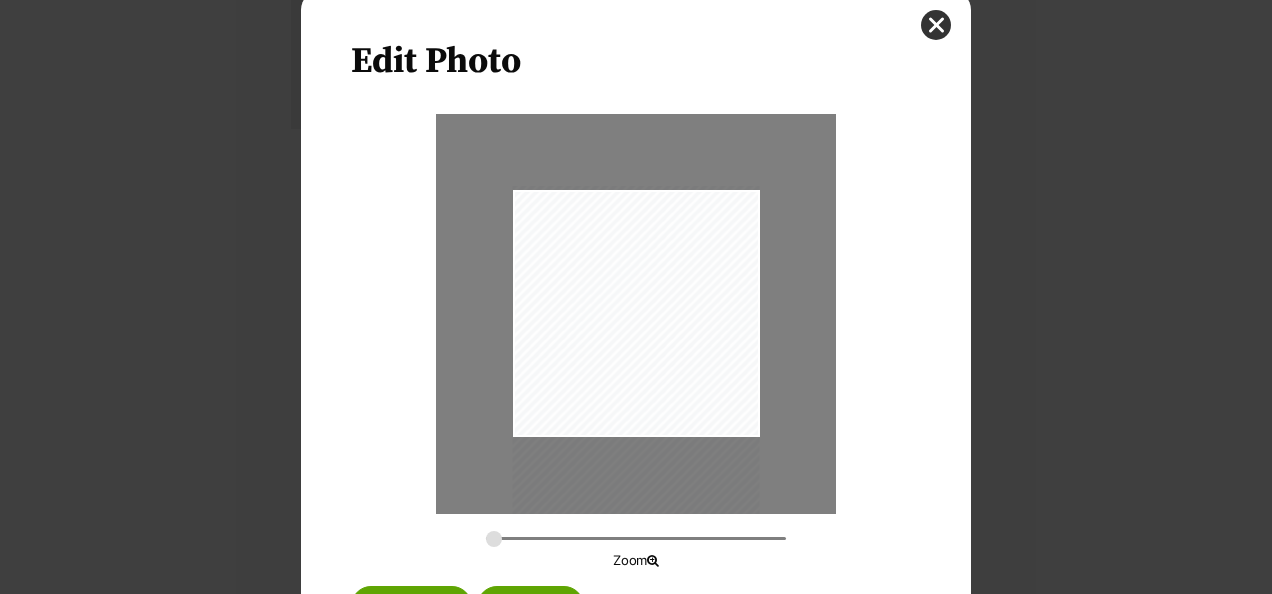 scroll, scrollTop: 151, scrollLeft: 0, axis: vertical 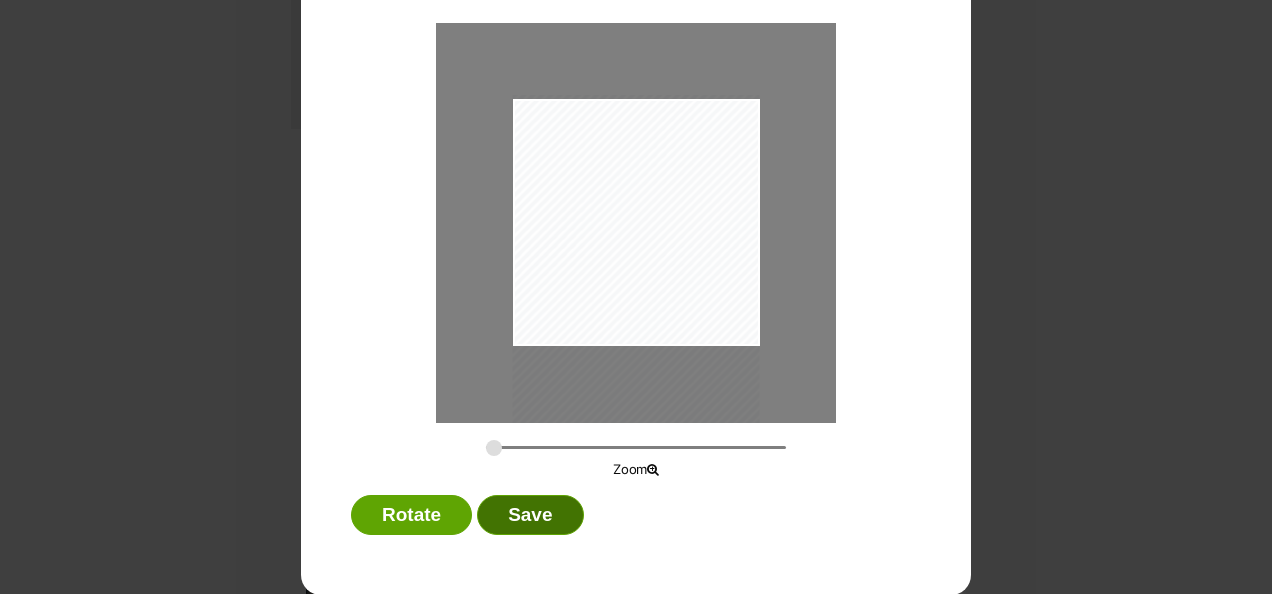 click on "Save" at bounding box center (530, 515) 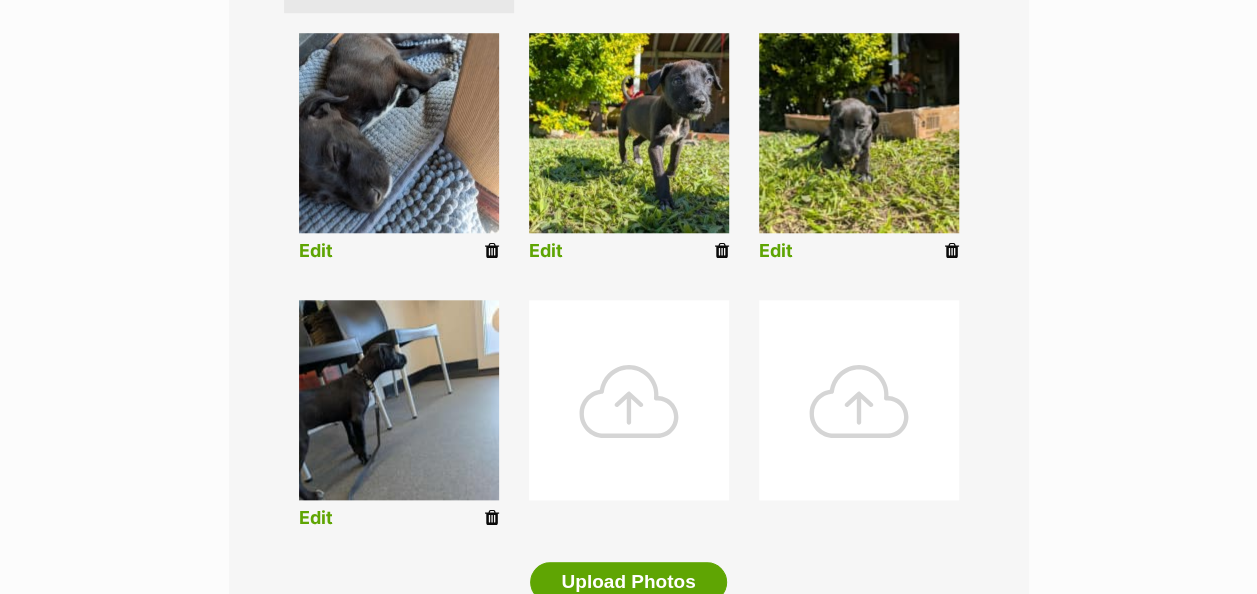 scroll, scrollTop: 1112, scrollLeft: 0, axis: vertical 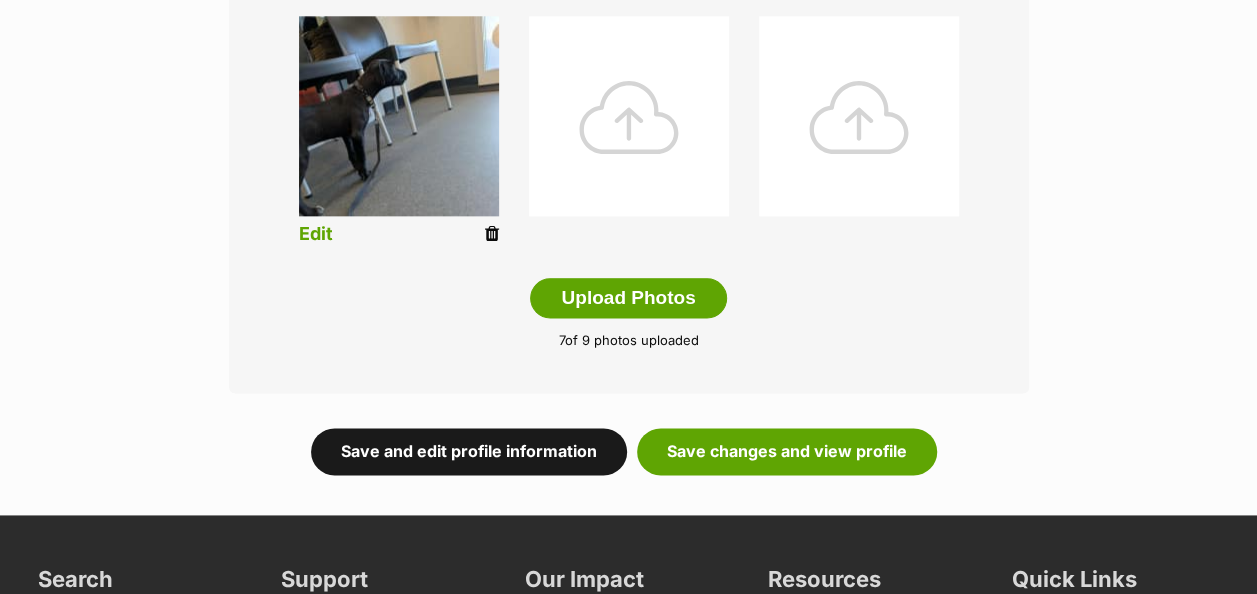 click on "Save and edit profile information" at bounding box center [469, 451] 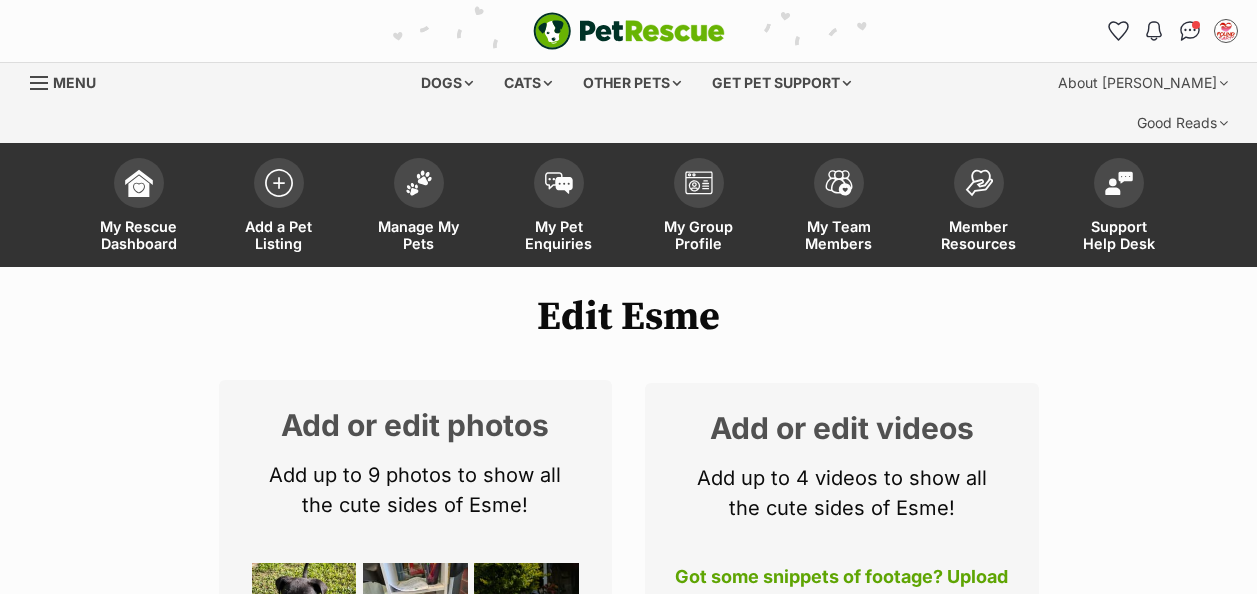 scroll, scrollTop: 100, scrollLeft: 0, axis: vertical 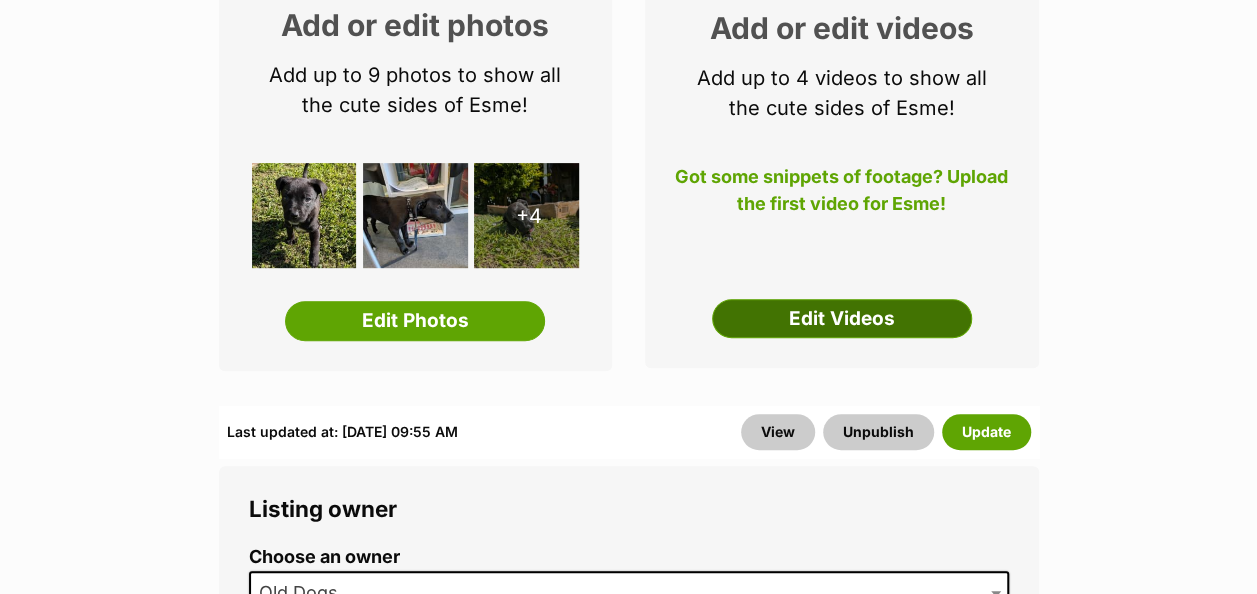 click on "Edit Videos" at bounding box center (842, 319) 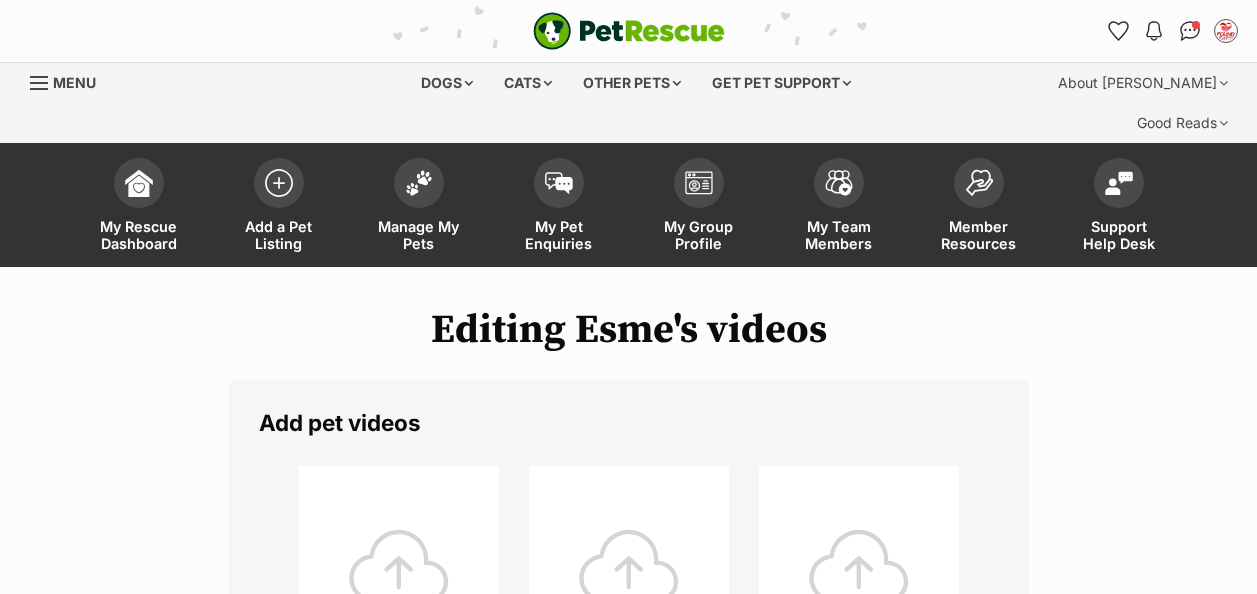 scroll, scrollTop: 0, scrollLeft: 0, axis: both 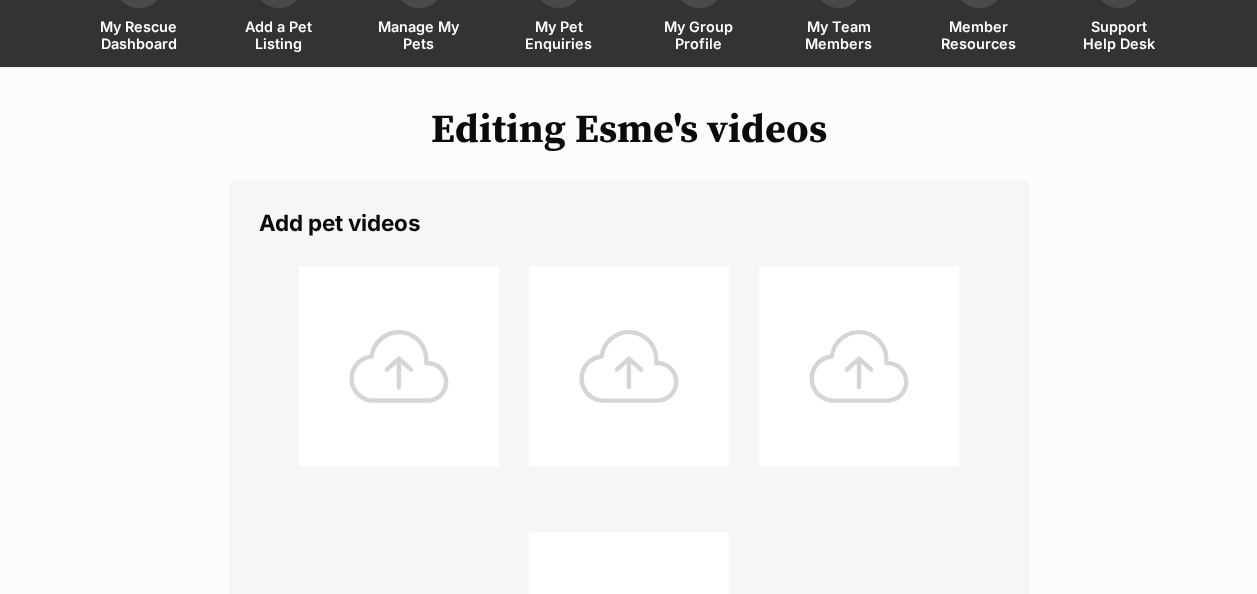 click at bounding box center [399, 366] 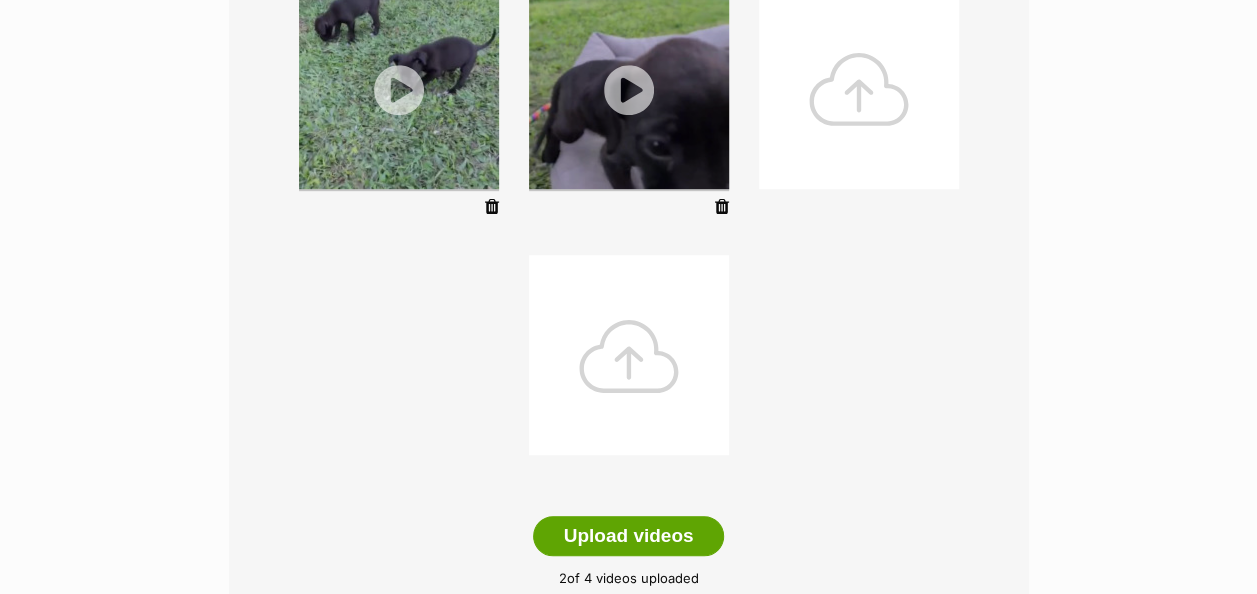 scroll, scrollTop: 700, scrollLeft: 0, axis: vertical 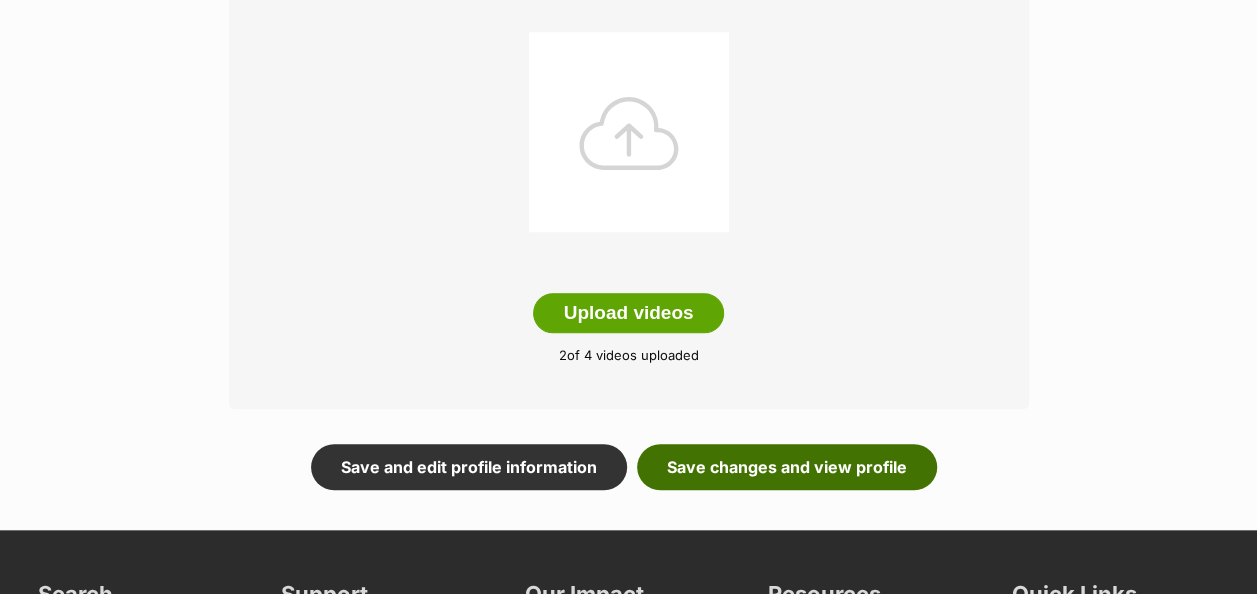 click on "Save changes and view profile" at bounding box center [787, 467] 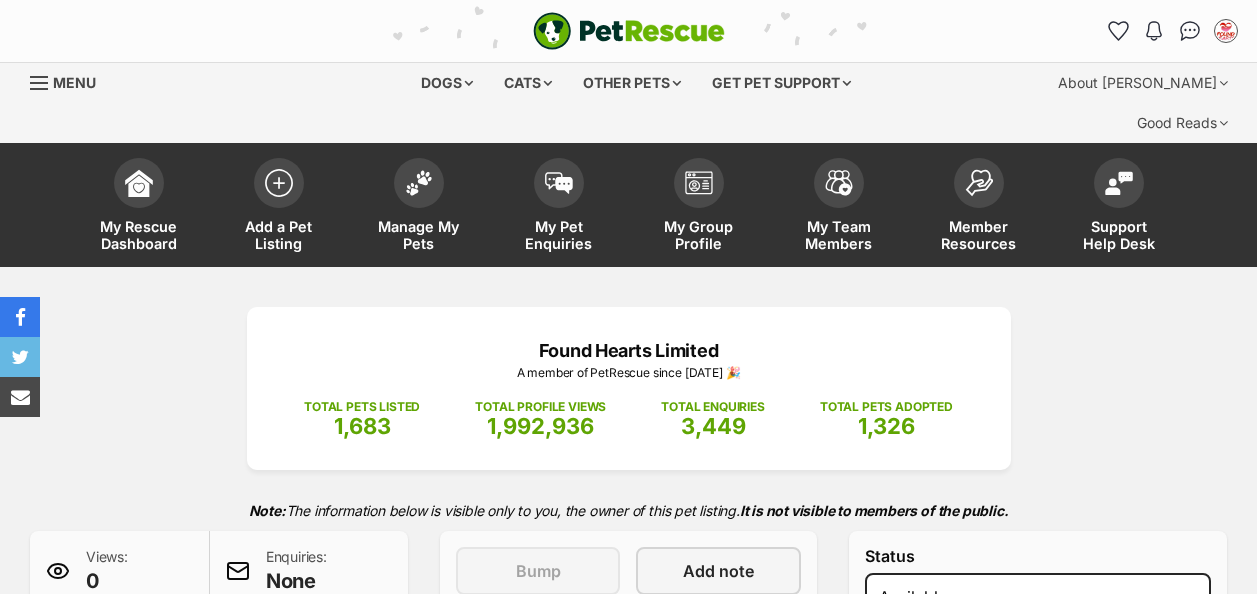scroll, scrollTop: 0, scrollLeft: 0, axis: both 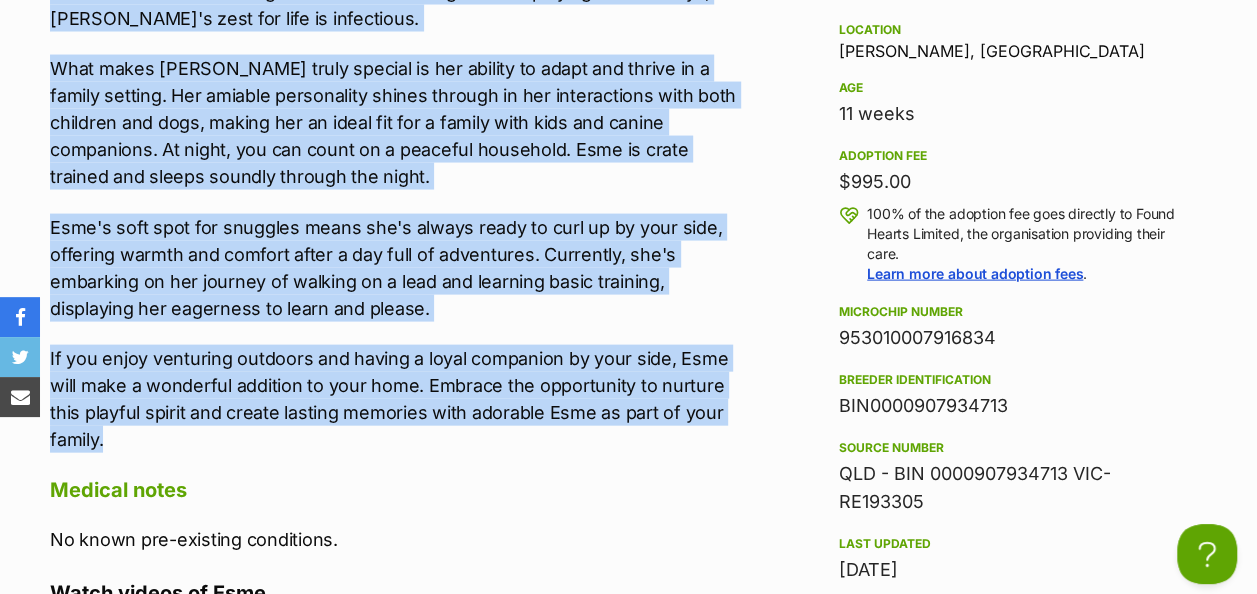 drag, startPoint x: 50, startPoint y: 144, endPoint x: 511, endPoint y: 380, distance: 517.8967 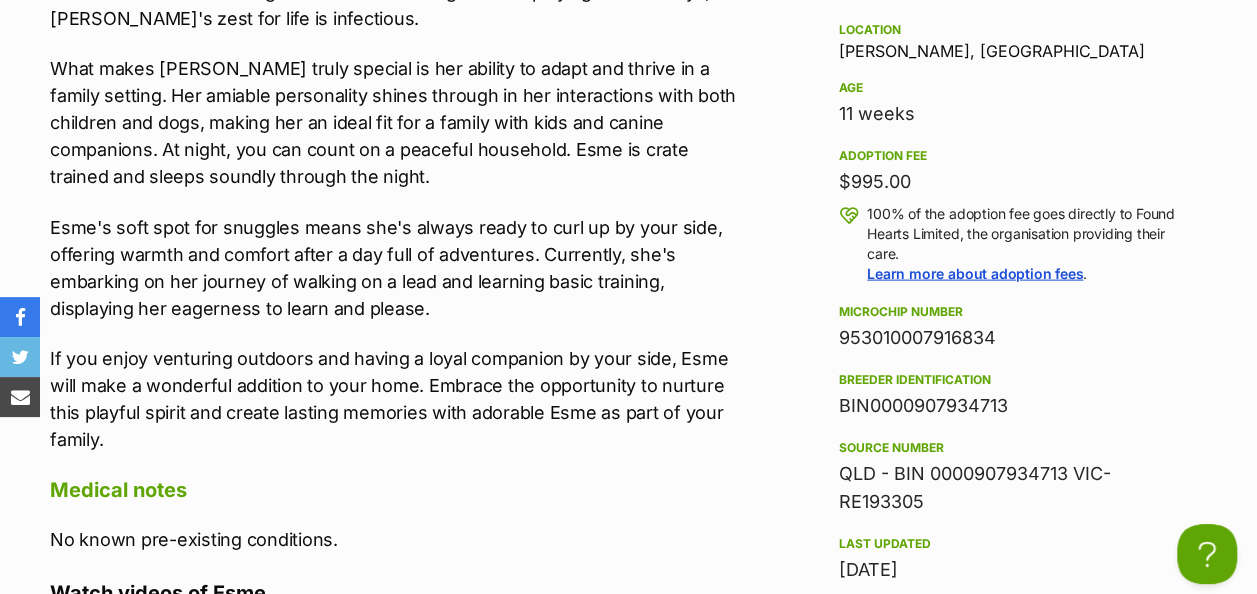 click on "953010007916834" at bounding box center (1017, 338) 